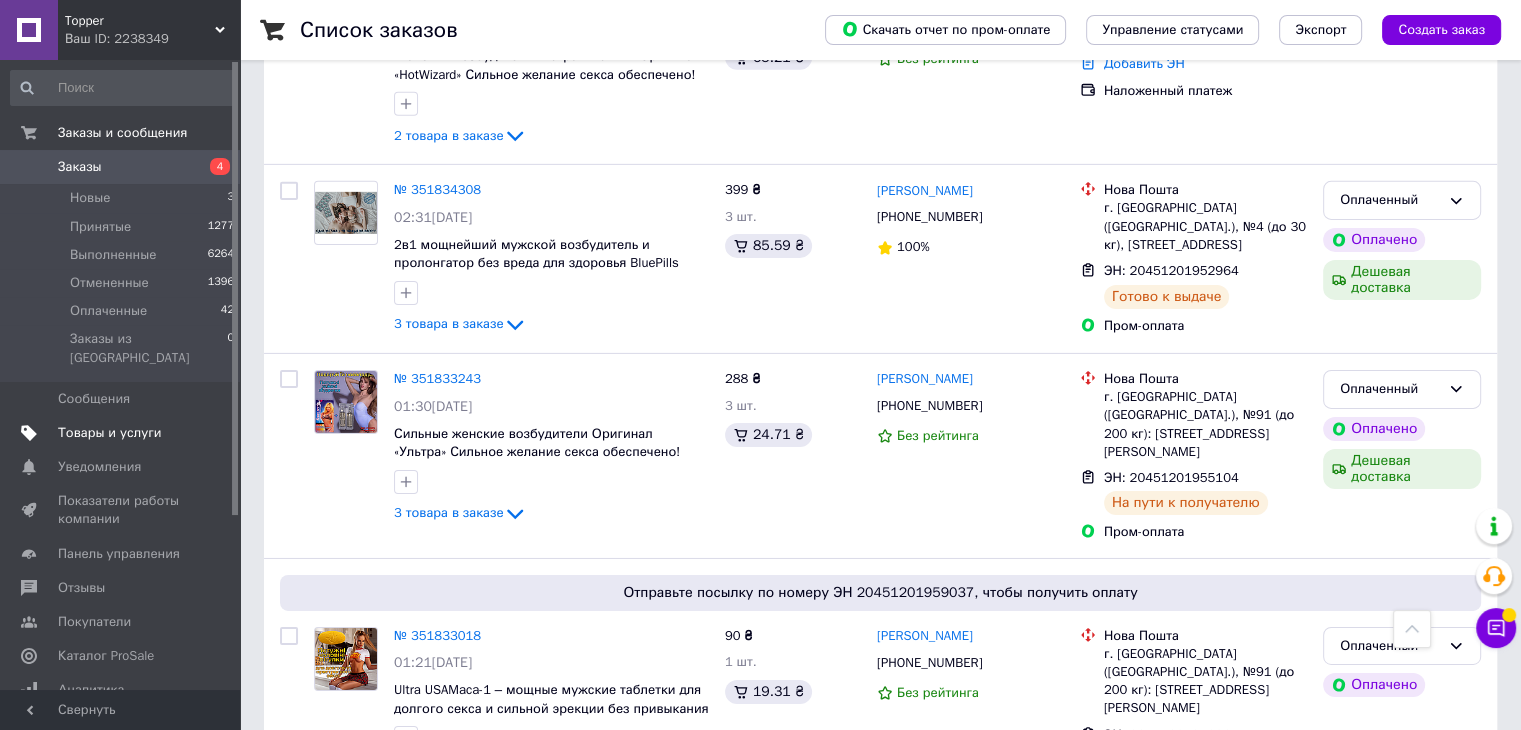 scroll, scrollTop: 6467, scrollLeft: 0, axis: vertical 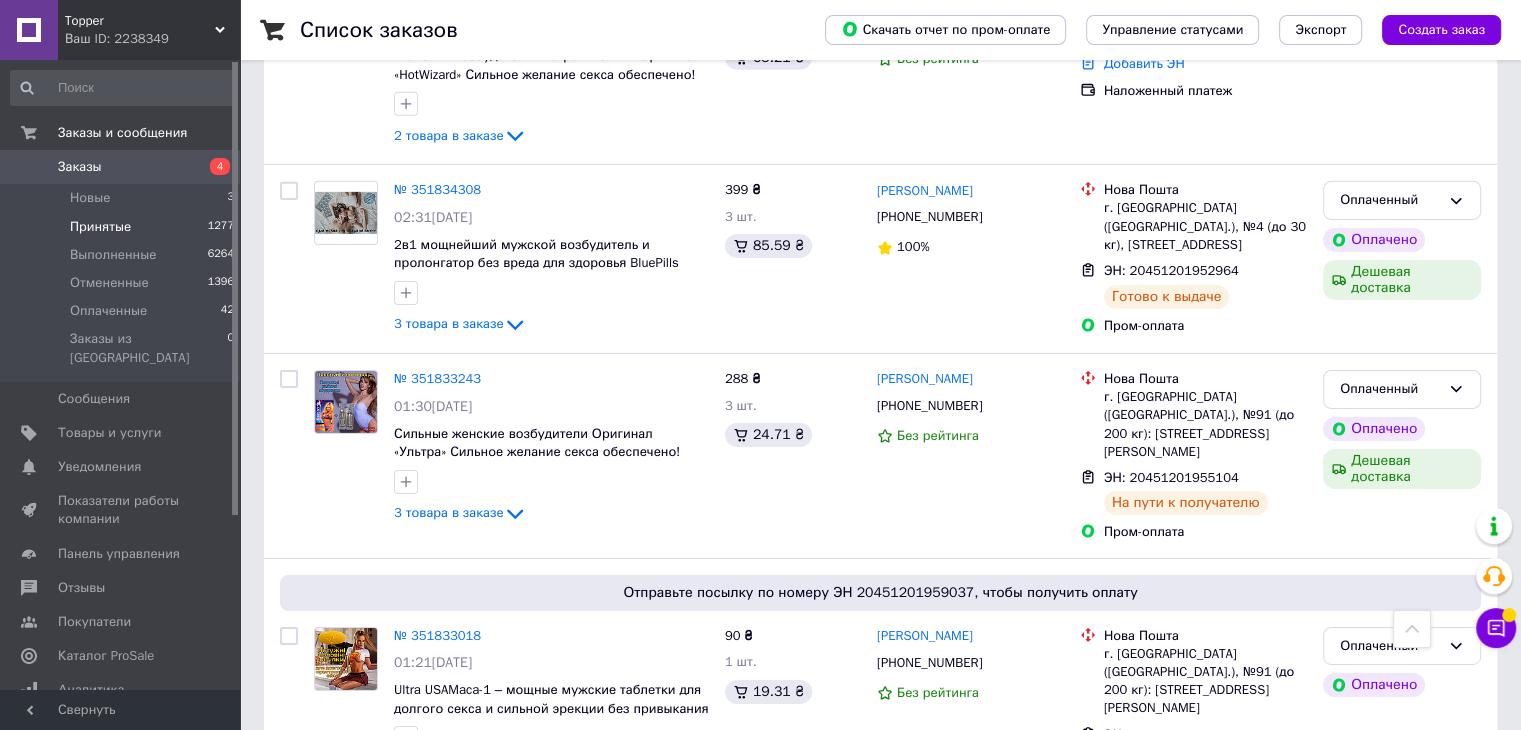 click on "Принятые 1277" at bounding box center [123, 227] 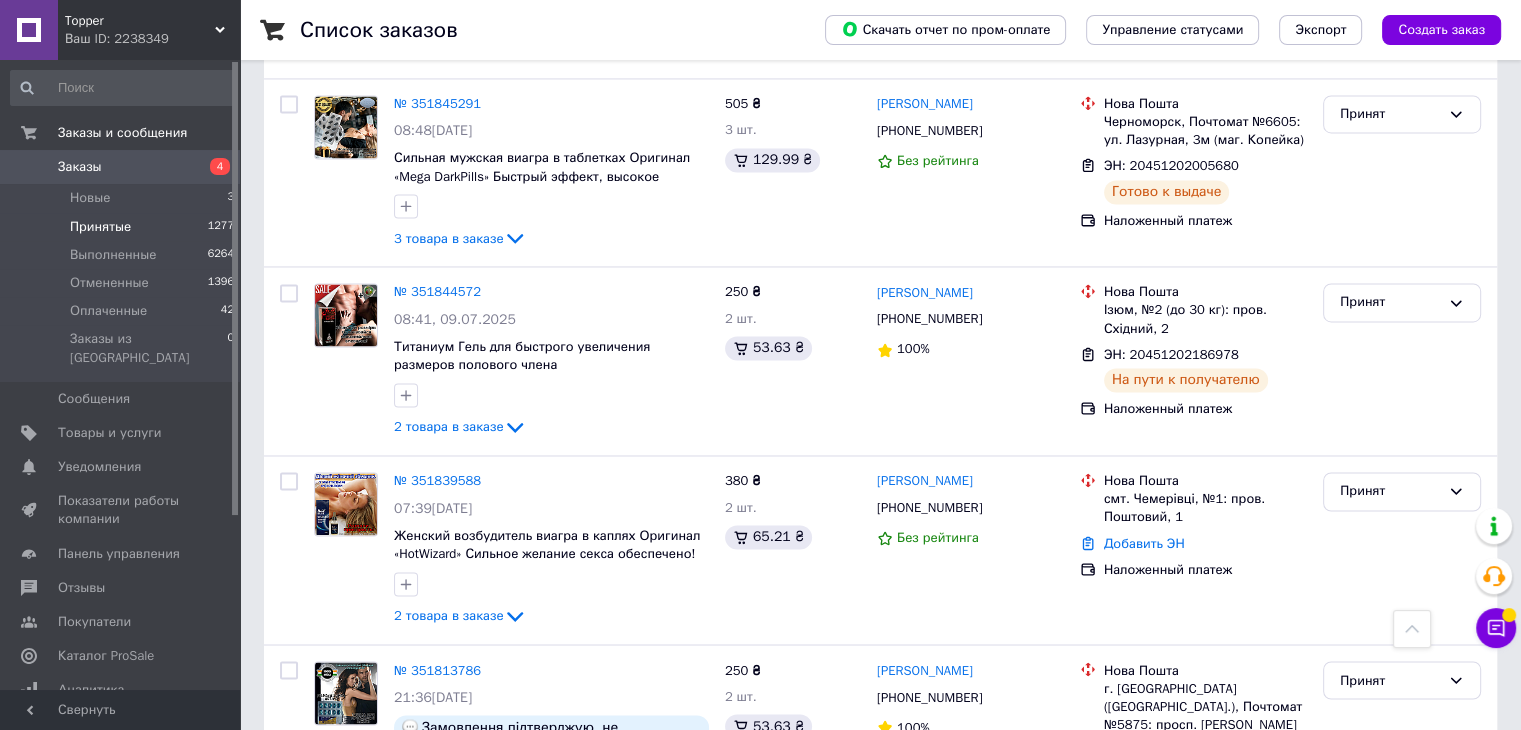 scroll, scrollTop: 4409, scrollLeft: 0, axis: vertical 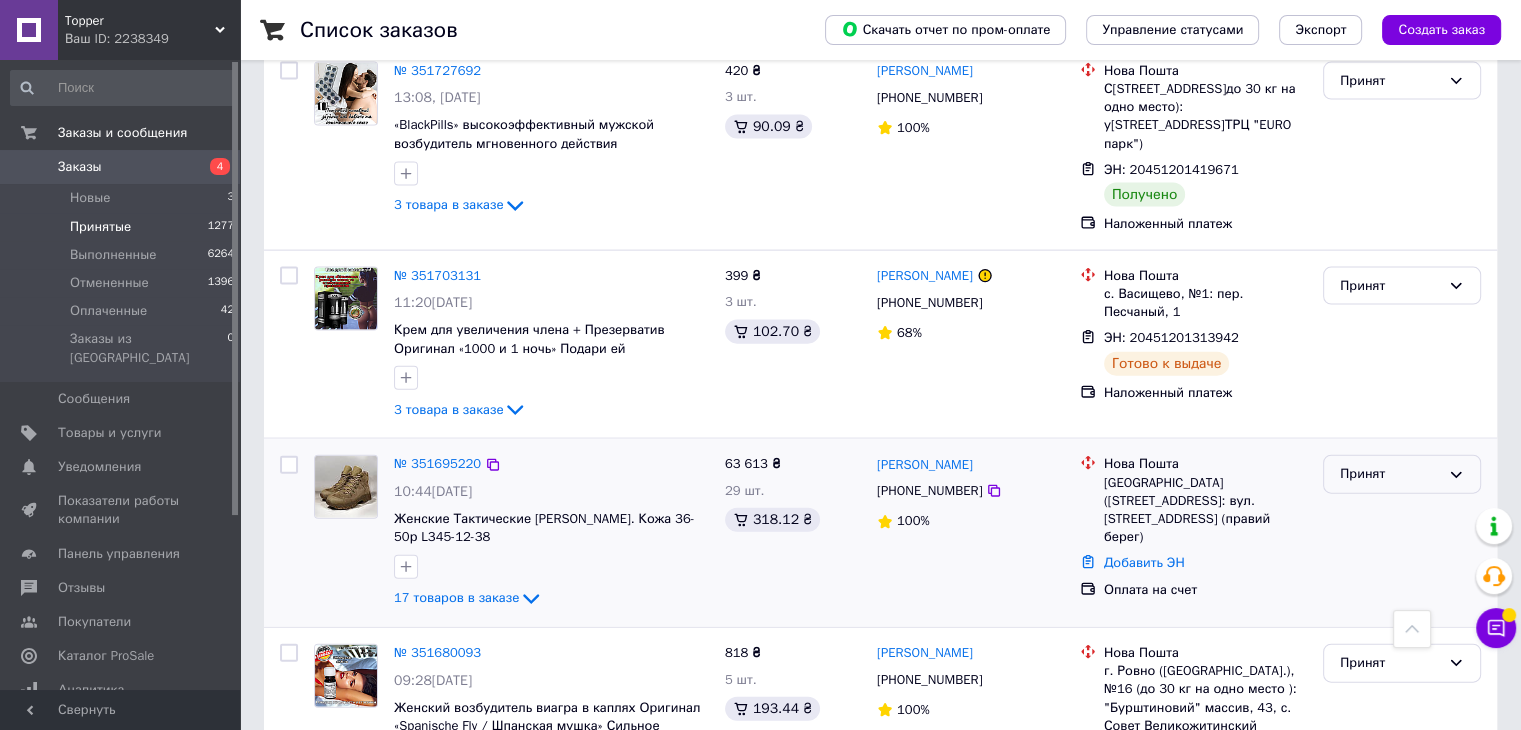 click on "Принят" at bounding box center (1390, 474) 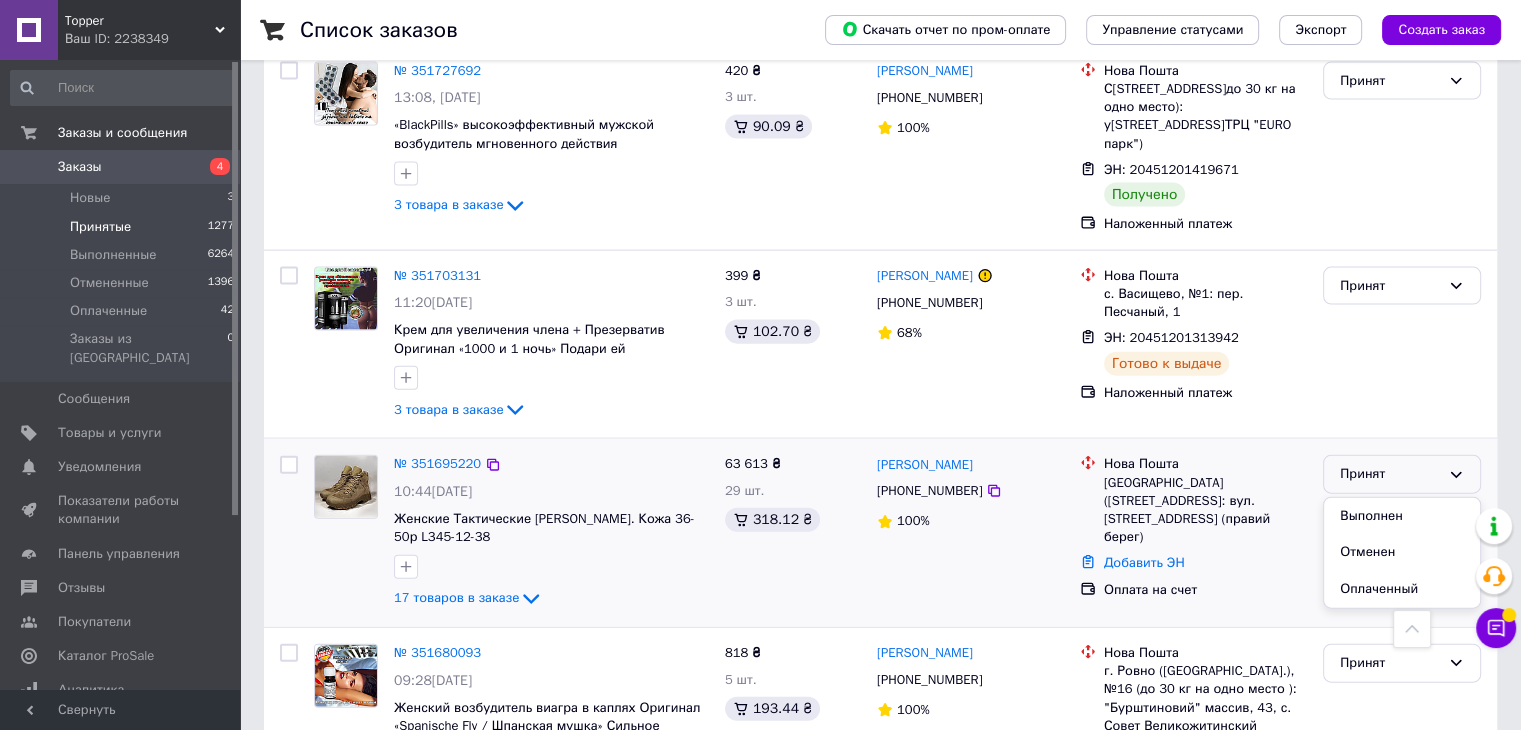 click on "Выполнен" at bounding box center (1402, 516) 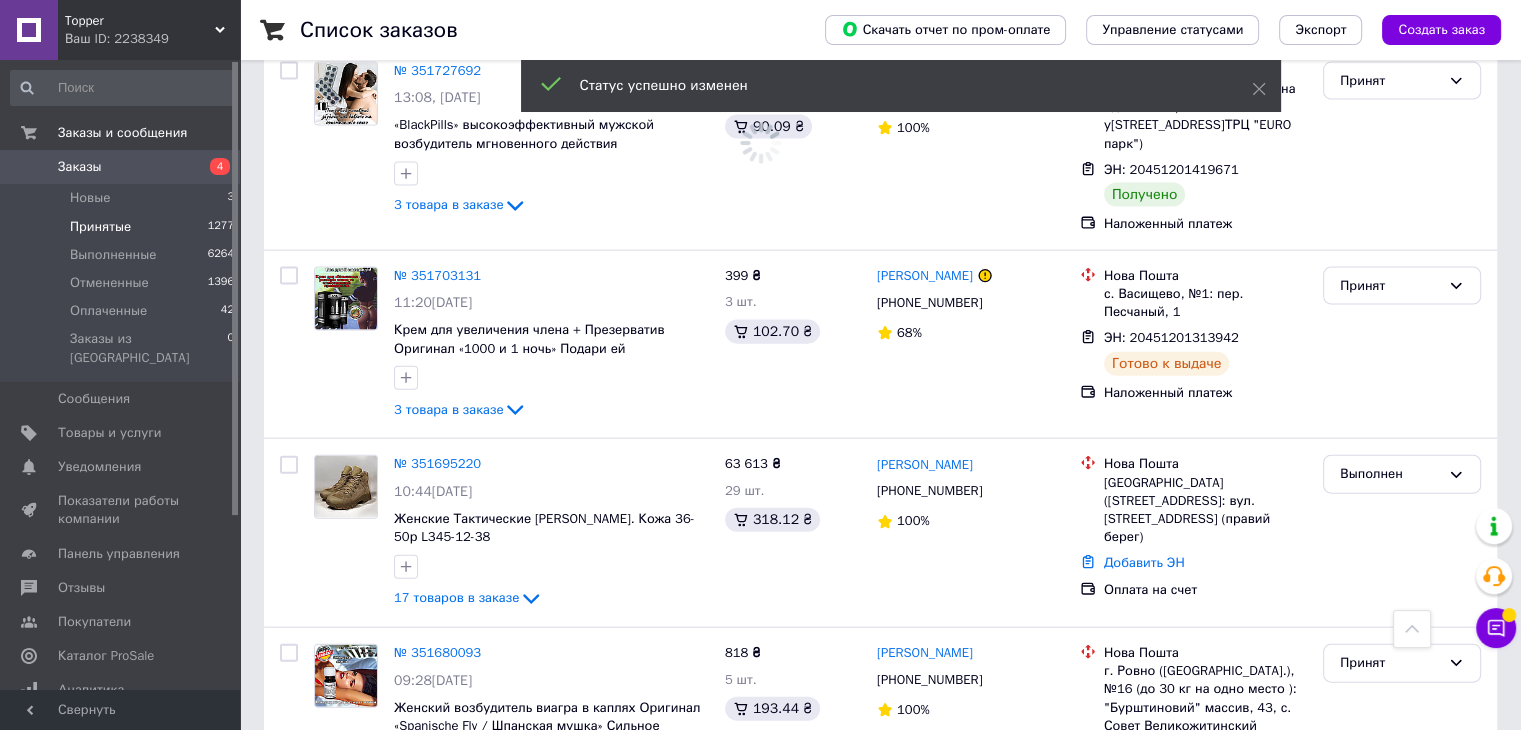 scroll, scrollTop: 7816, scrollLeft: 0, axis: vertical 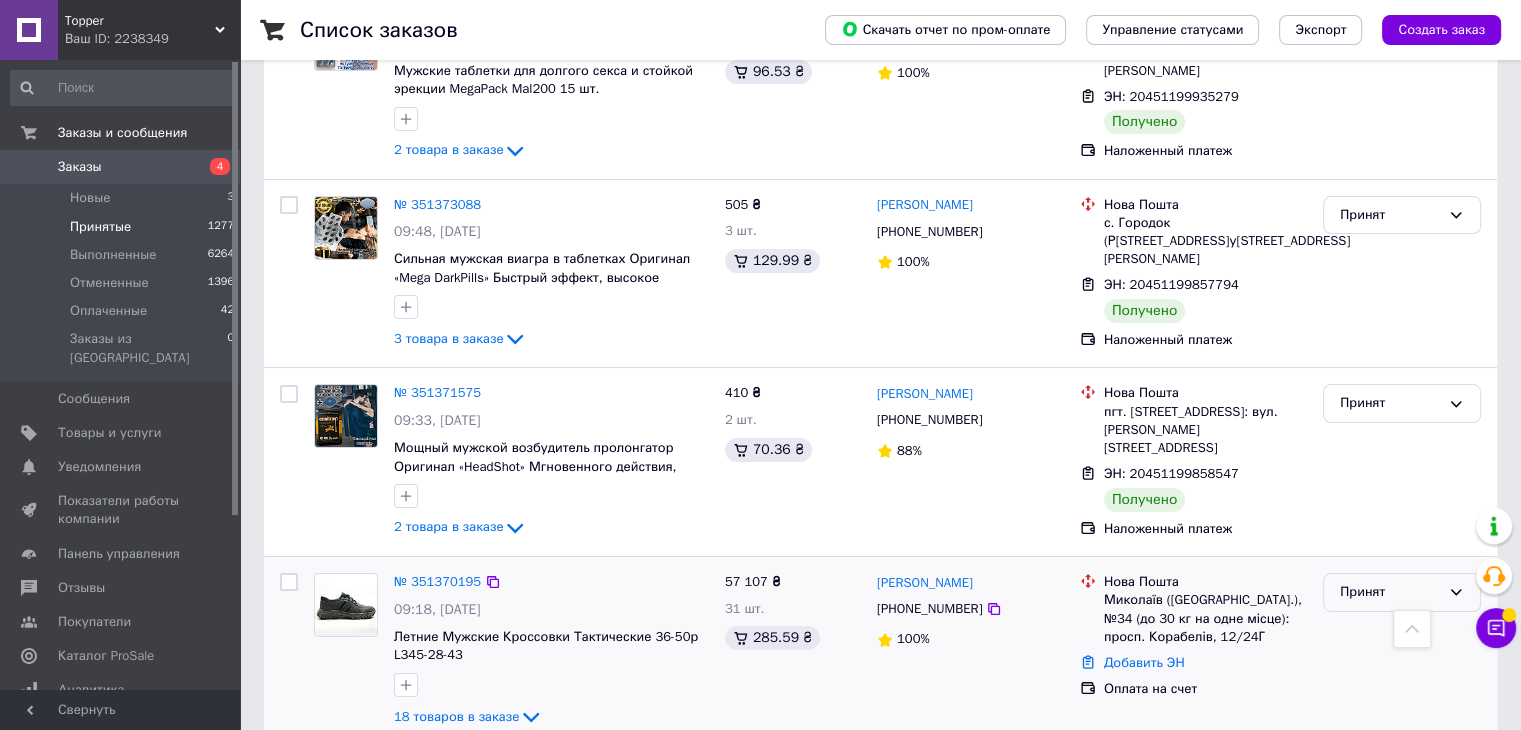 click on "Принят" at bounding box center (1402, 592) 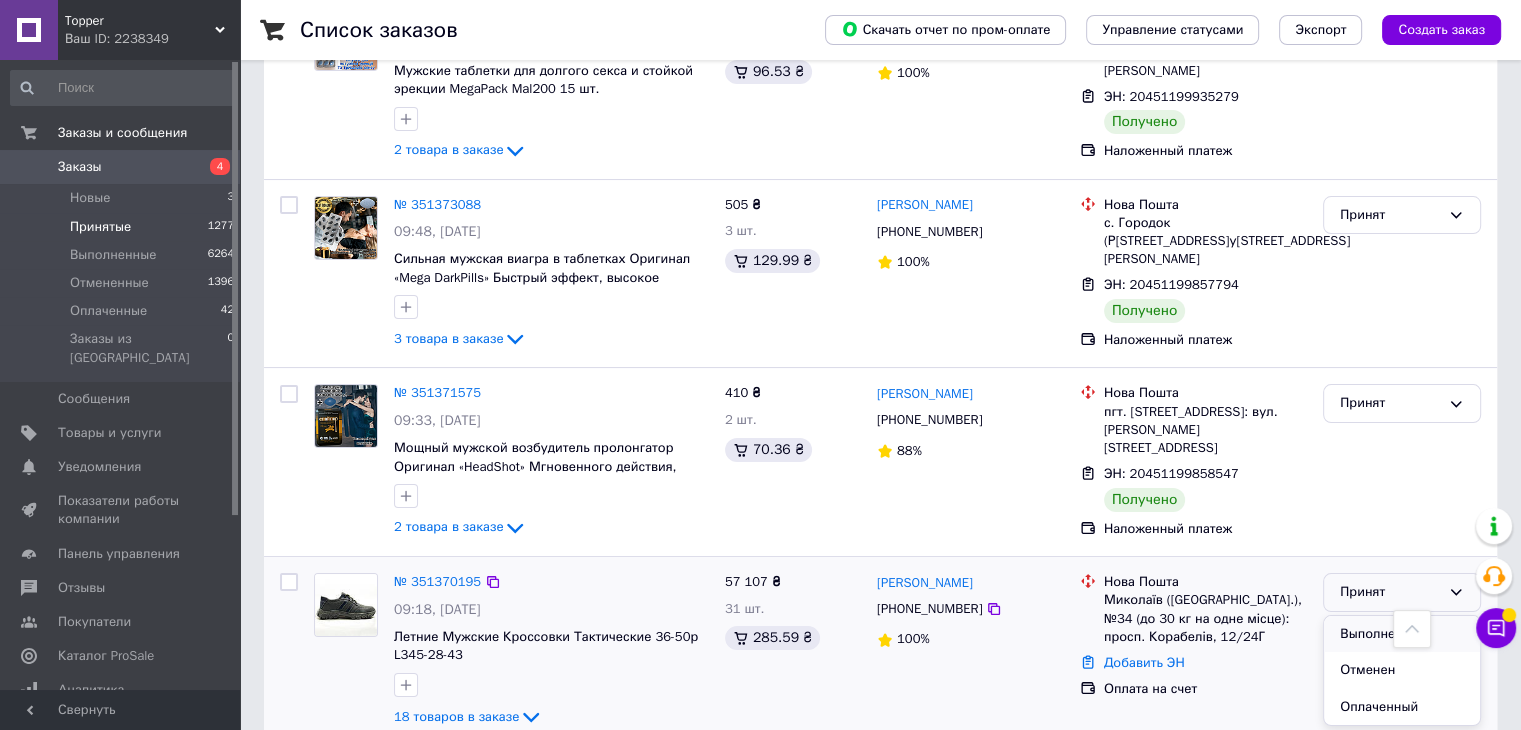 click on "Выполнен" at bounding box center [1402, 634] 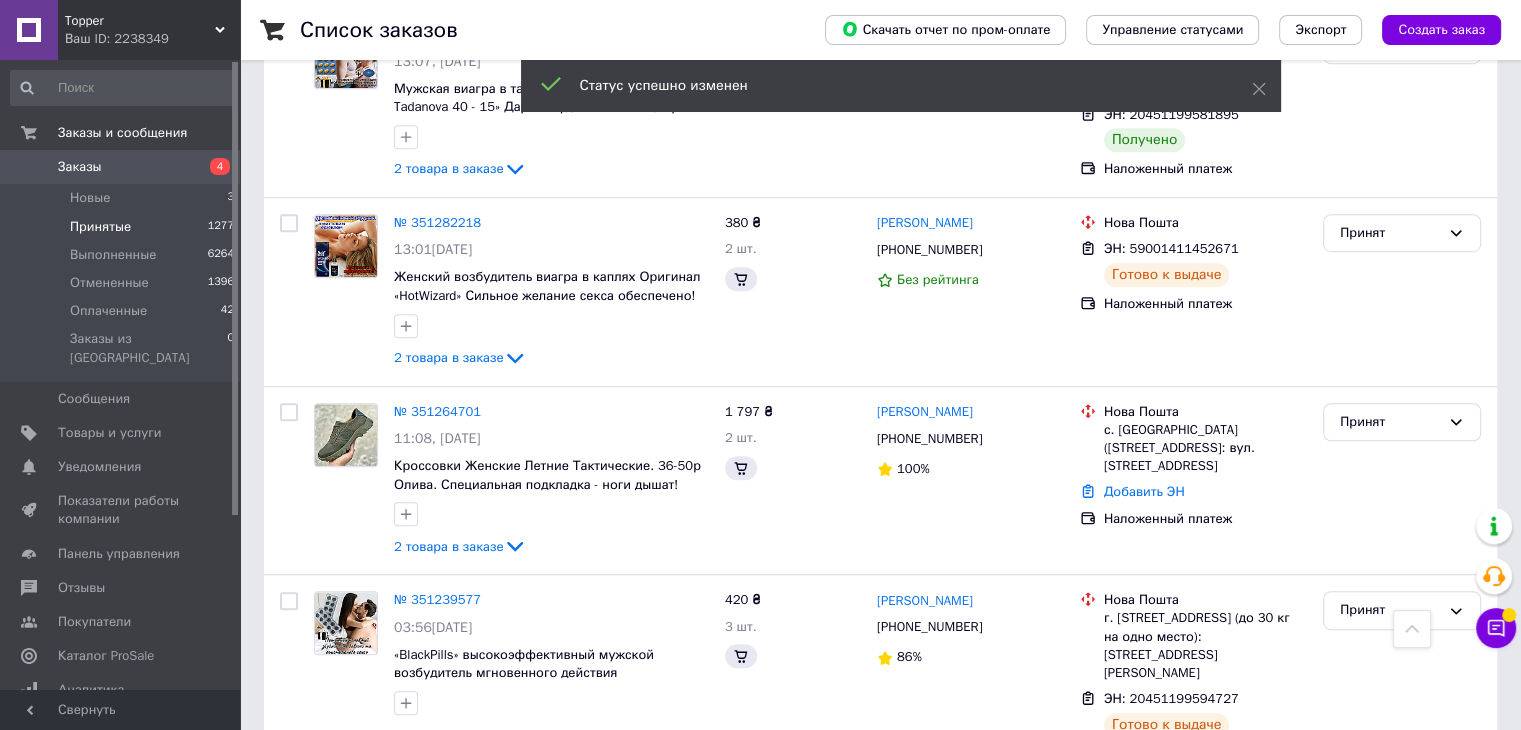 scroll, scrollTop: 8755, scrollLeft: 0, axis: vertical 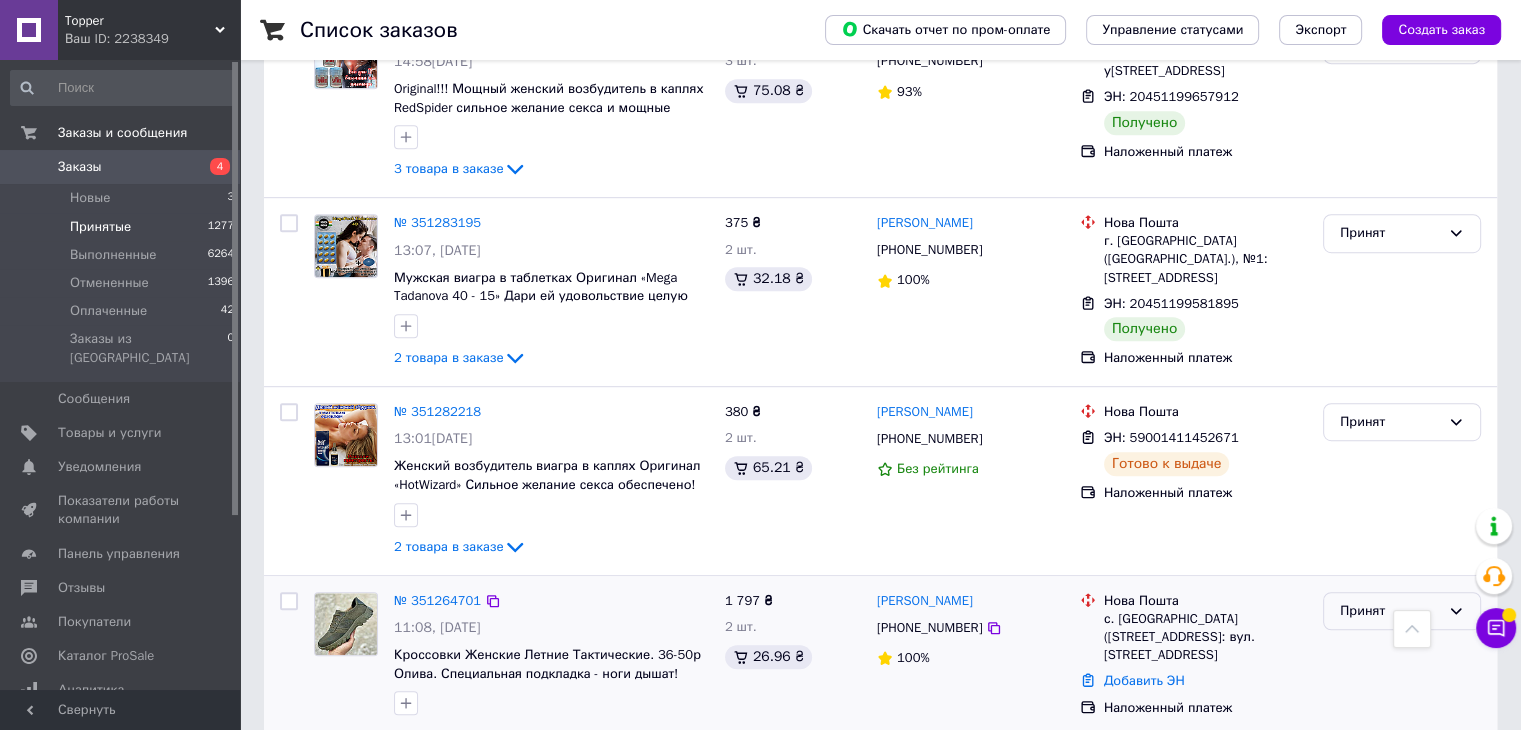 click on "Принят" at bounding box center (1390, 611) 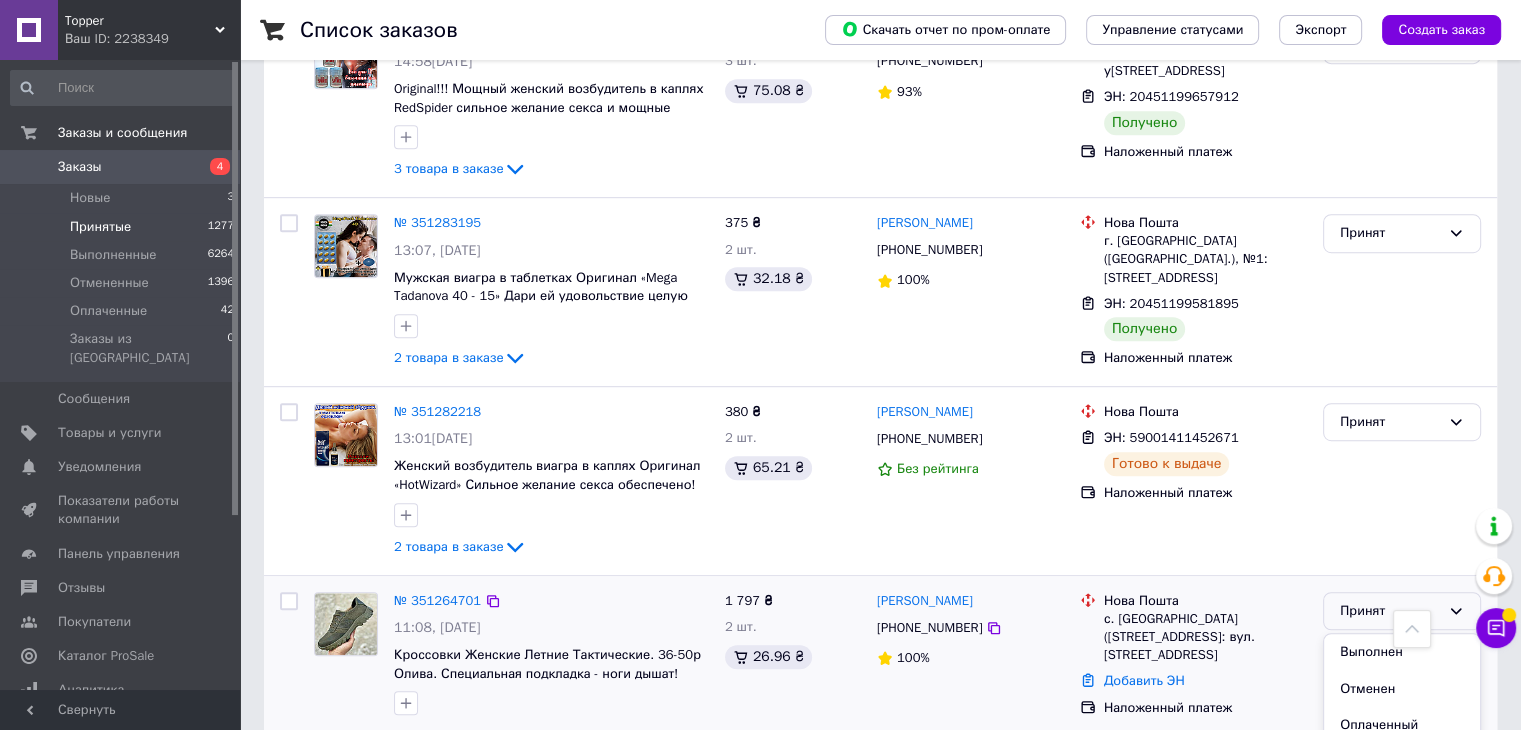 click on "Выполнен" at bounding box center [1402, 652] 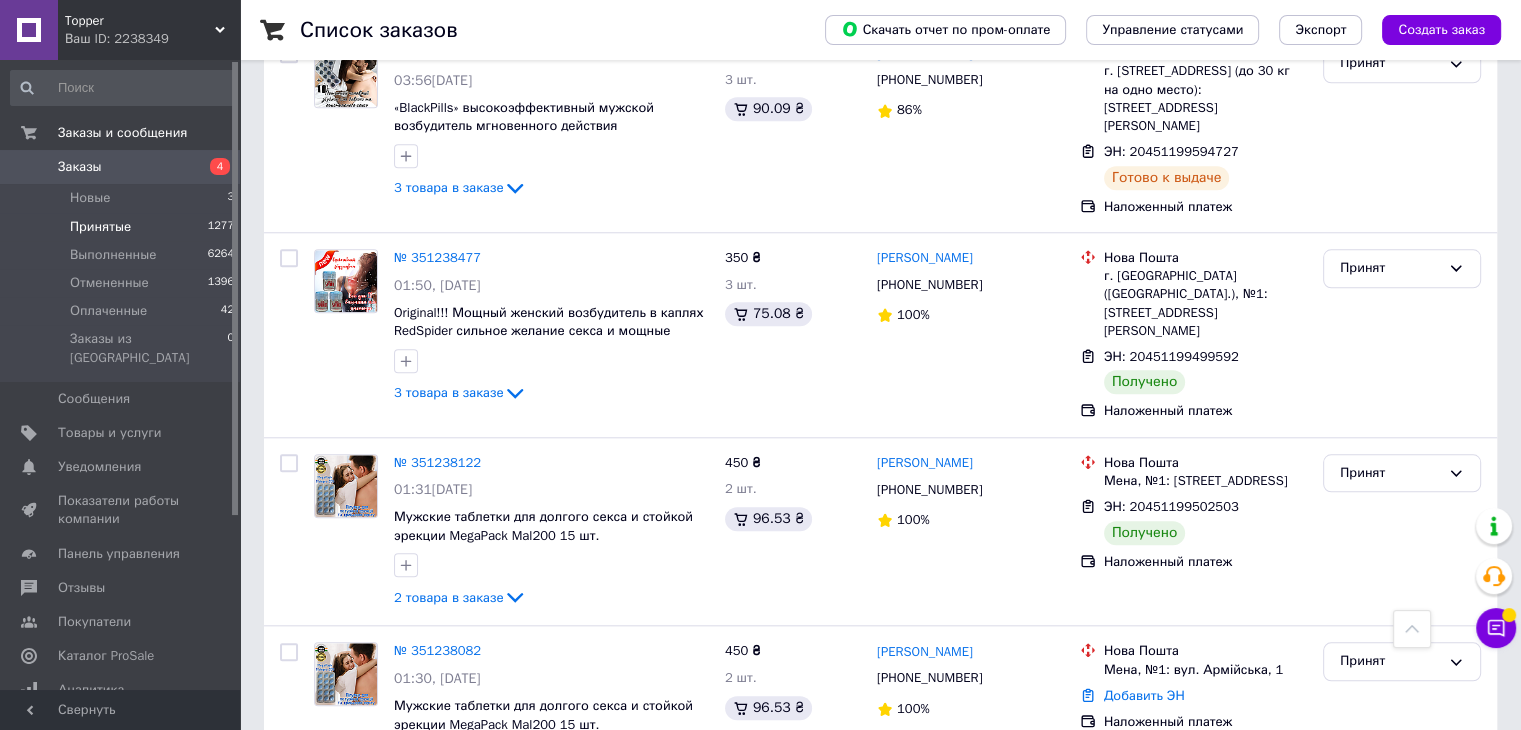 scroll, scrollTop: 11362, scrollLeft: 0, axis: vertical 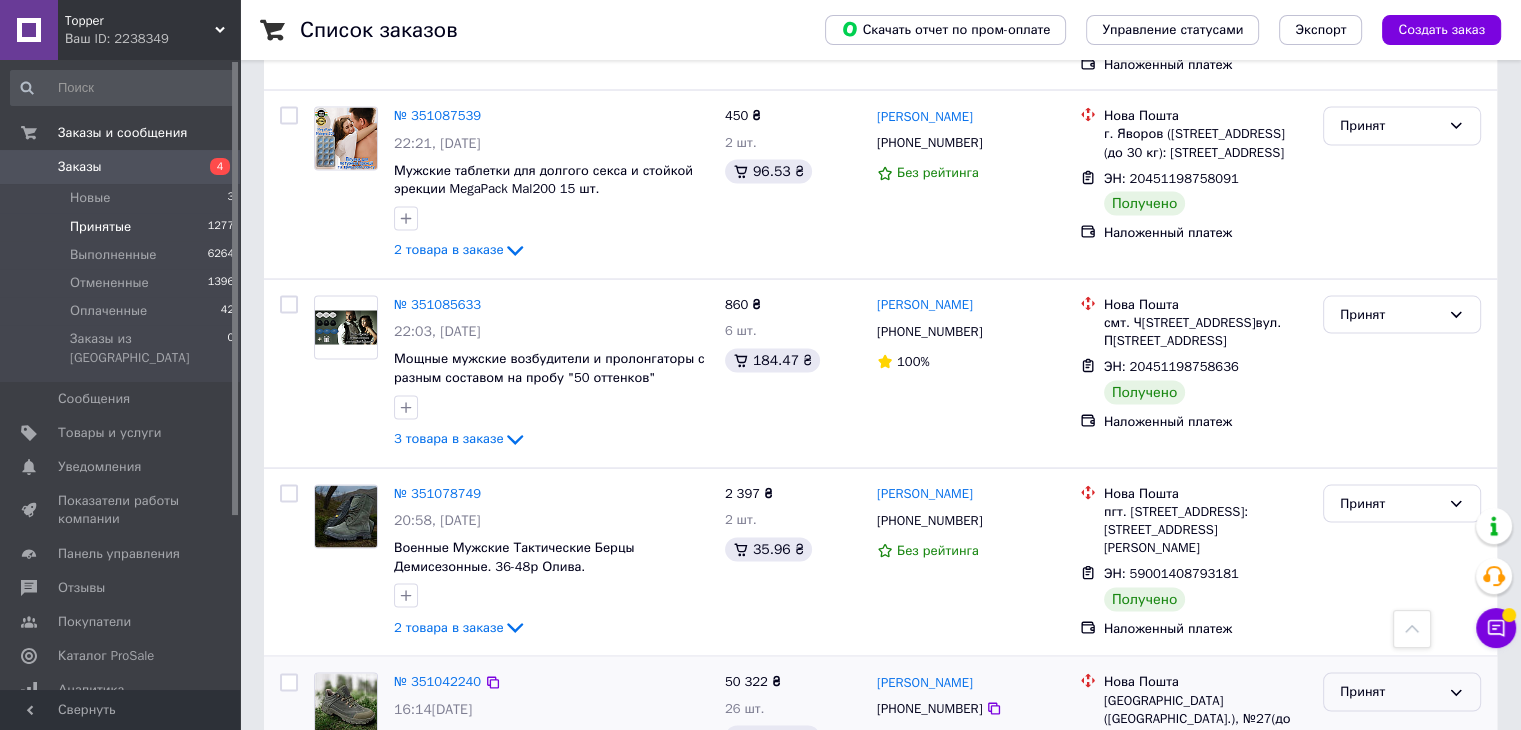 click on "Принят" at bounding box center [1402, 691] 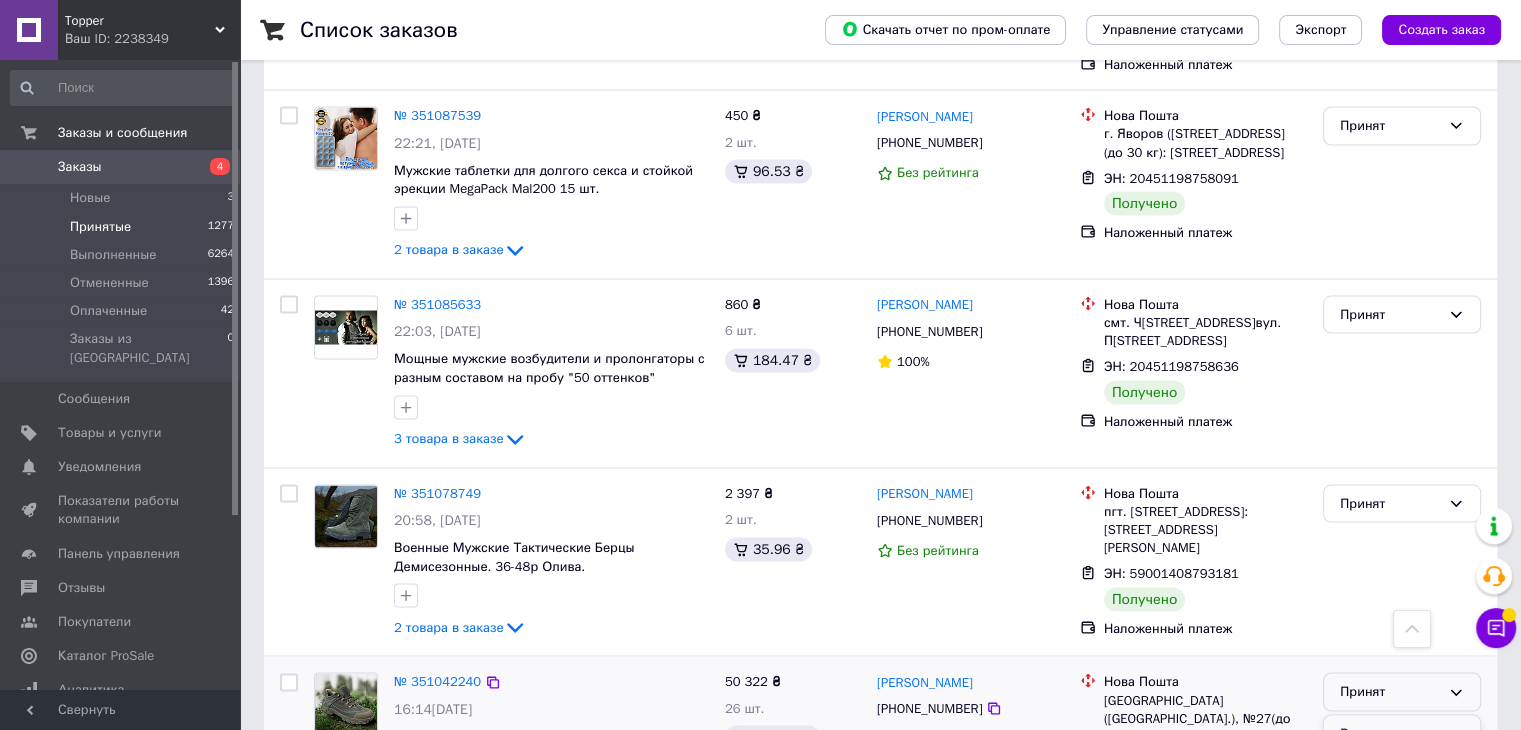 click on "Выполнен" at bounding box center [1402, 733] 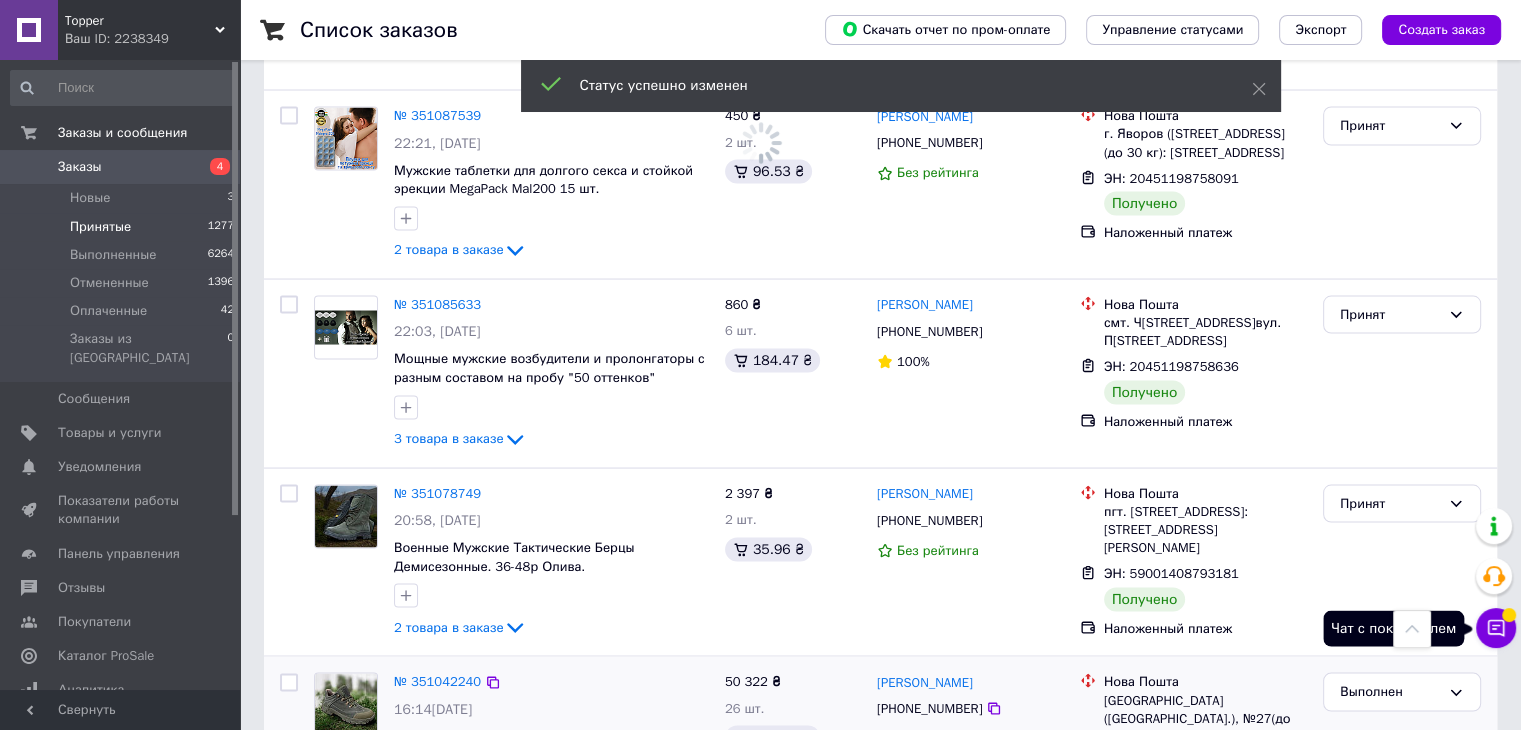 click on "Чат с покупателем" at bounding box center [1496, 628] 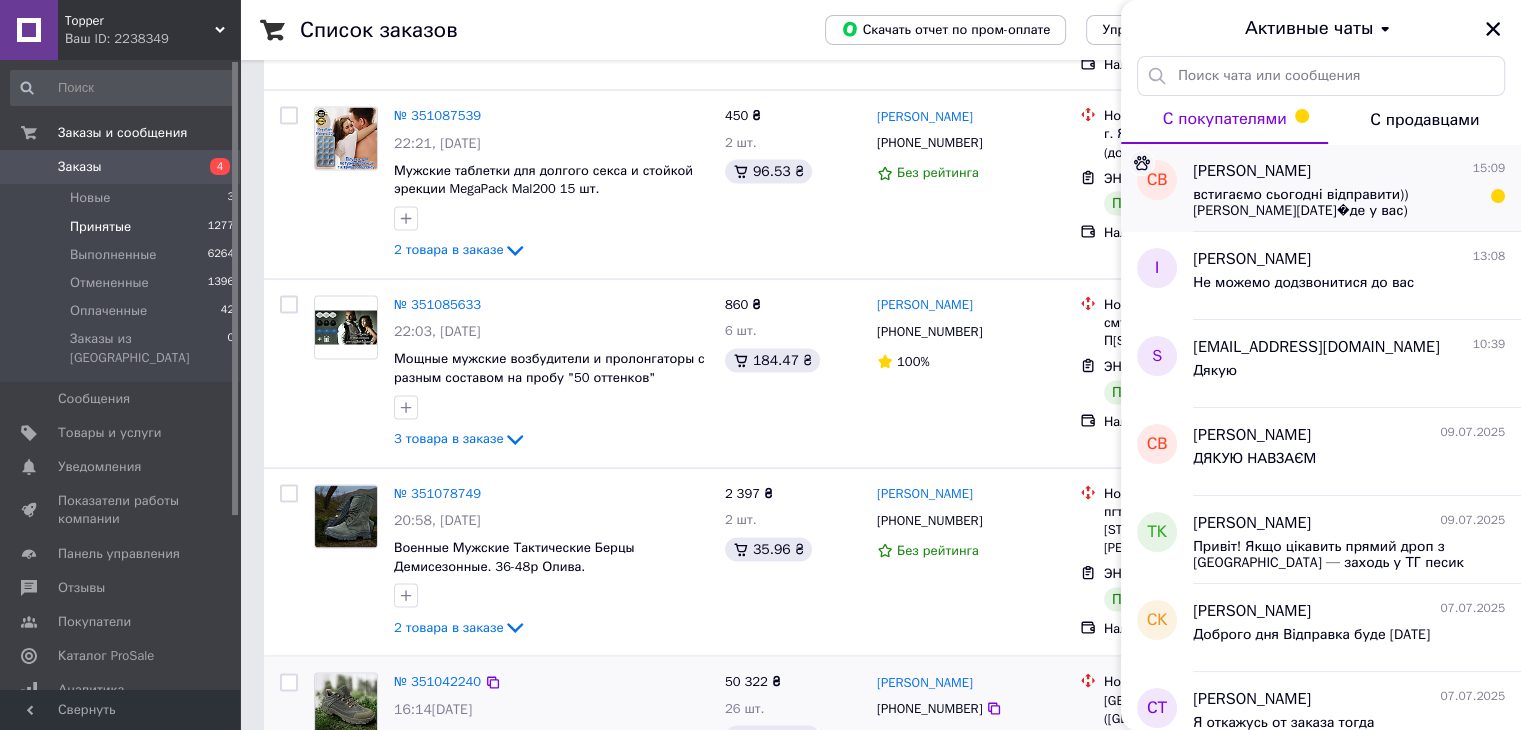 click on "встигаємо сьогодні відправити)) [PERSON_NAME][DATE]�де у вас)" at bounding box center (1335, 203) 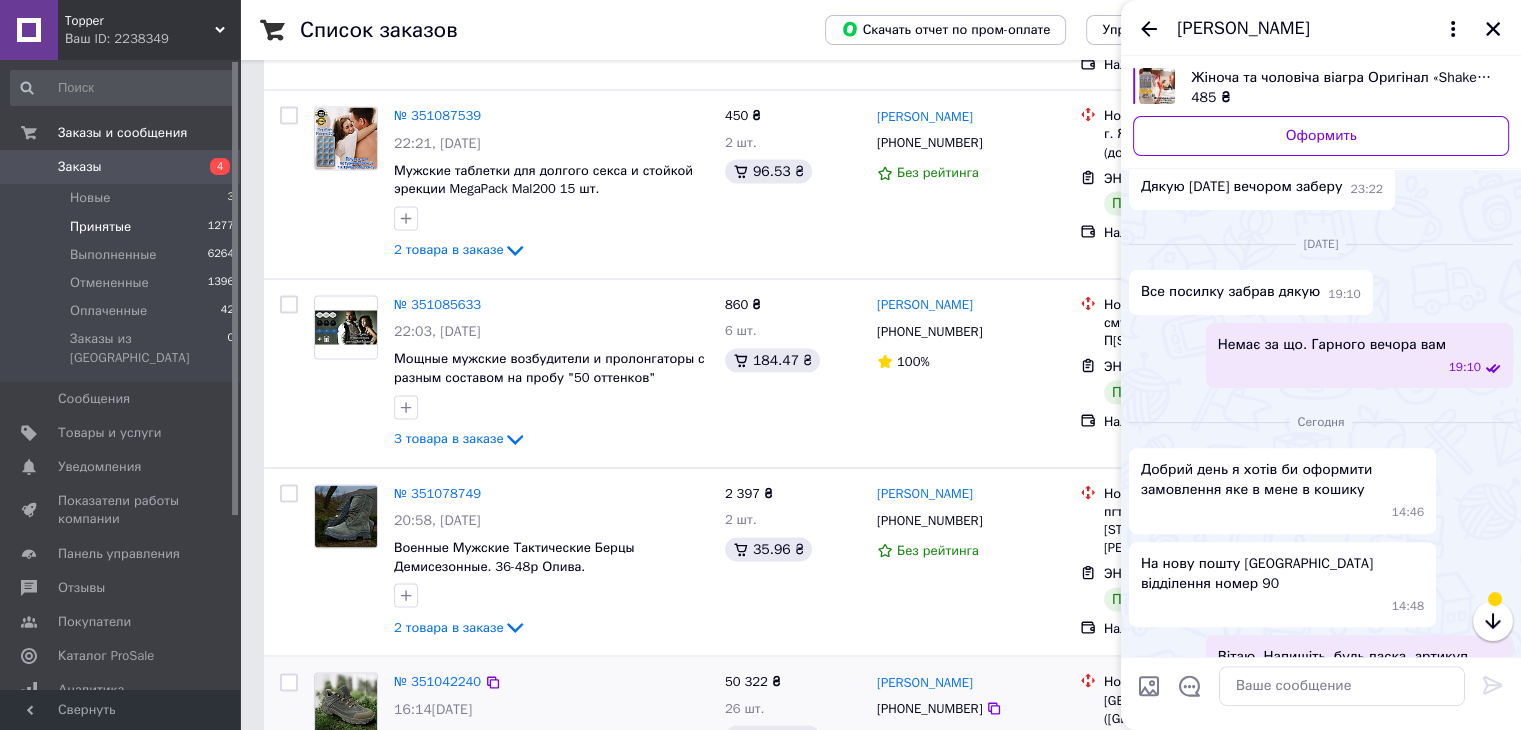 scroll, scrollTop: 922, scrollLeft: 0, axis: vertical 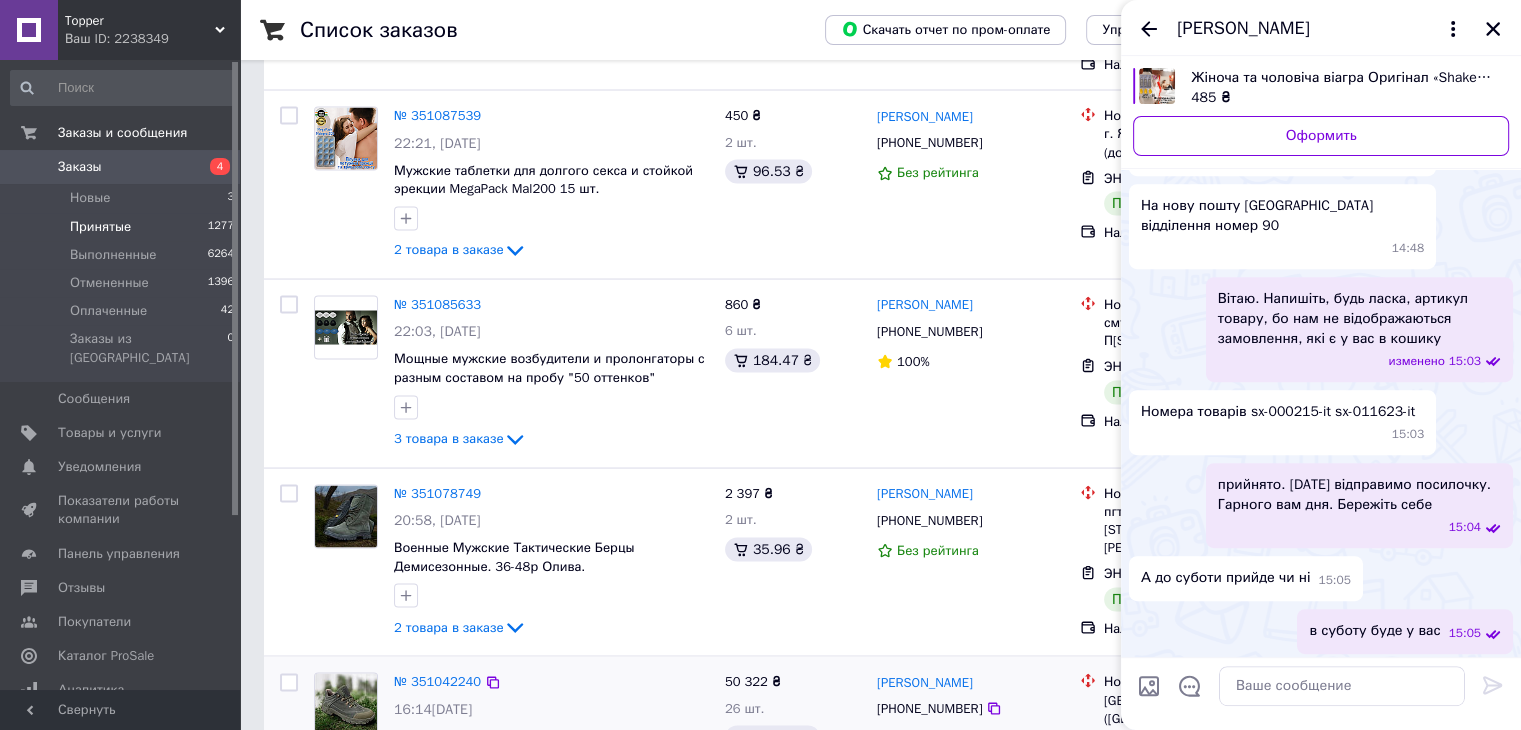click on "встигаємо сьогодні відправити)) [PERSON_NAME][DATE]�де у вас)" at bounding box center (1359, 694) 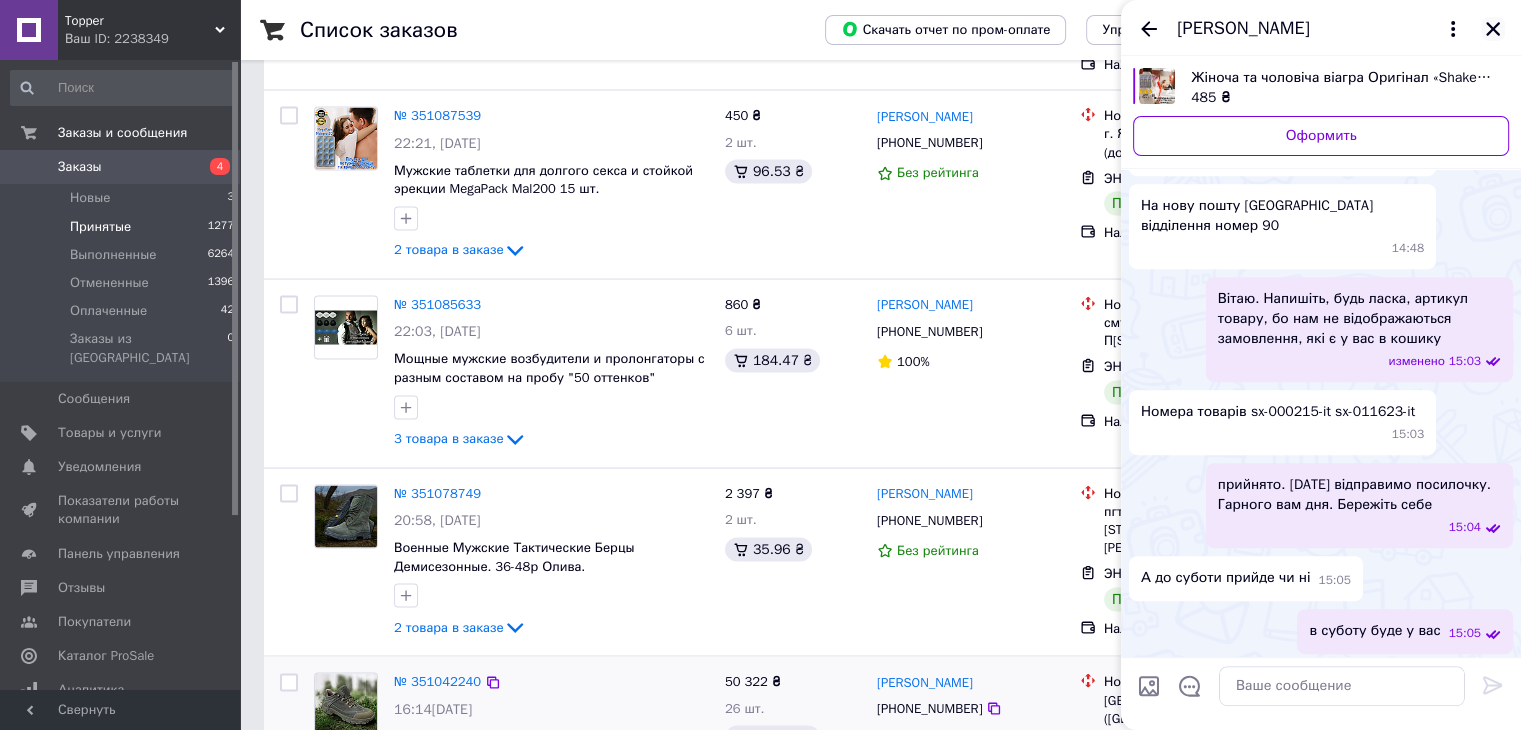 click 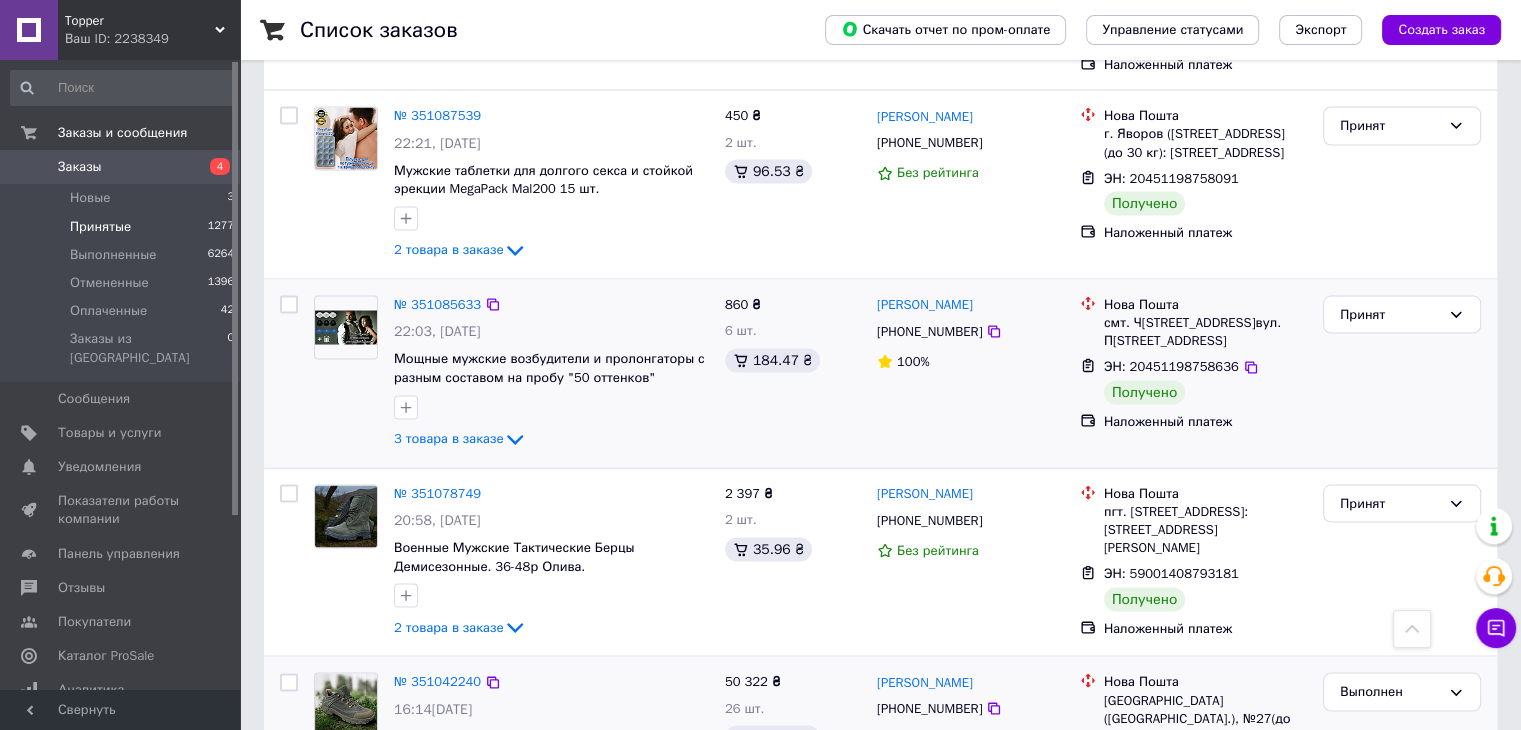 scroll, scrollTop: 1276, scrollLeft: 0, axis: vertical 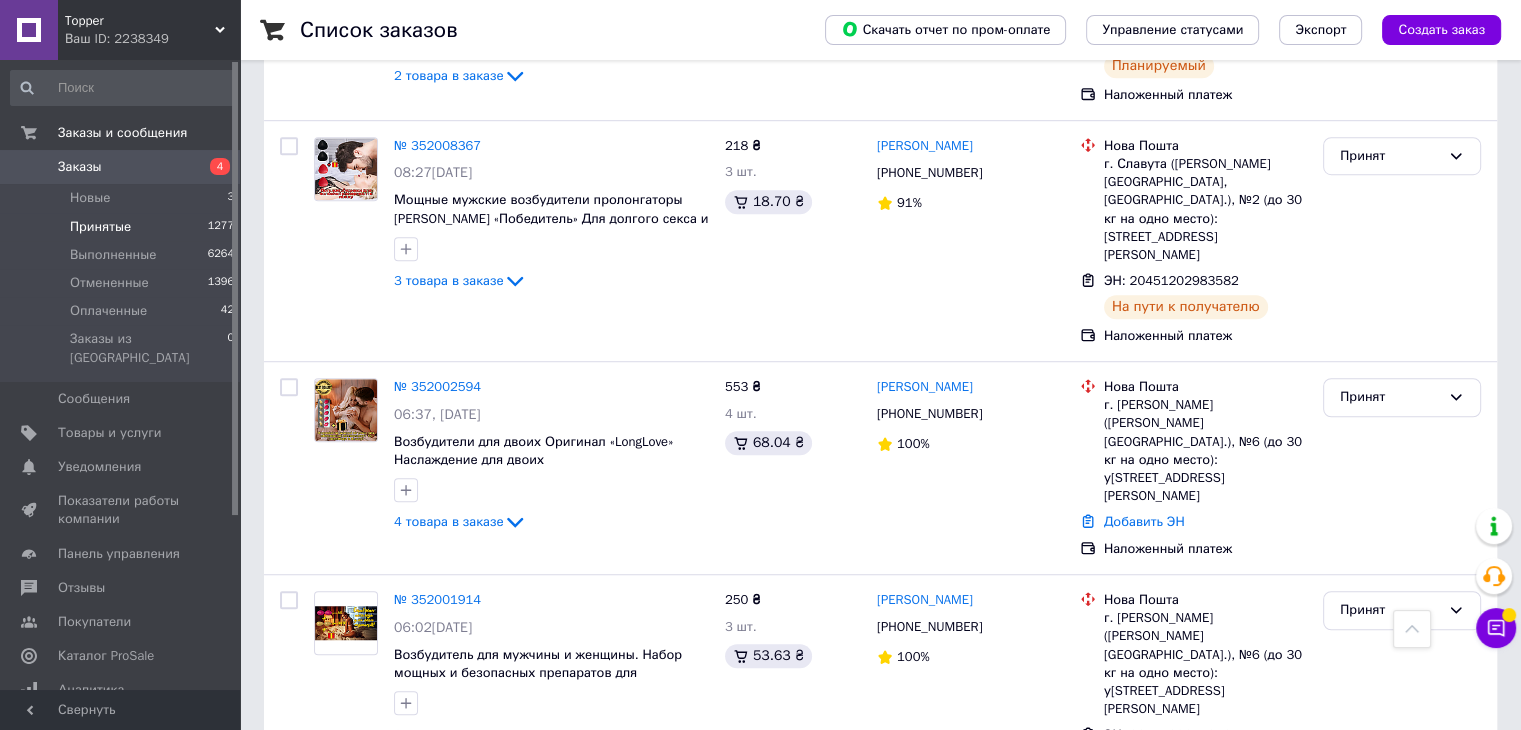 click on "Заказы 4" at bounding box center [123, 167] 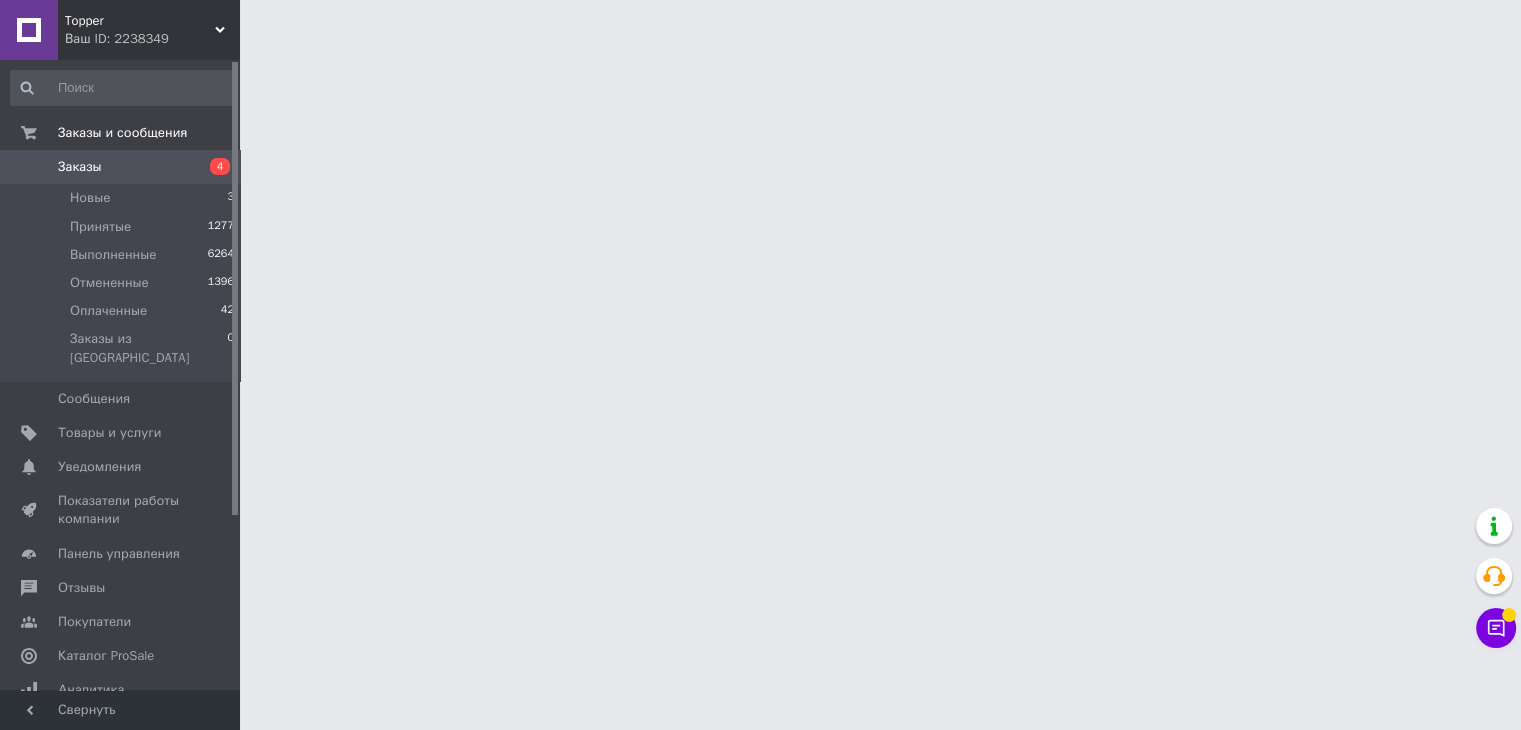scroll, scrollTop: 0, scrollLeft: 0, axis: both 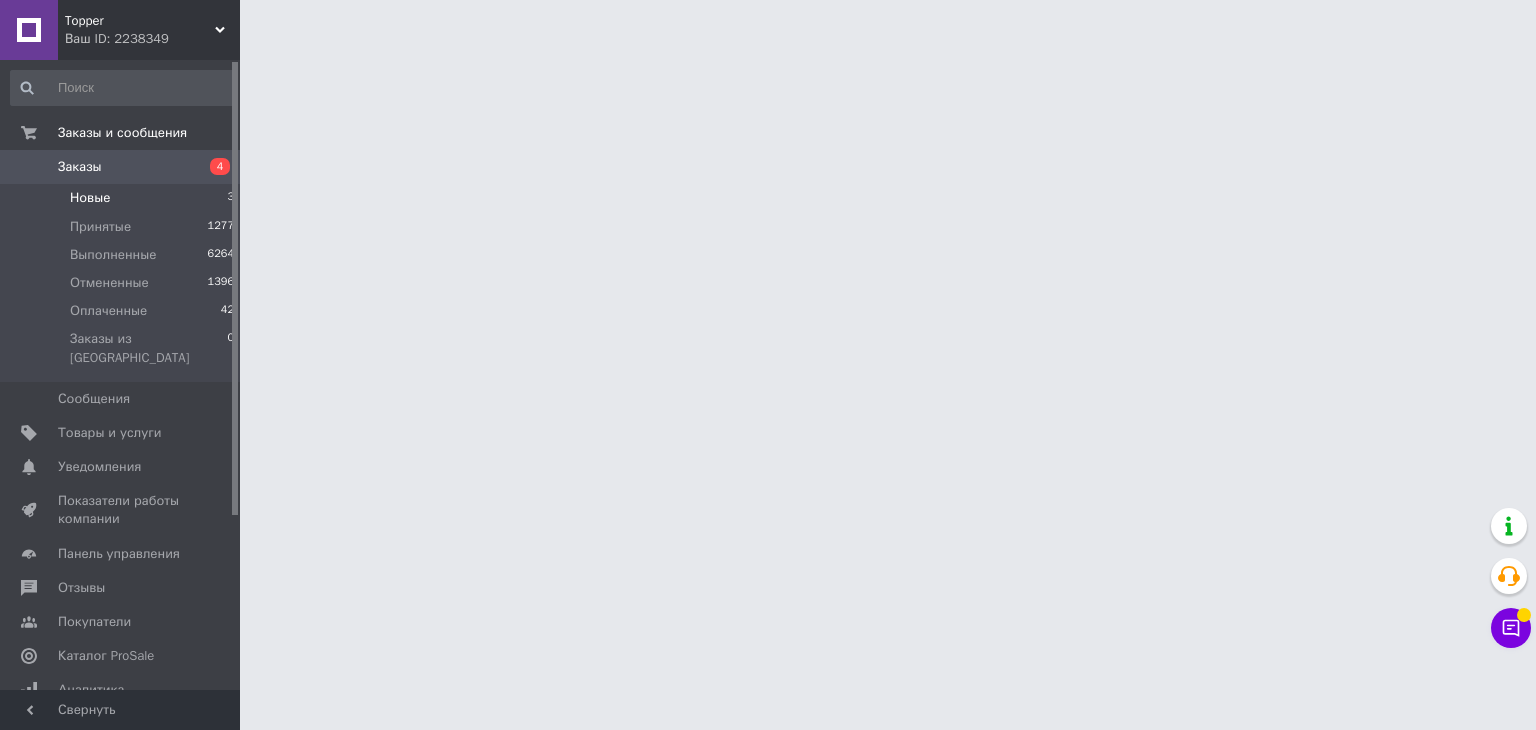 click on "Новые" at bounding box center [90, 198] 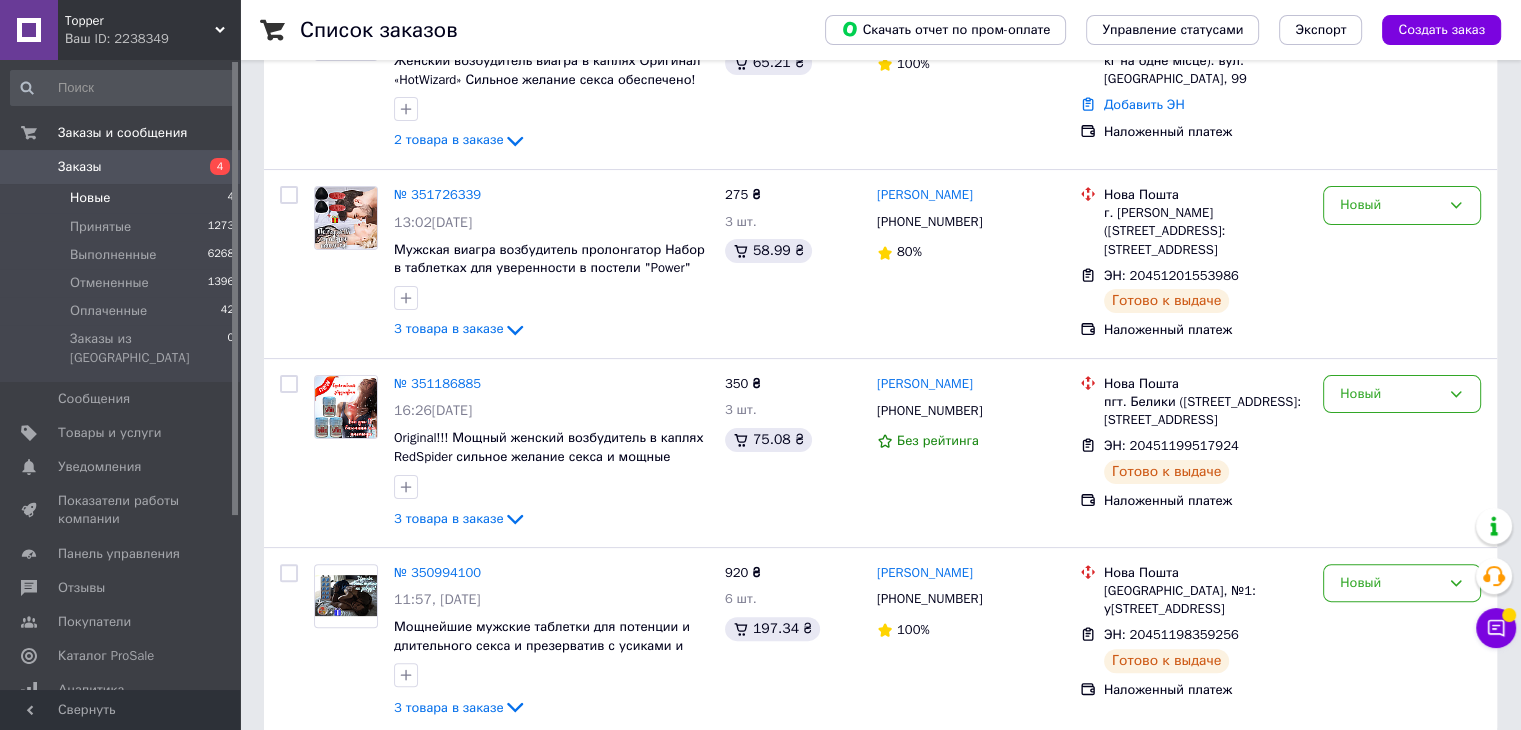 scroll, scrollTop: 436, scrollLeft: 0, axis: vertical 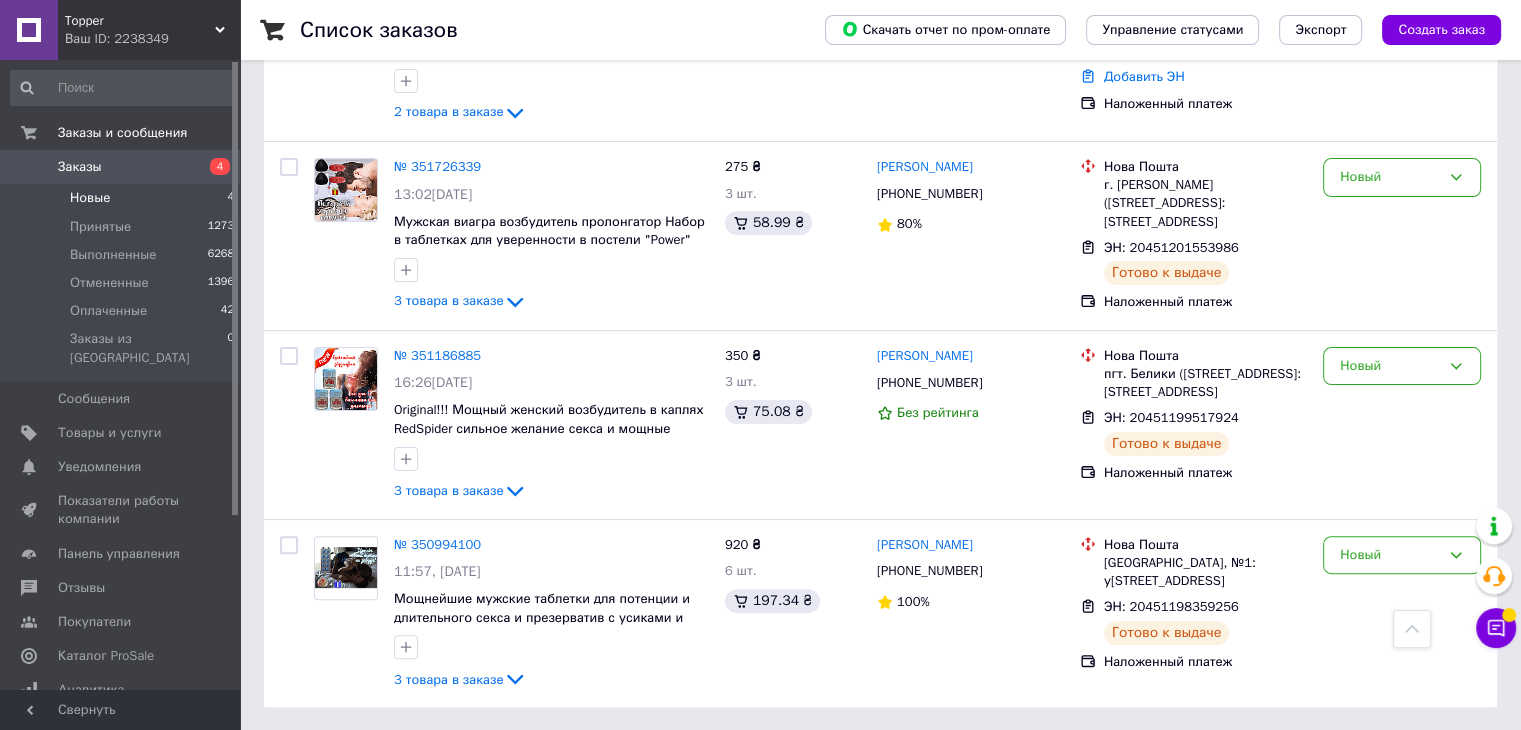 click on "Список заказов   Скачать отчет по пром-оплате Управление статусами Экспорт Создать заказ -360.83 ₴ реальных средств на балансе Через 4 дня товары станут неактивны Пополните Баланс ,  чтоб и далее получать заказы Пополнить баланс 1 Фильтры Сохраненные фильтры: Новые (4) Статус: Новые Сбросить все Заказ Сумма Покупатель Доставка и оплата Статус № 352100824 16:43[DATE] Женский возбудитель виагра в каплях Оригинал «HotWizard» Сильное желание секса обеспечено! 2 товара в заказе 380 ₴ 2 шт. 65.21 ₴ [PERSON_NAME] [PHONE_NUMBER] 100% Нова Пошта Добавить ЭН Наложенный платеж Новый 80%" at bounding box center (880, 147) 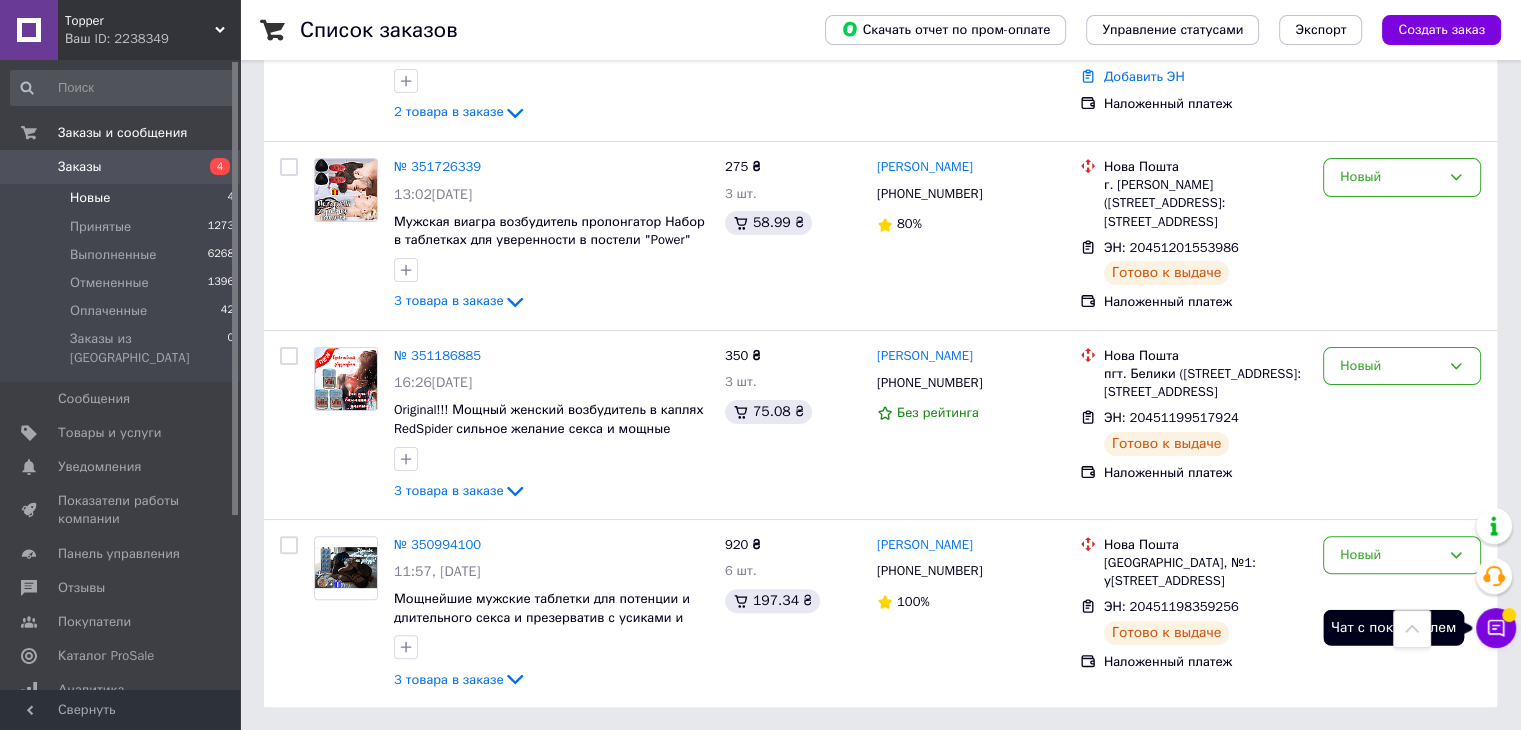 click 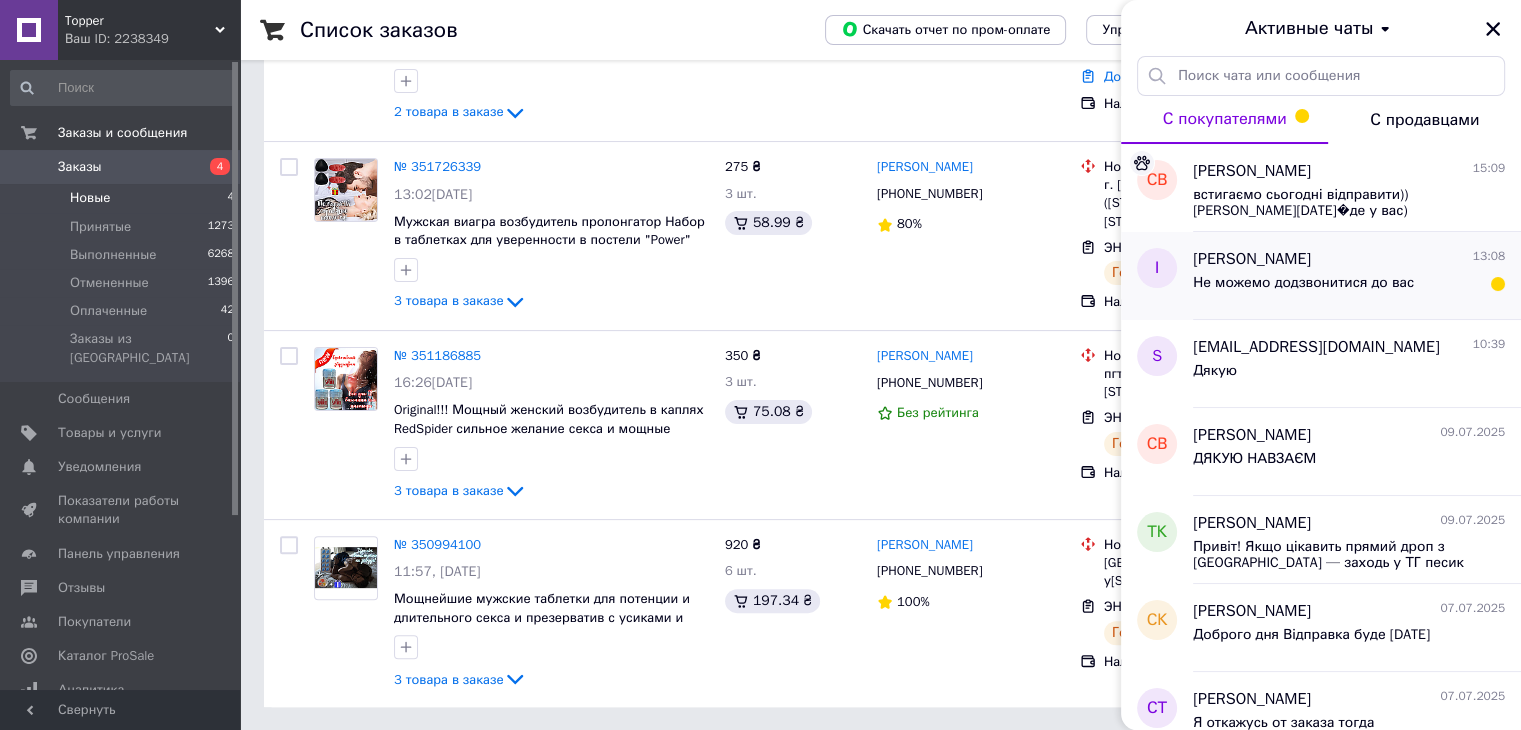 click on "Не можемо додзвонитися до вас" at bounding box center [1349, 287] 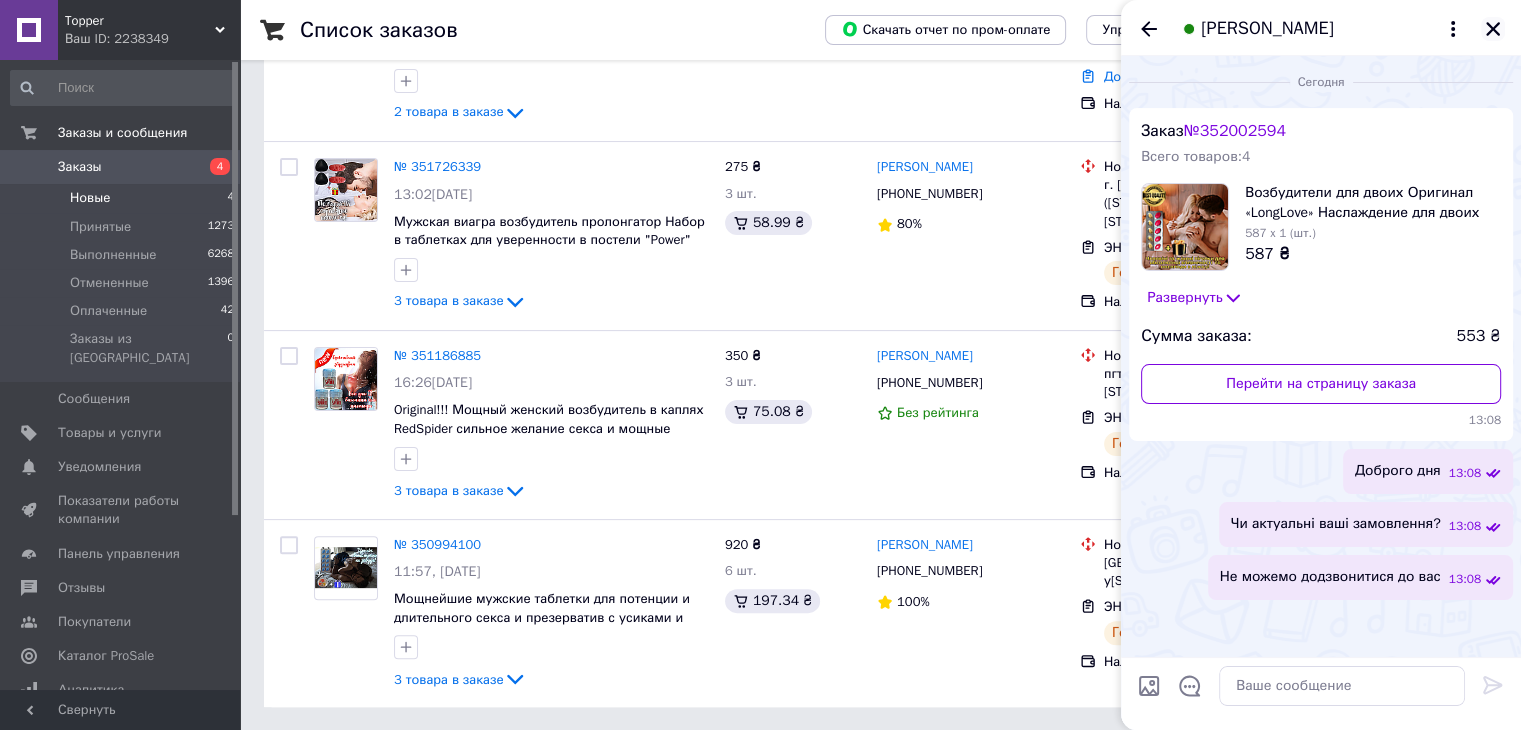 click 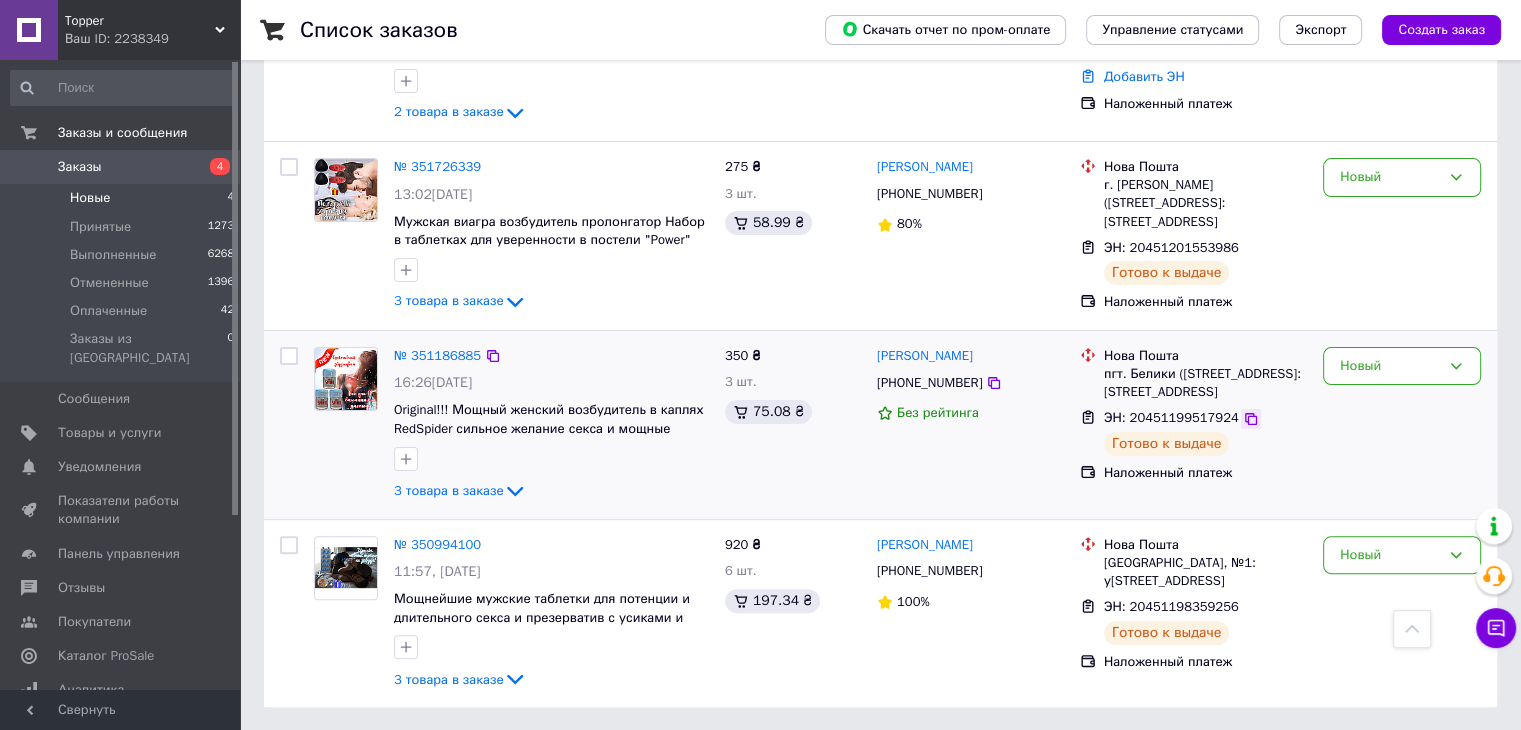 click 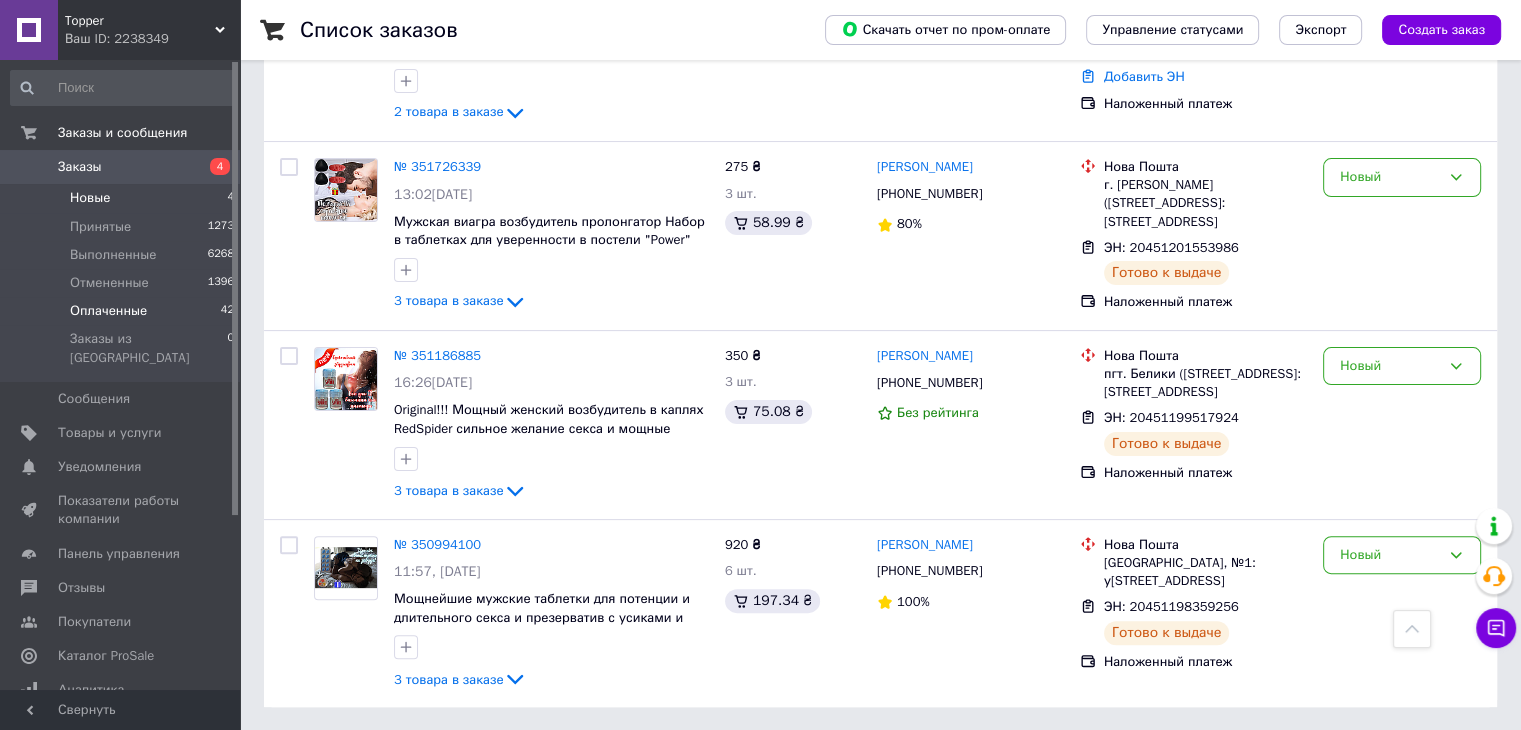 click on "Оплаченные" at bounding box center (108, 311) 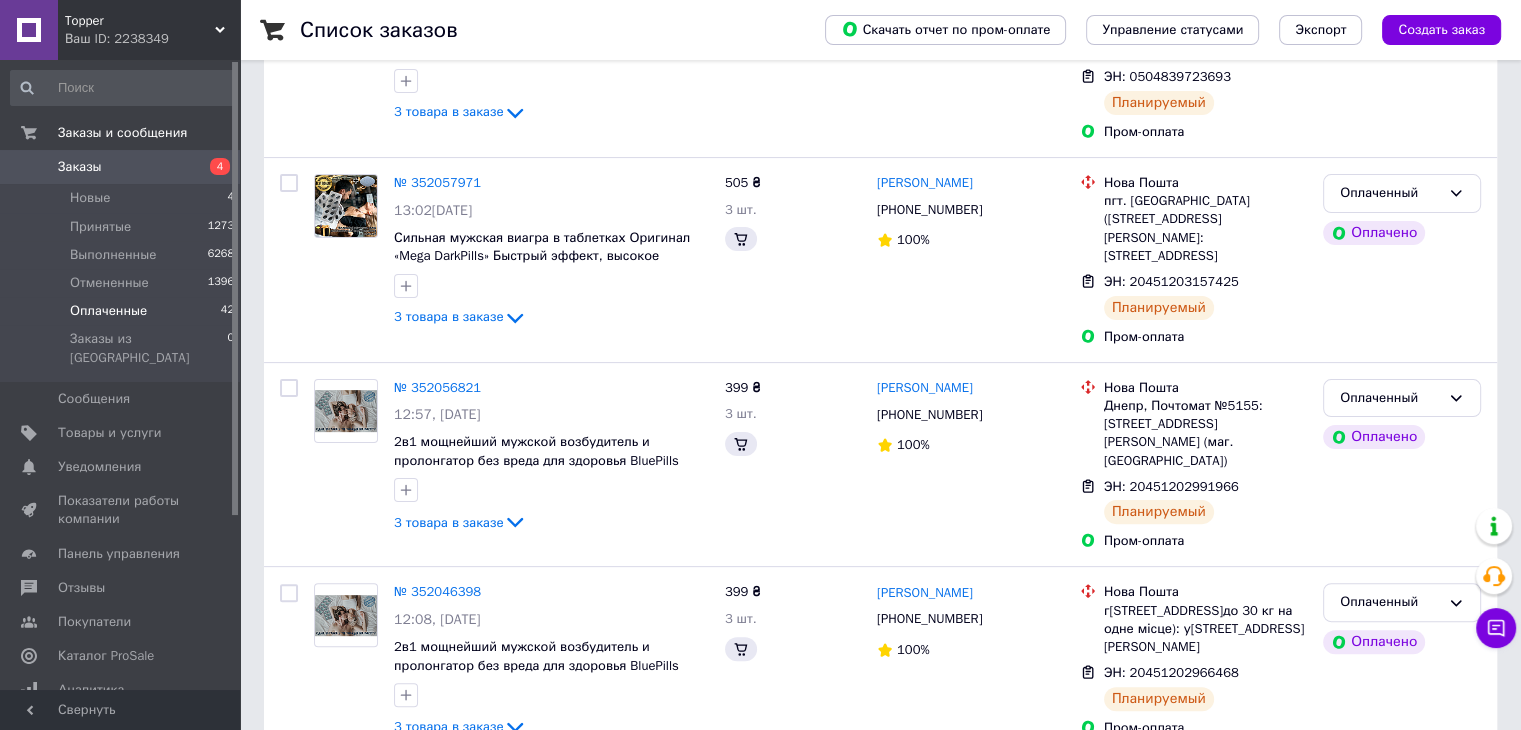 scroll, scrollTop: 0, scrollLeft: 0, axis: both 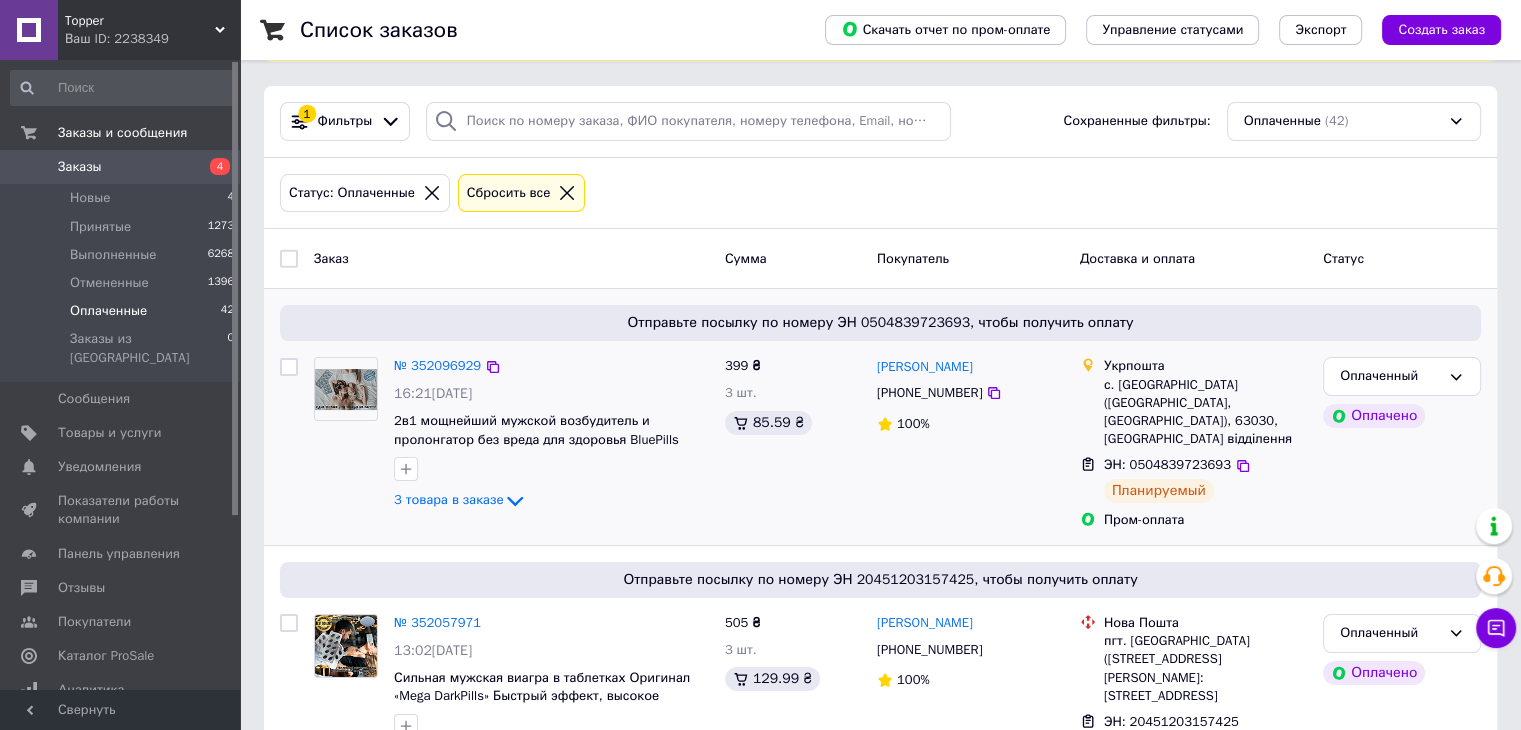 click at bounding box center (289, 367) 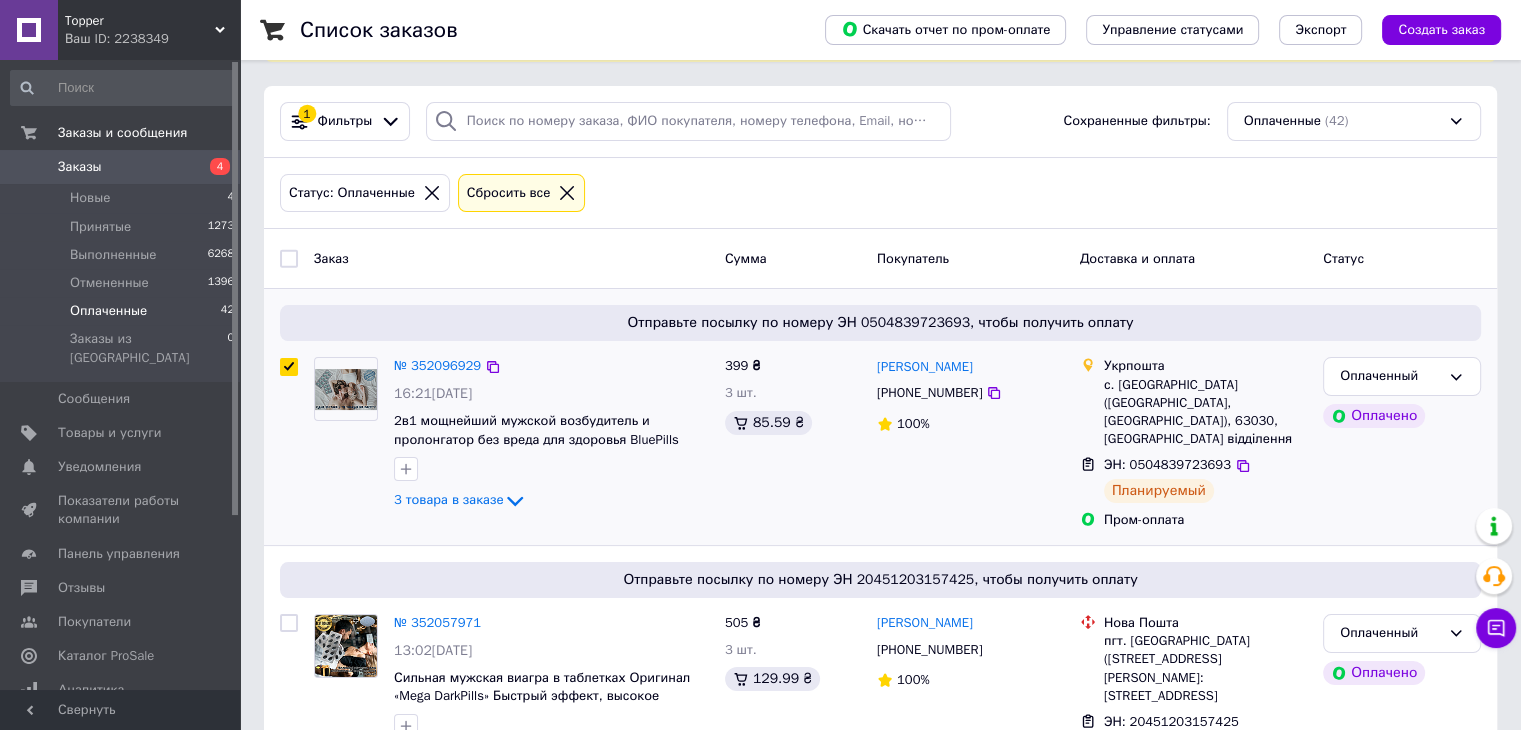 checkbox on "true" 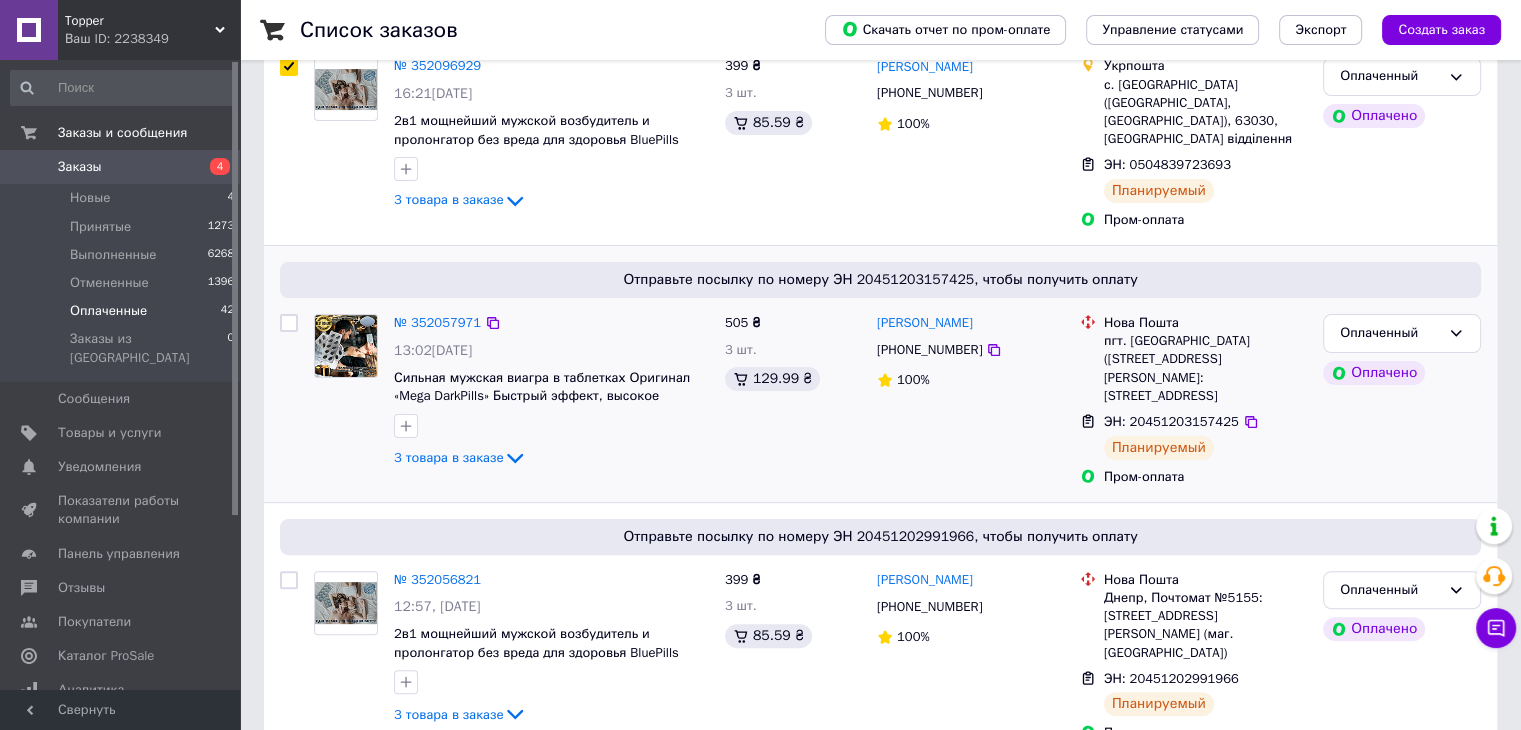 click at bounding box center (289, 323) 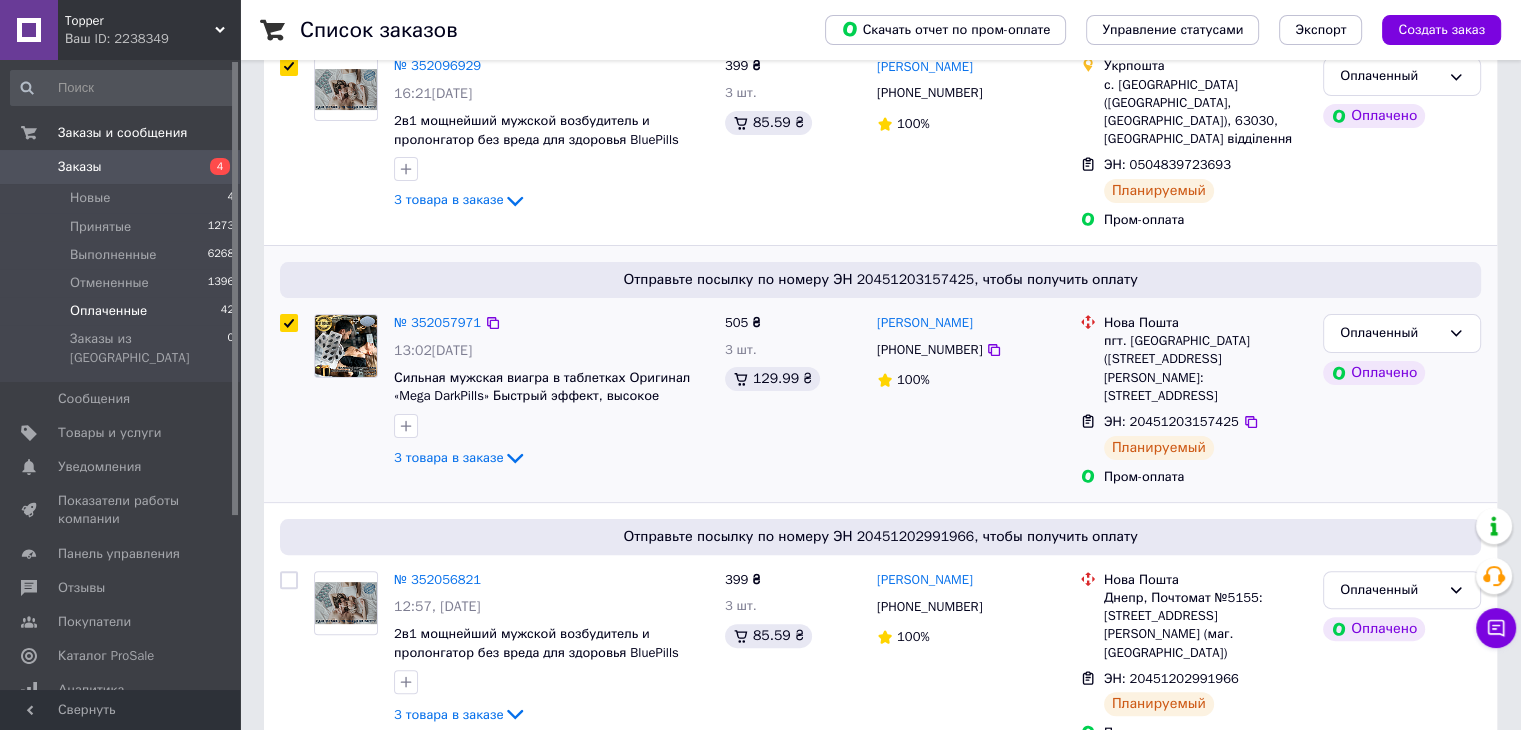 checkbox on "true" 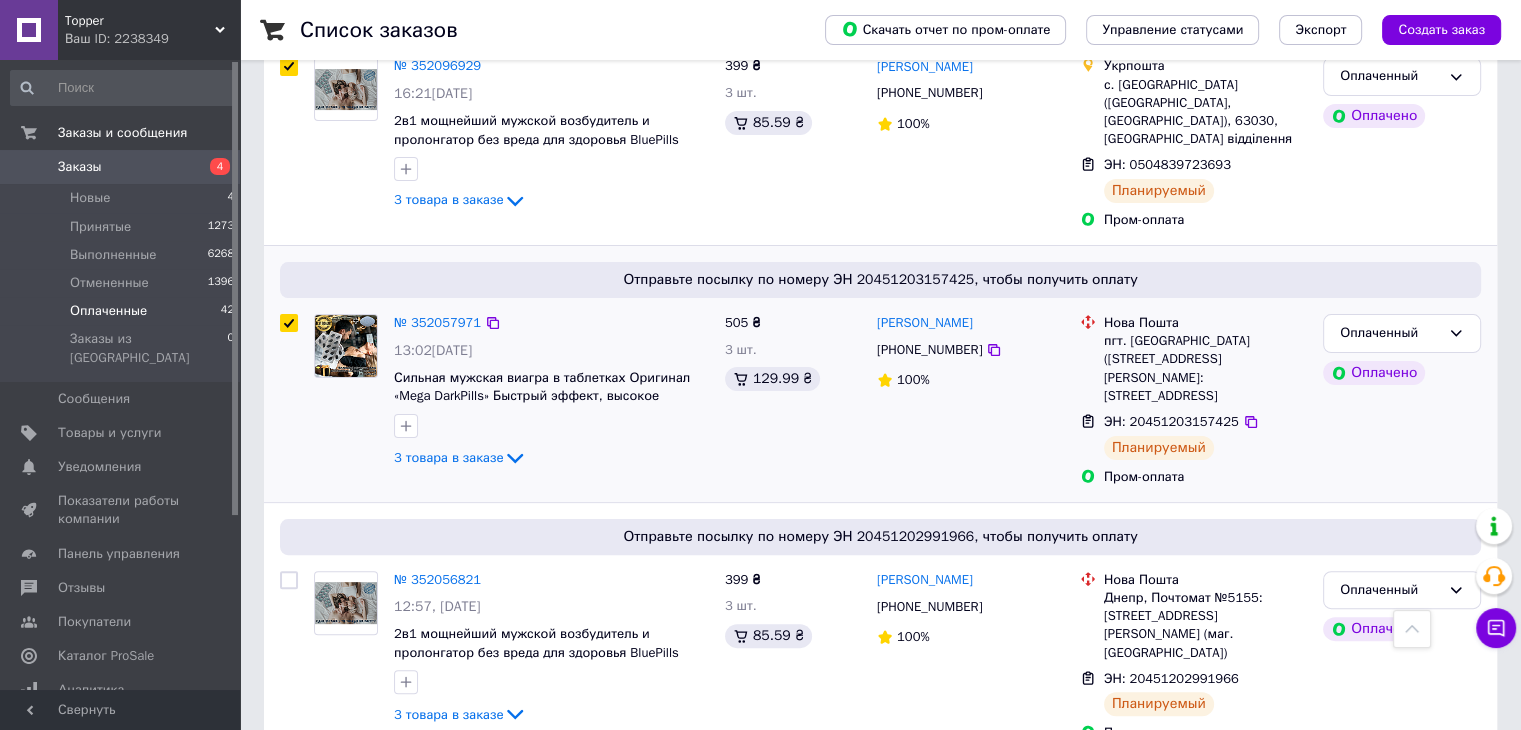 scroll, scrollTop: 600, scrollLeft: 0, axis: vertical 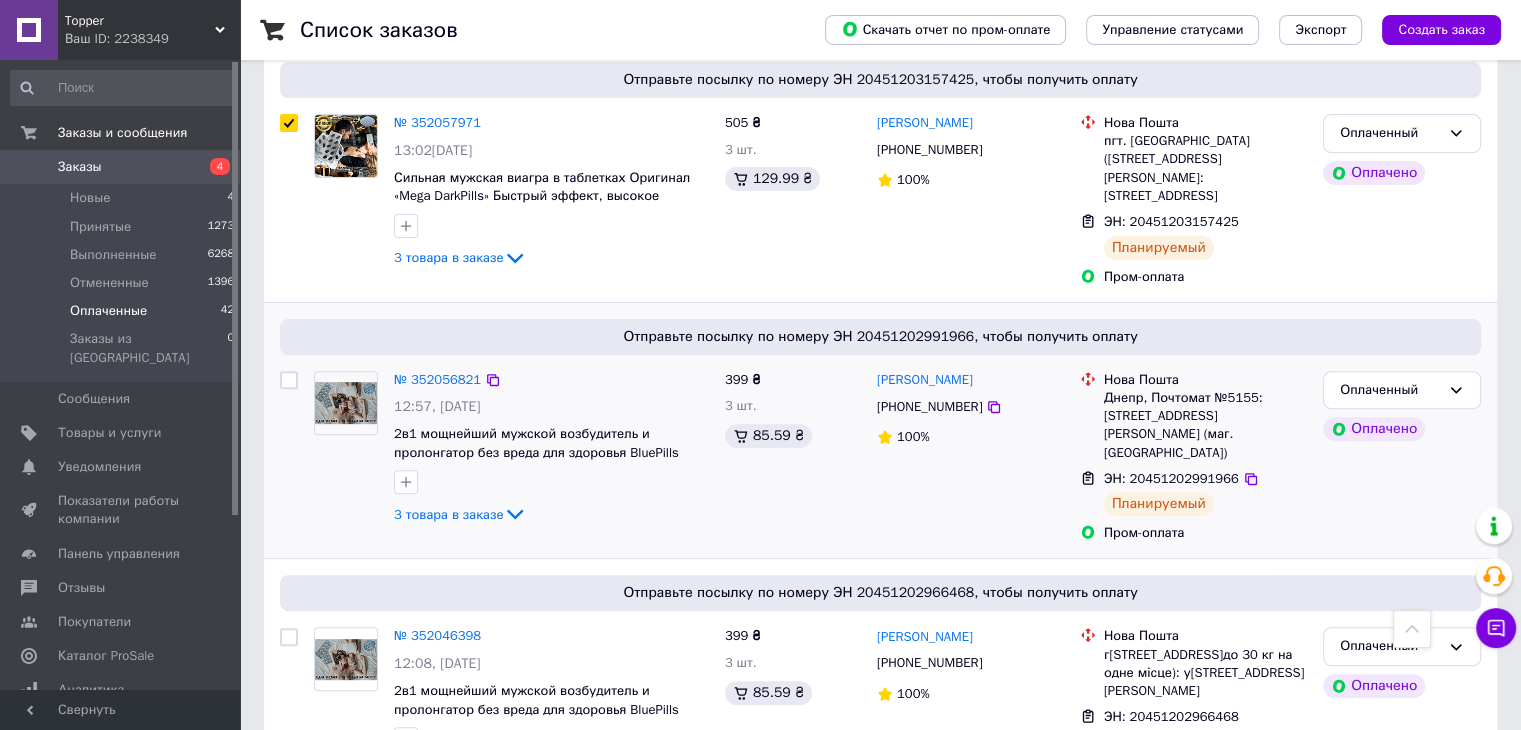 click at bounding box center [289, 380] 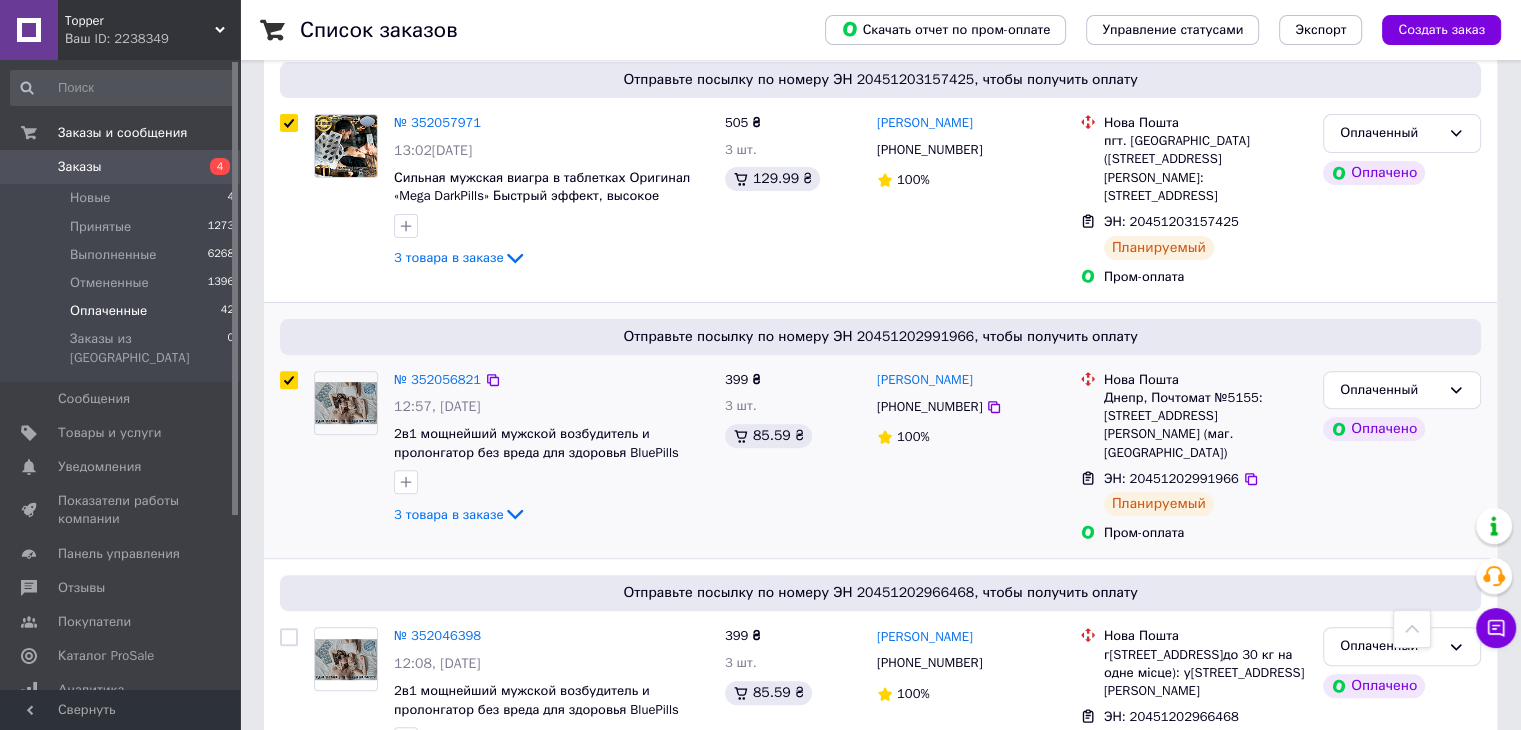 checkbox on "true" 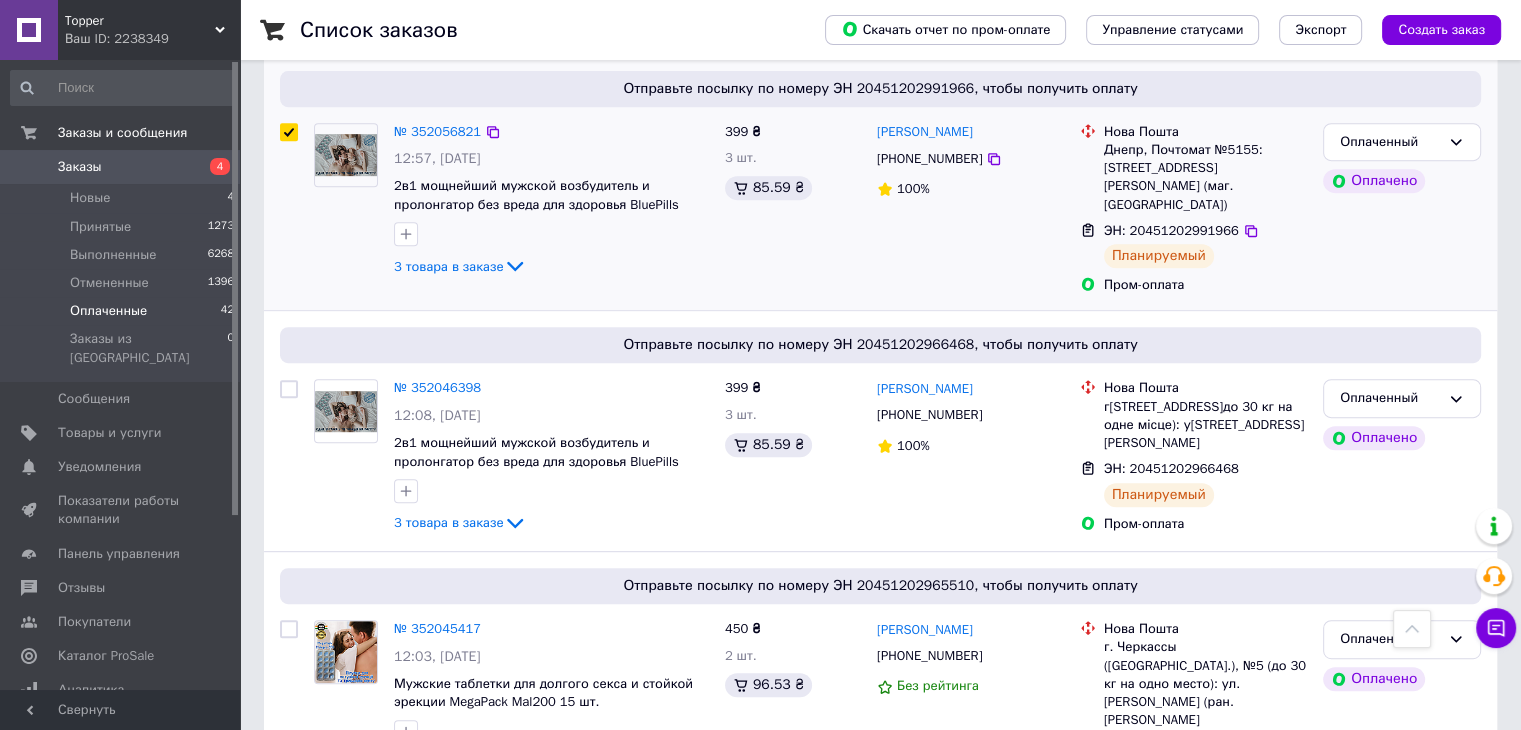 scroll, scrollTop: 900, scrollLeft: 0, axis: vertical 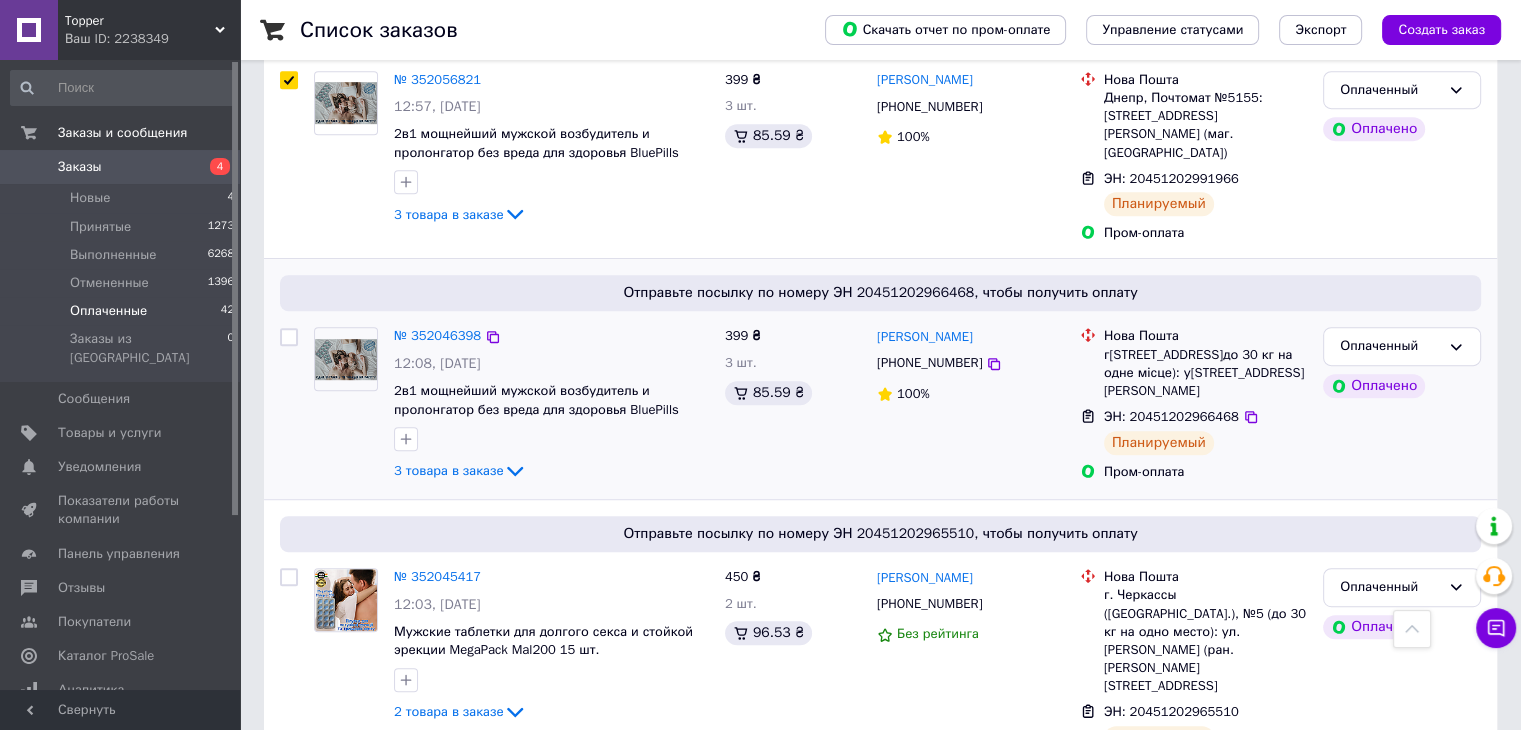 click at bounding box center [289, 405] 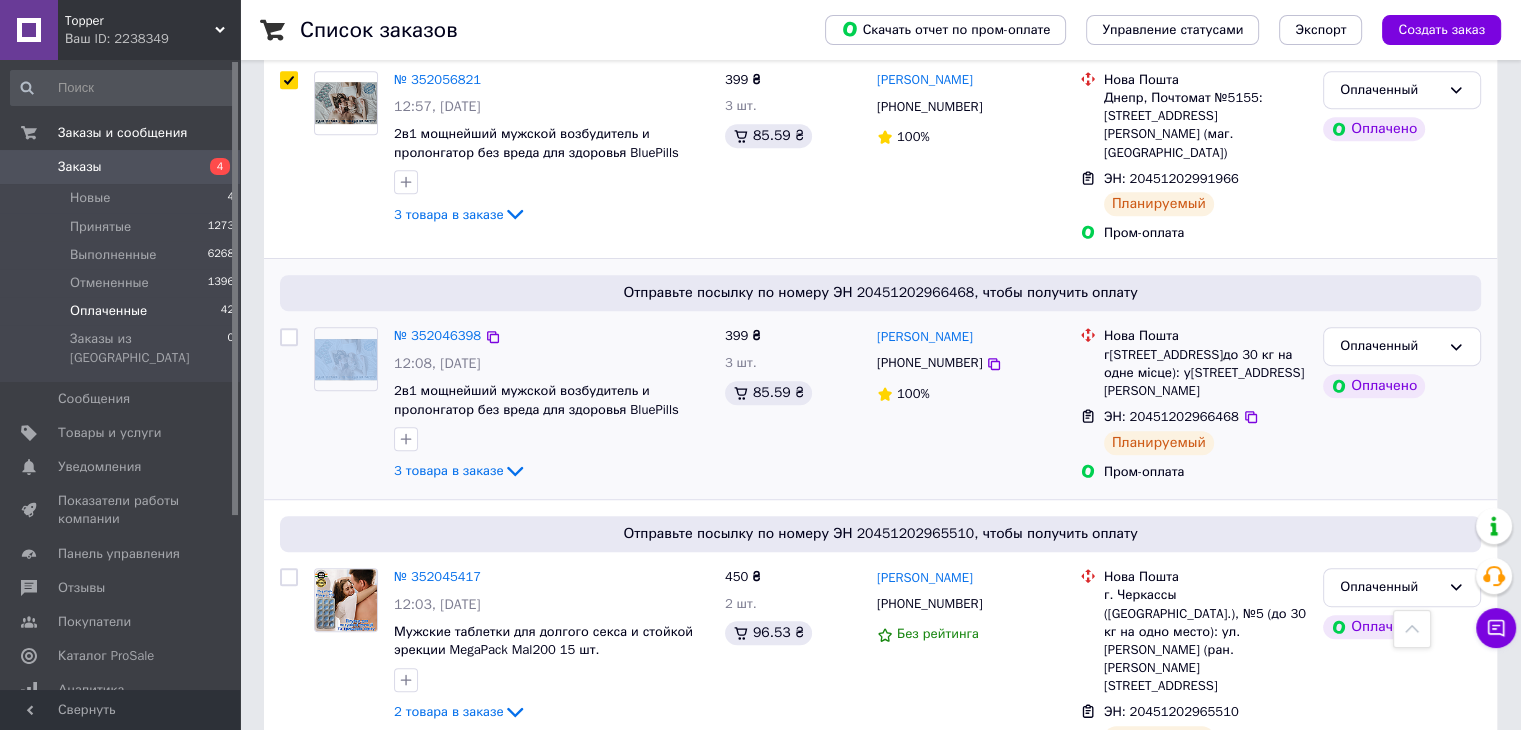 click at bounding box center [289, 405] 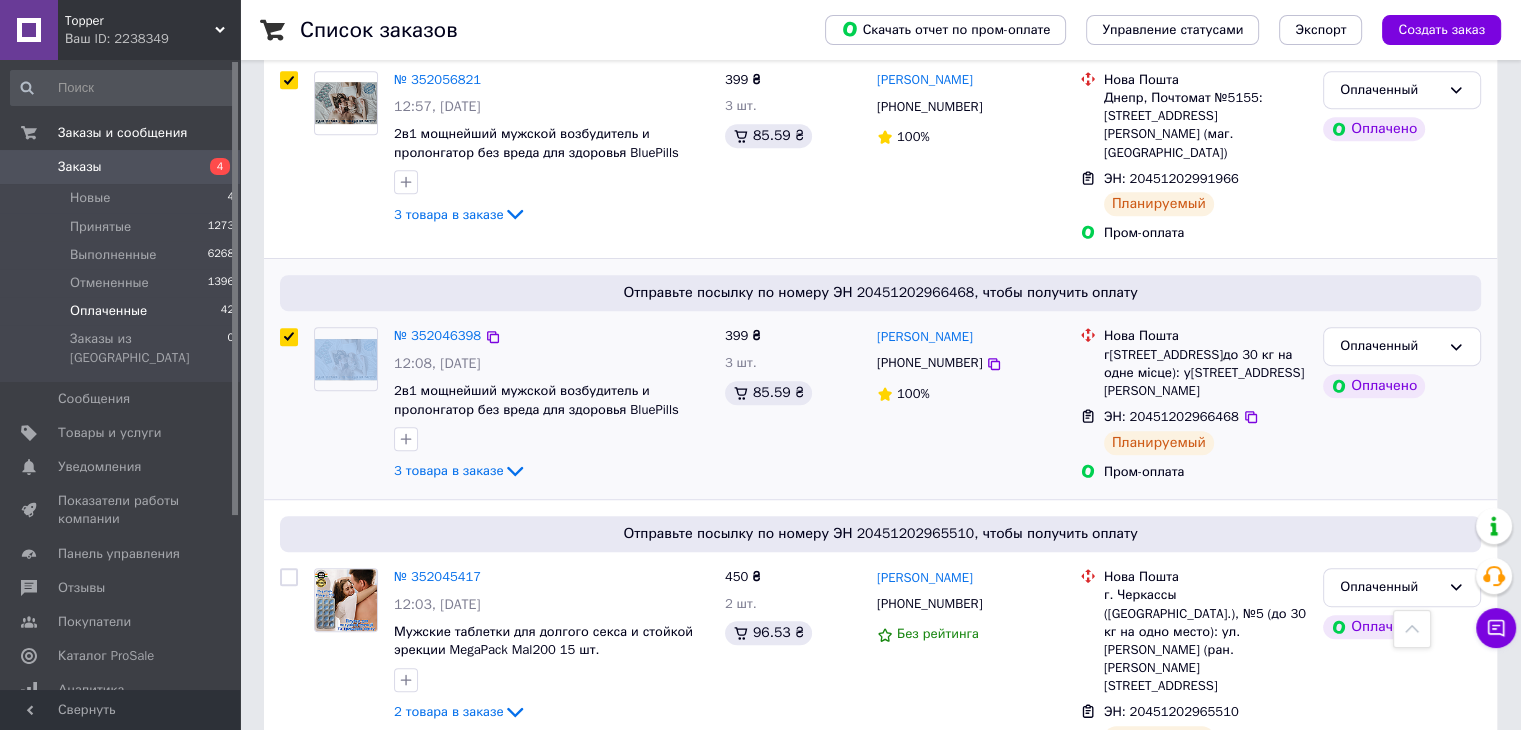 checkbox on "true" 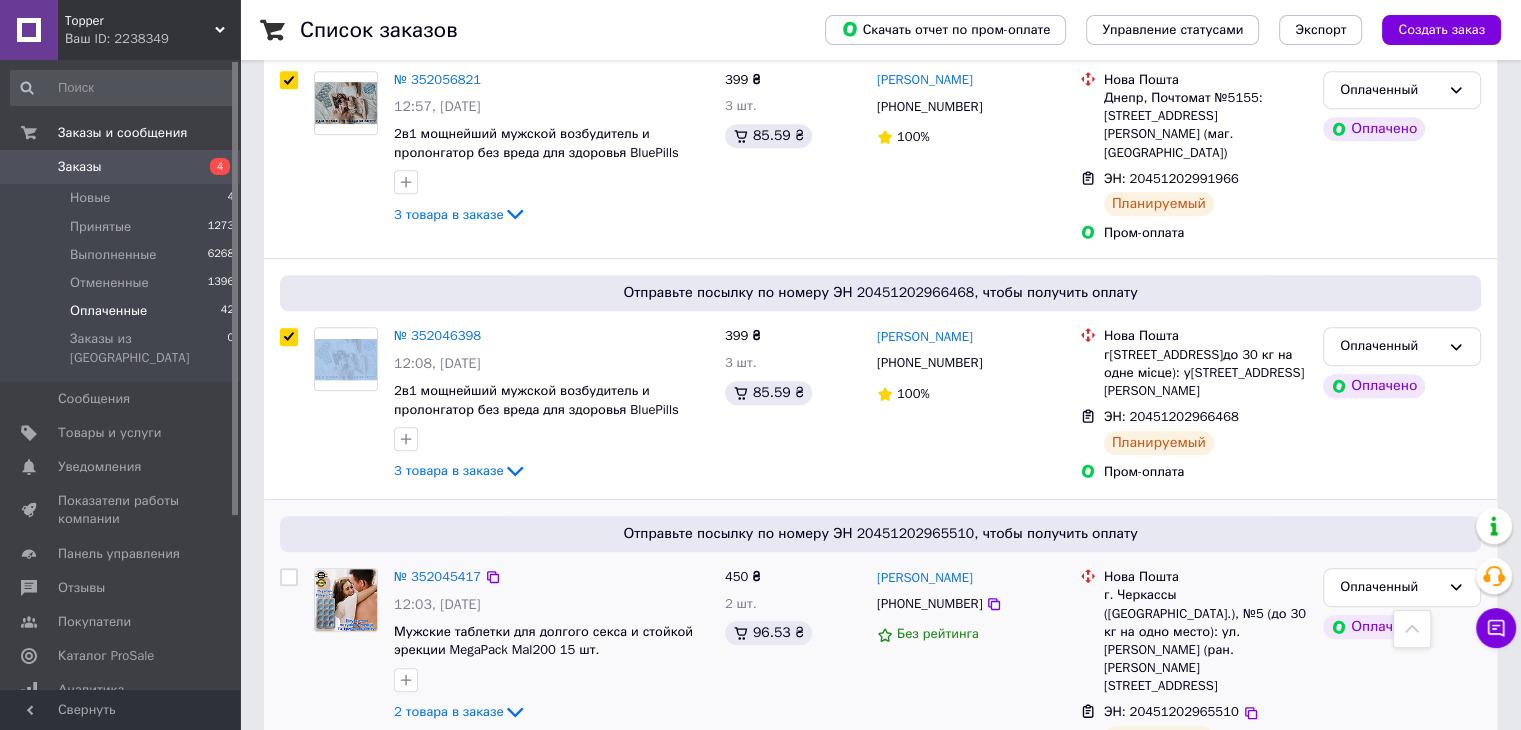 click at bounding box center [289, 577] 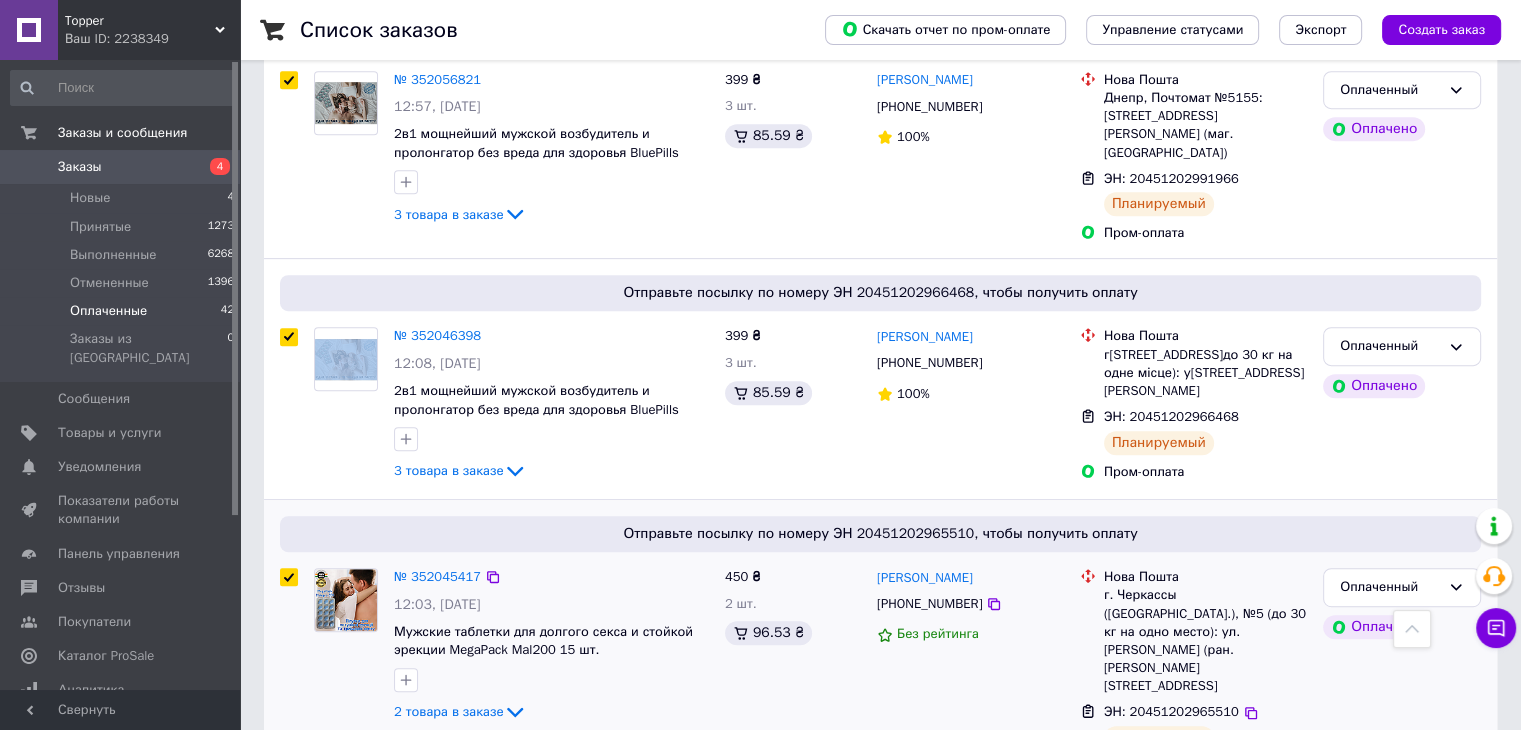 checkbox on "true" 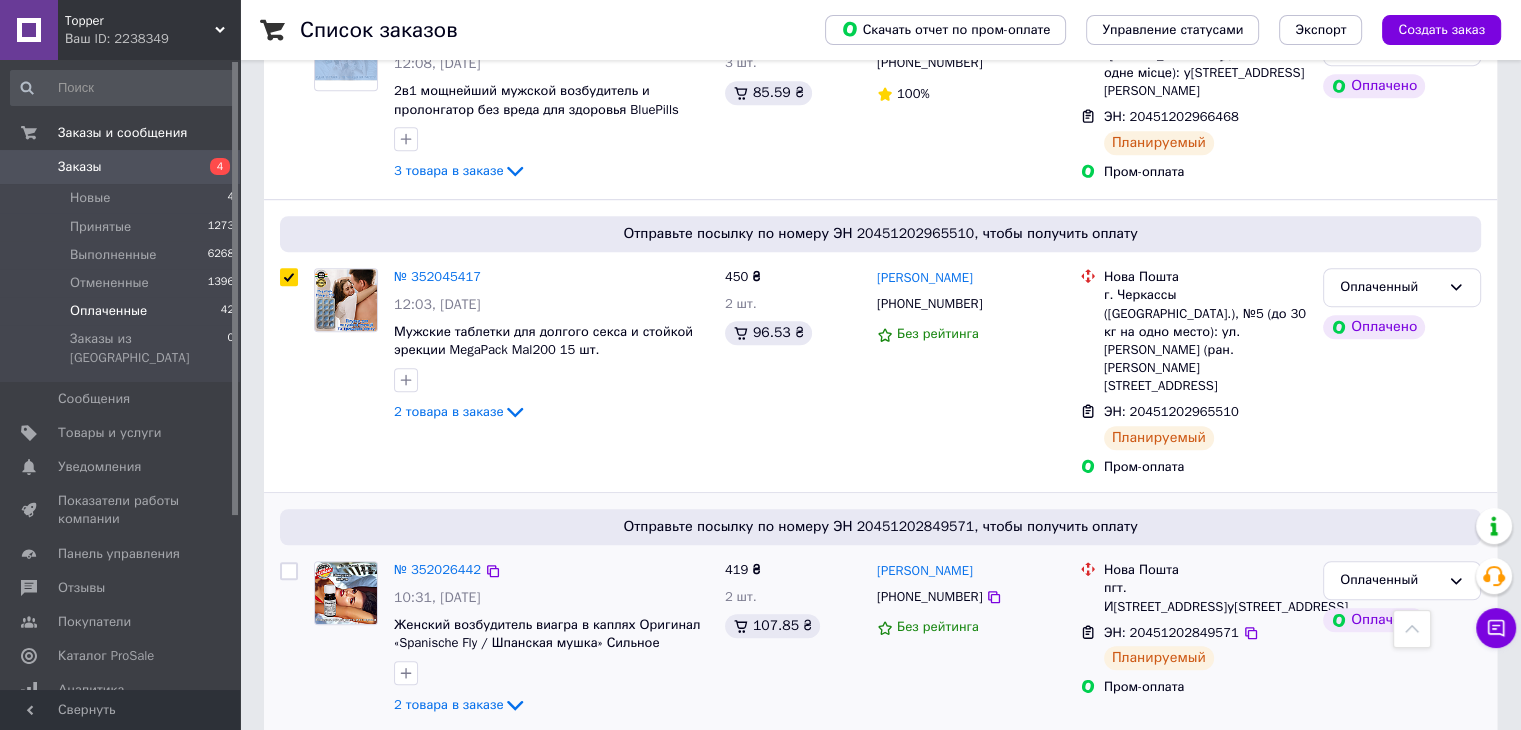 click at bounding box center (289, 571) 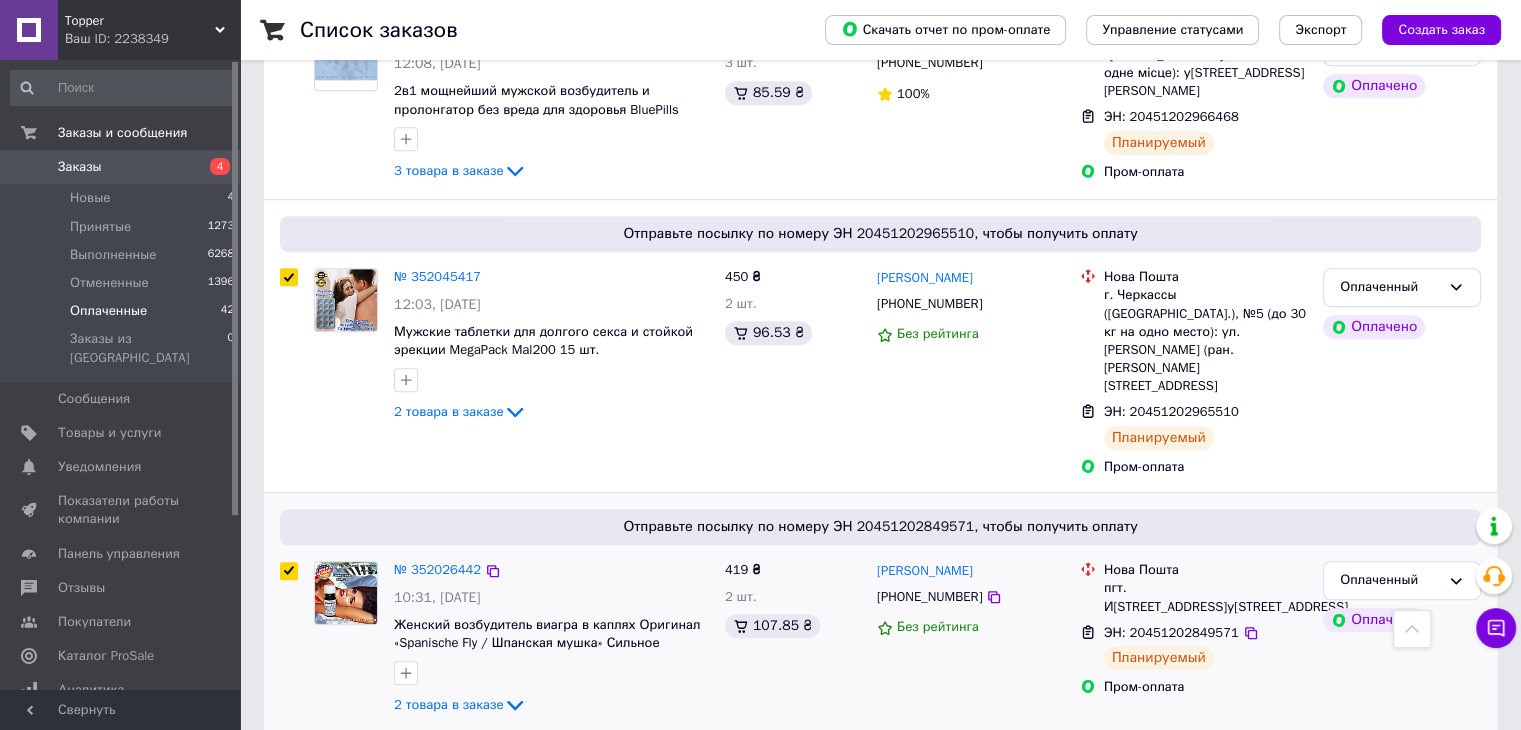 checkbox on "true" 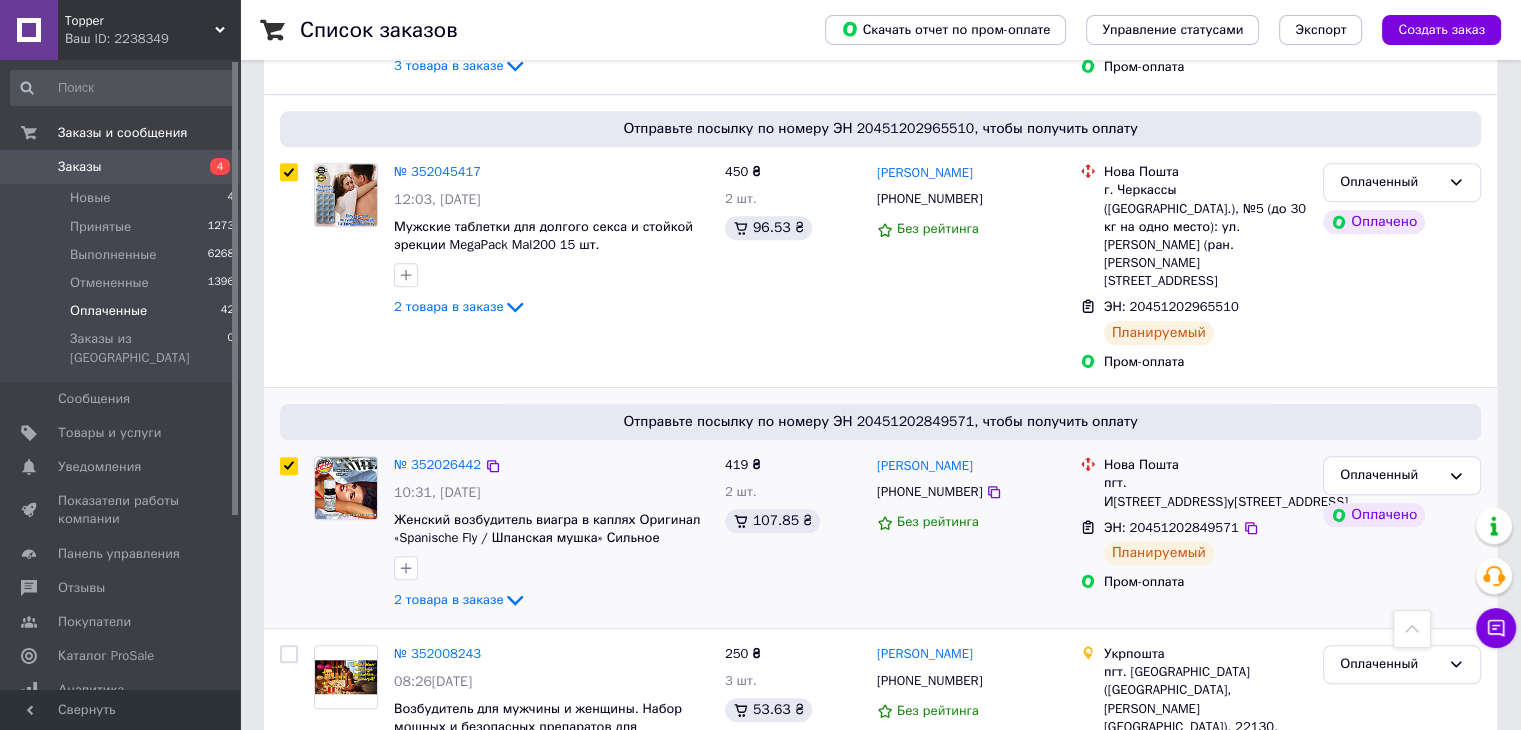 scroll, scrollTop: 1500, scrollLeft: 0, axis: vertical 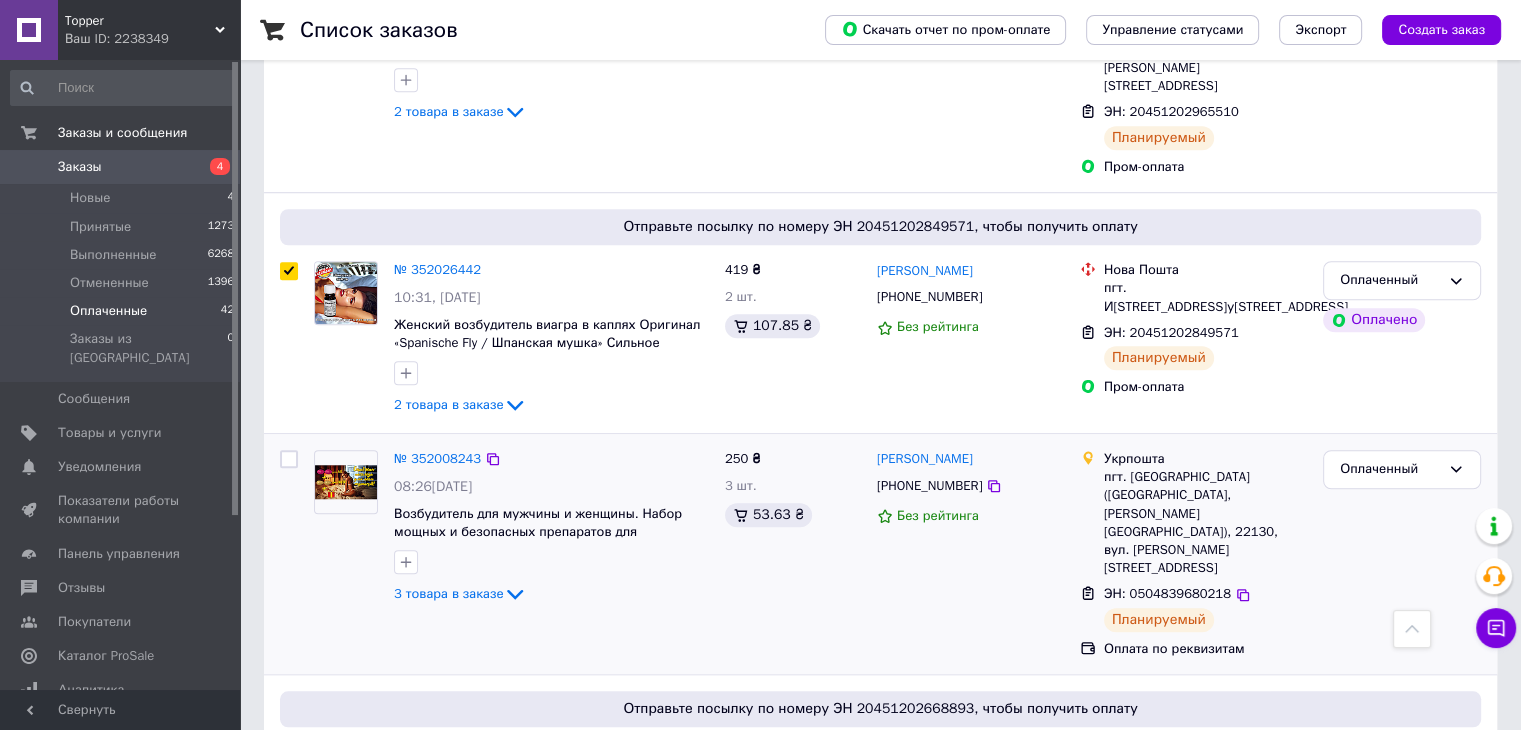 click at bounding box center [289, 459] 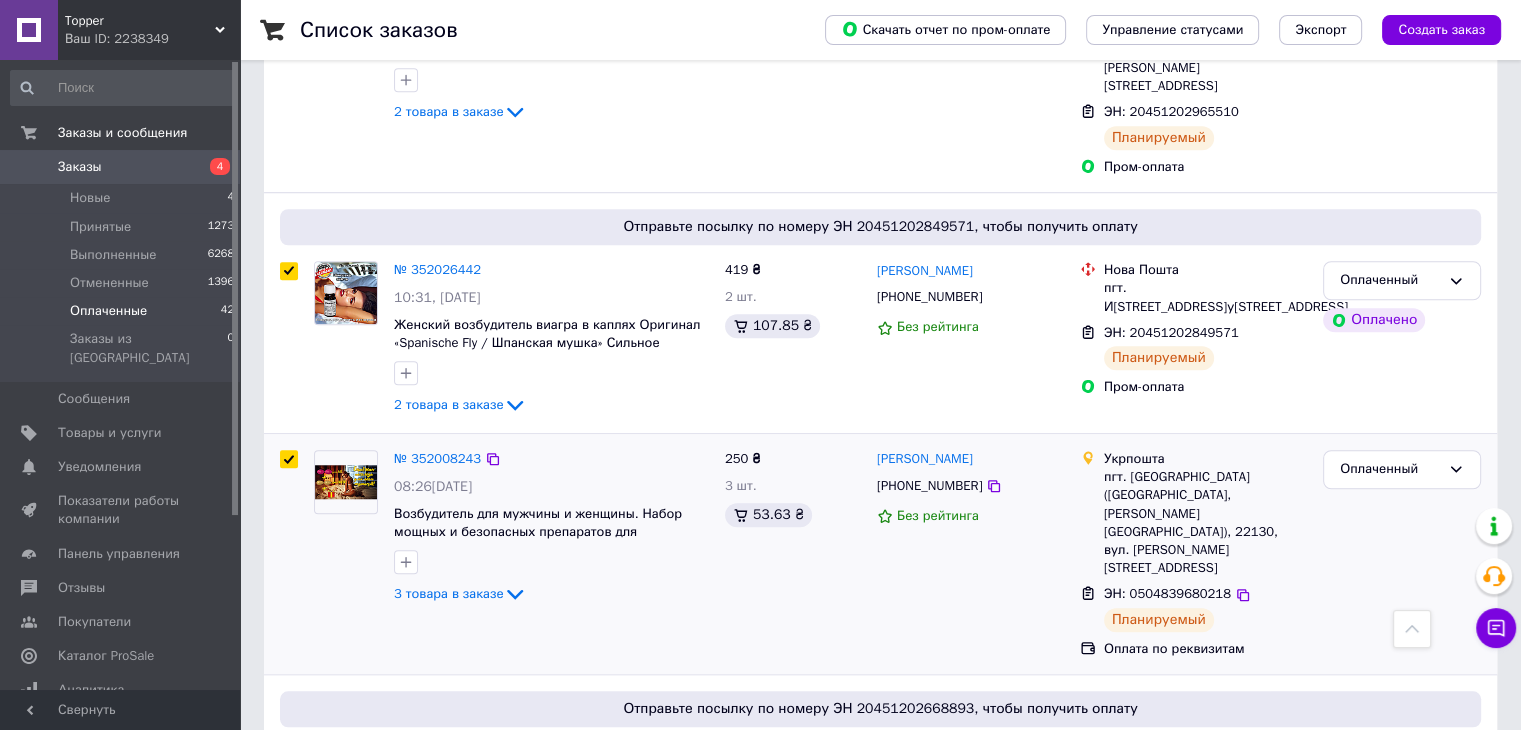 checkbox on "true" 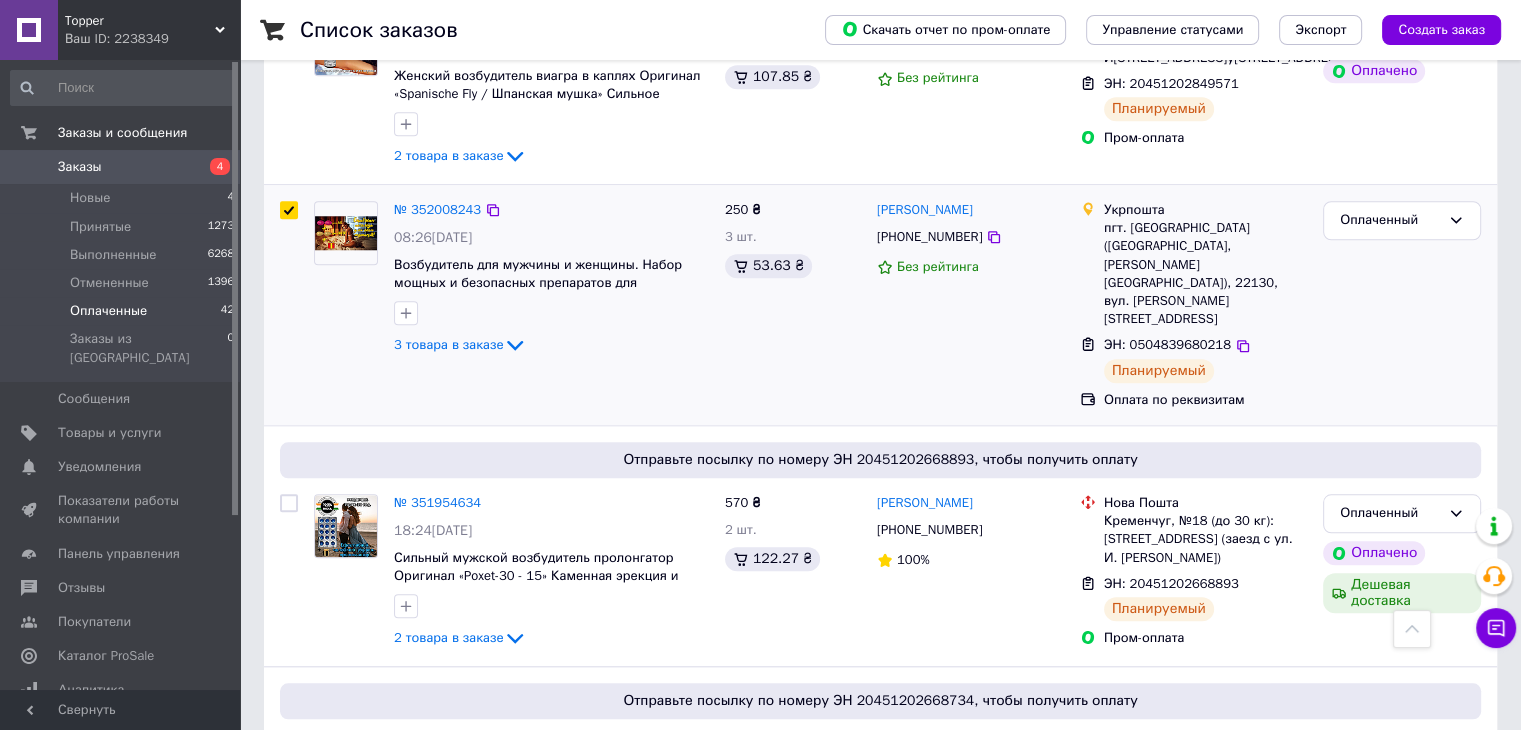 scroll, scrollTop: 1800, scrollLeft: 0, axis: vertical 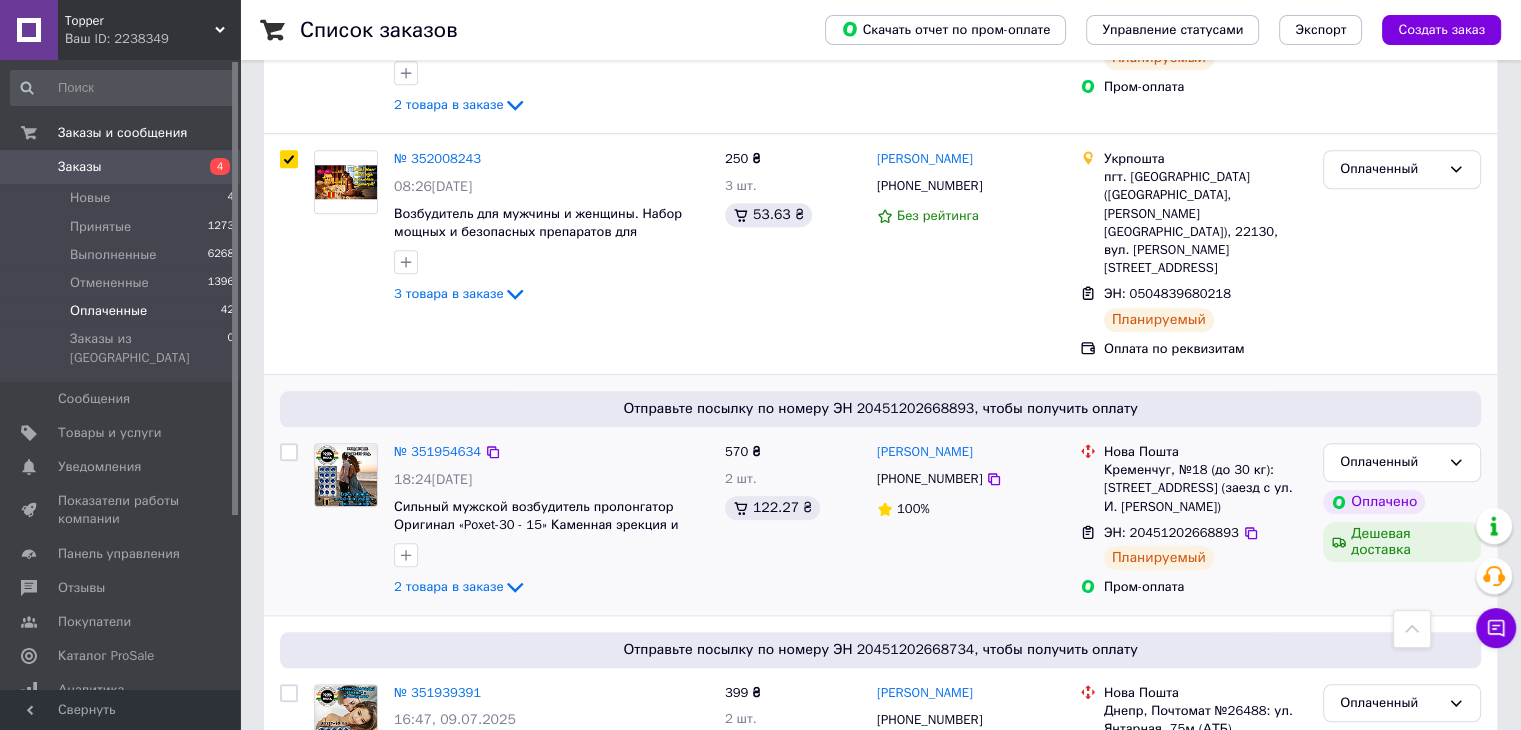 click at bounding box center (289, 452) 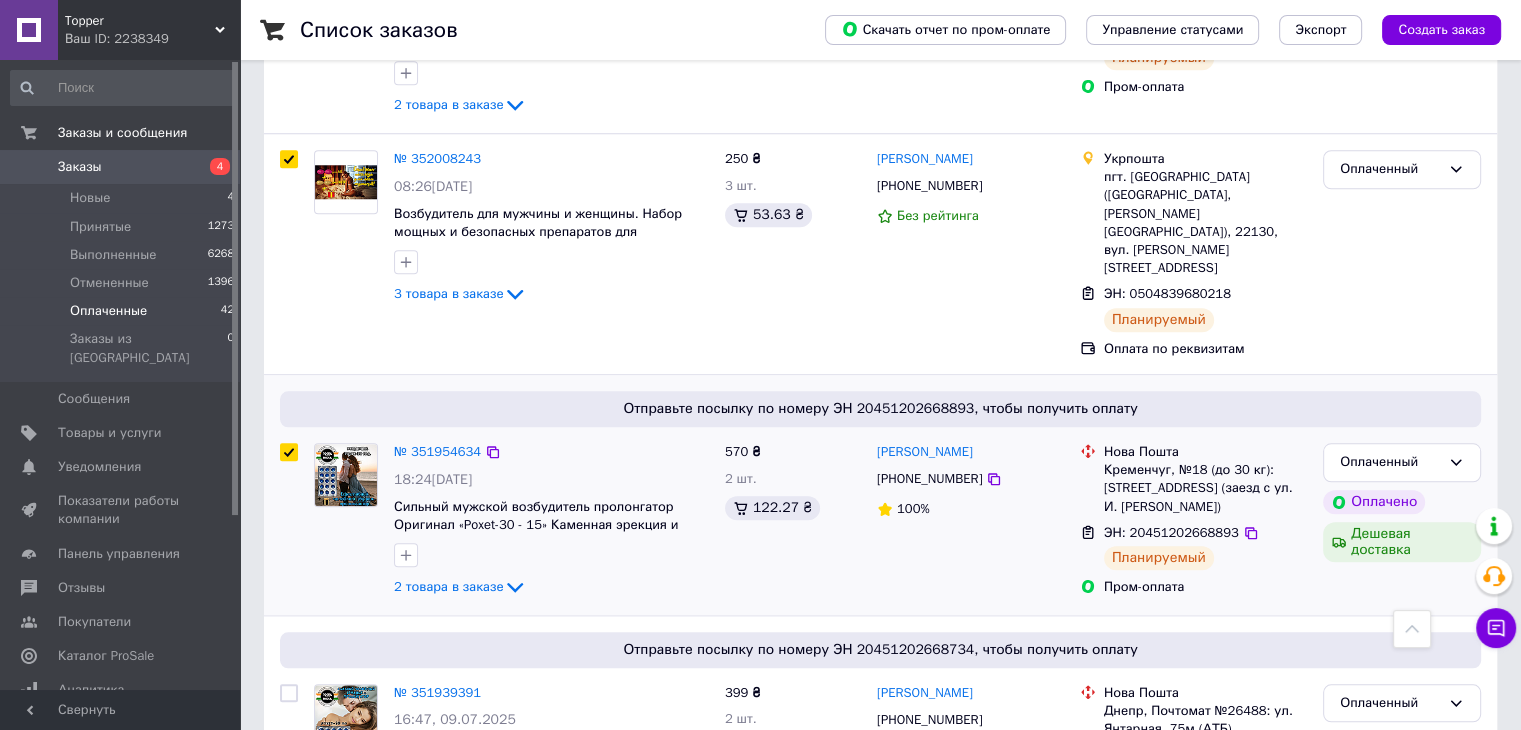 checkbox on "true" 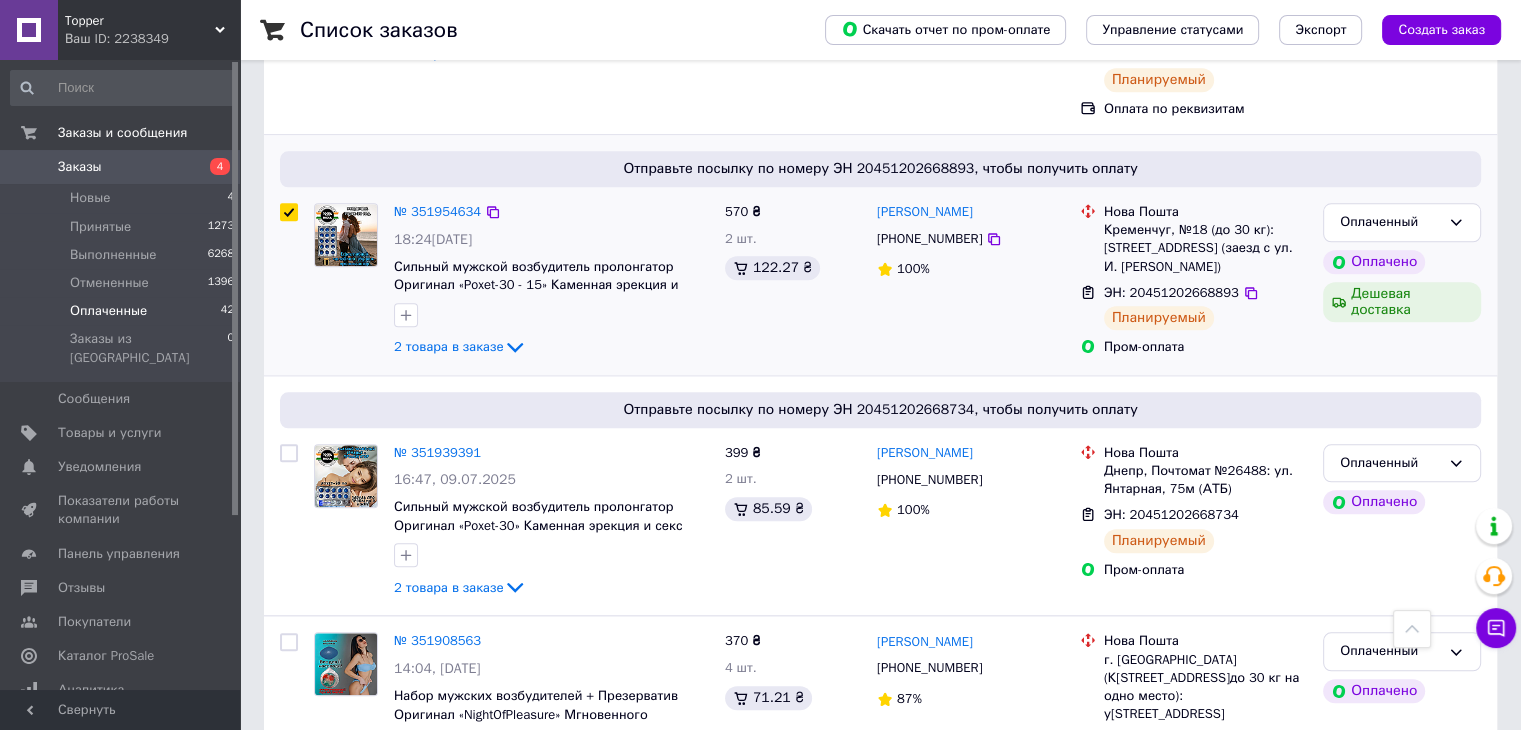 scroll, scrollTop: 2100, scrollLeft: 0, axis: vertical 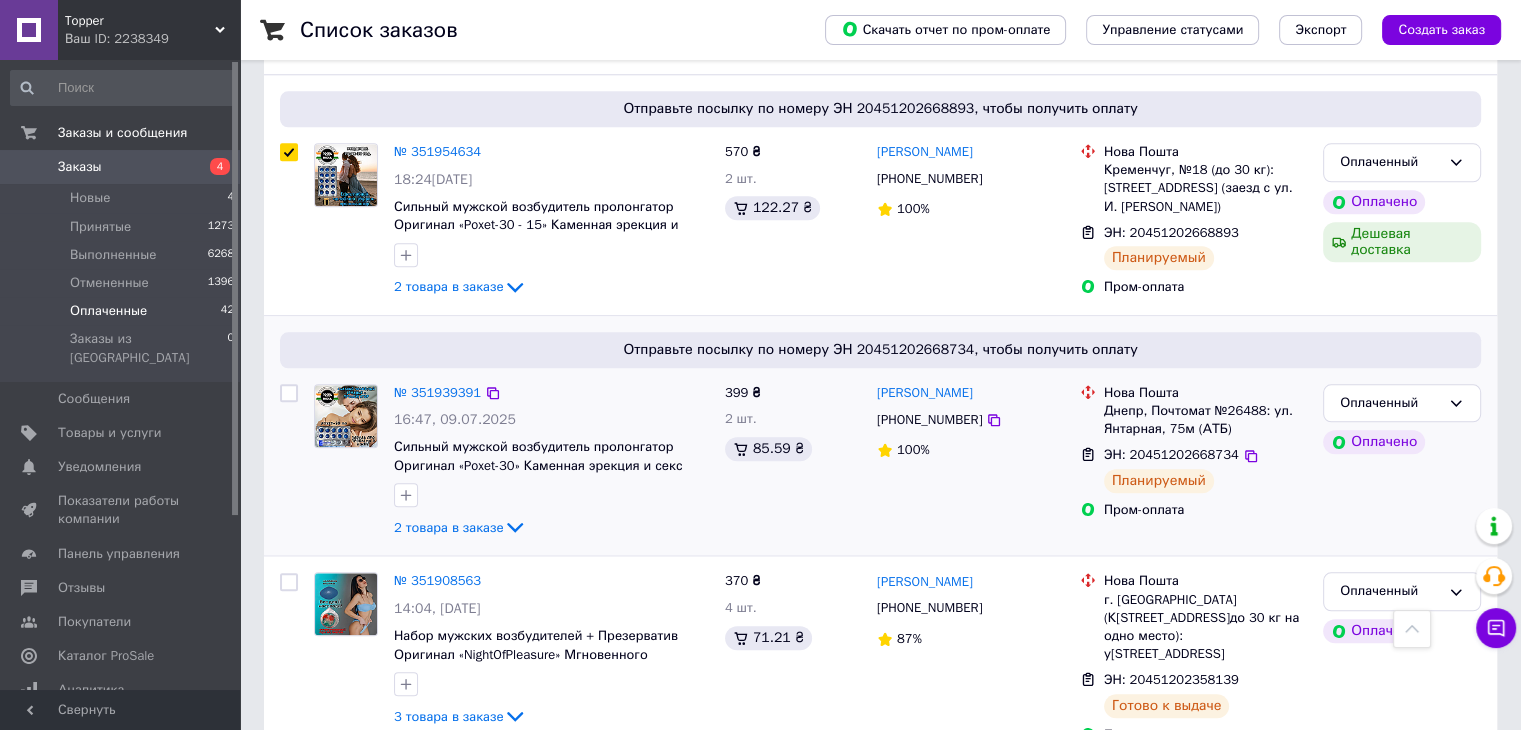 click at bounding box center (289, 393) 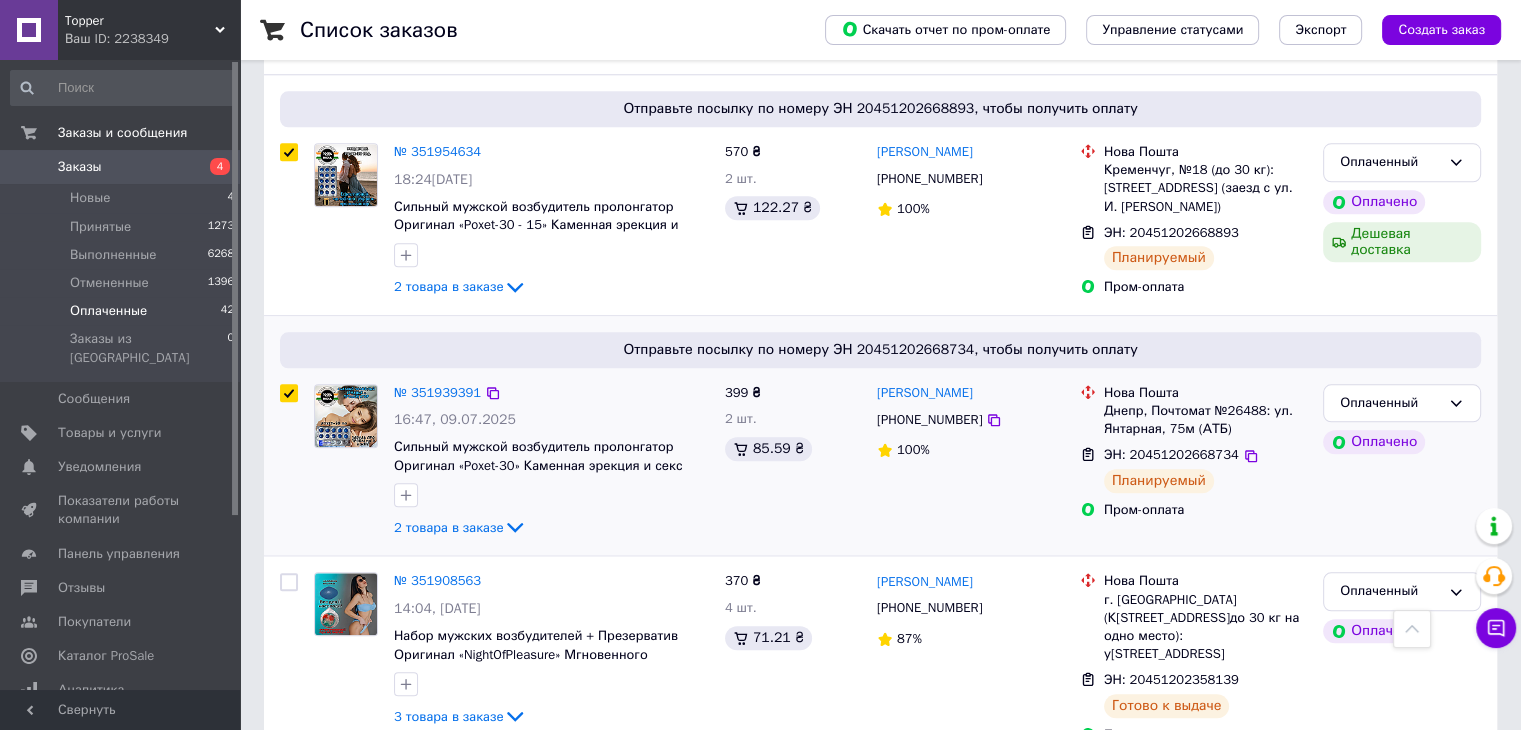 checkbox on "true" 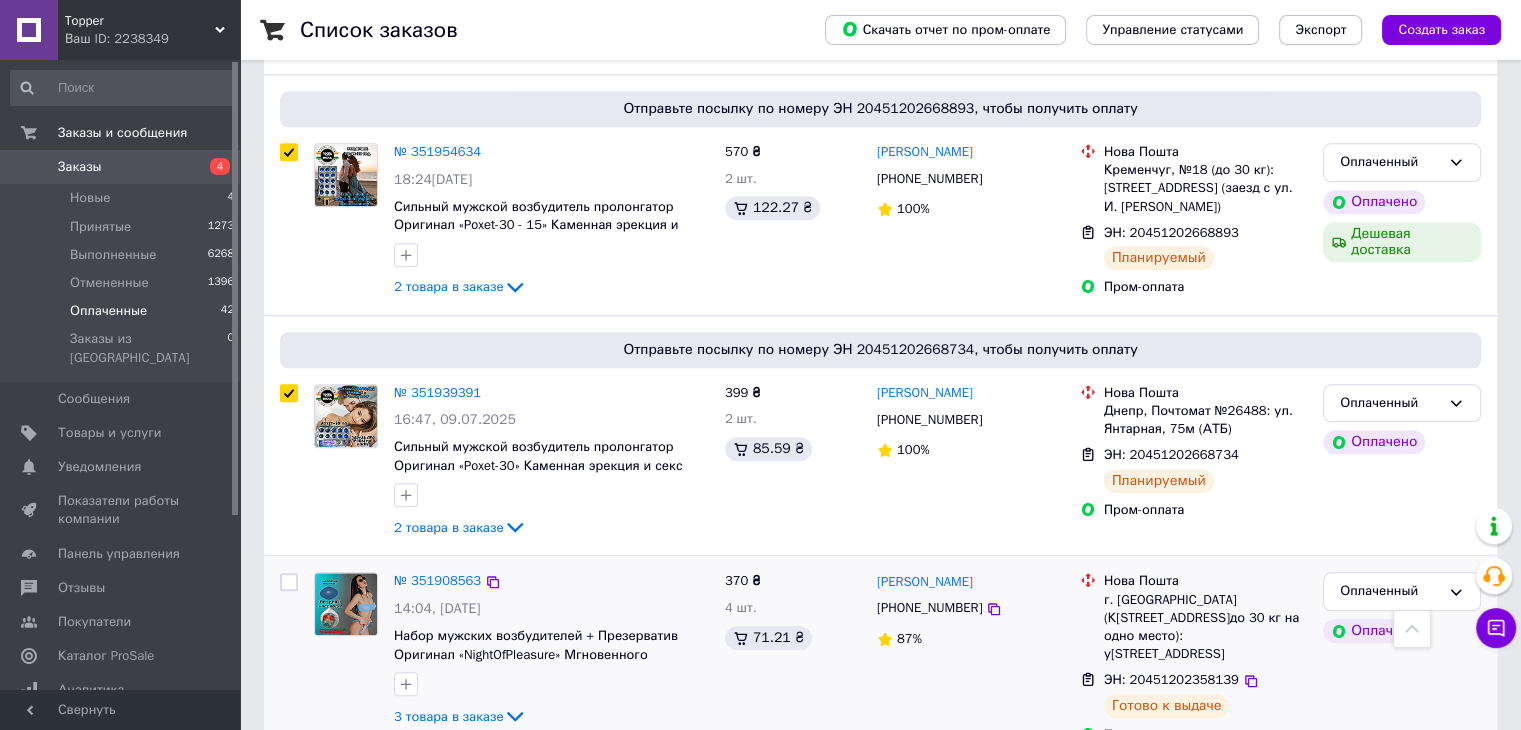 click at bounding box center [289, 582] 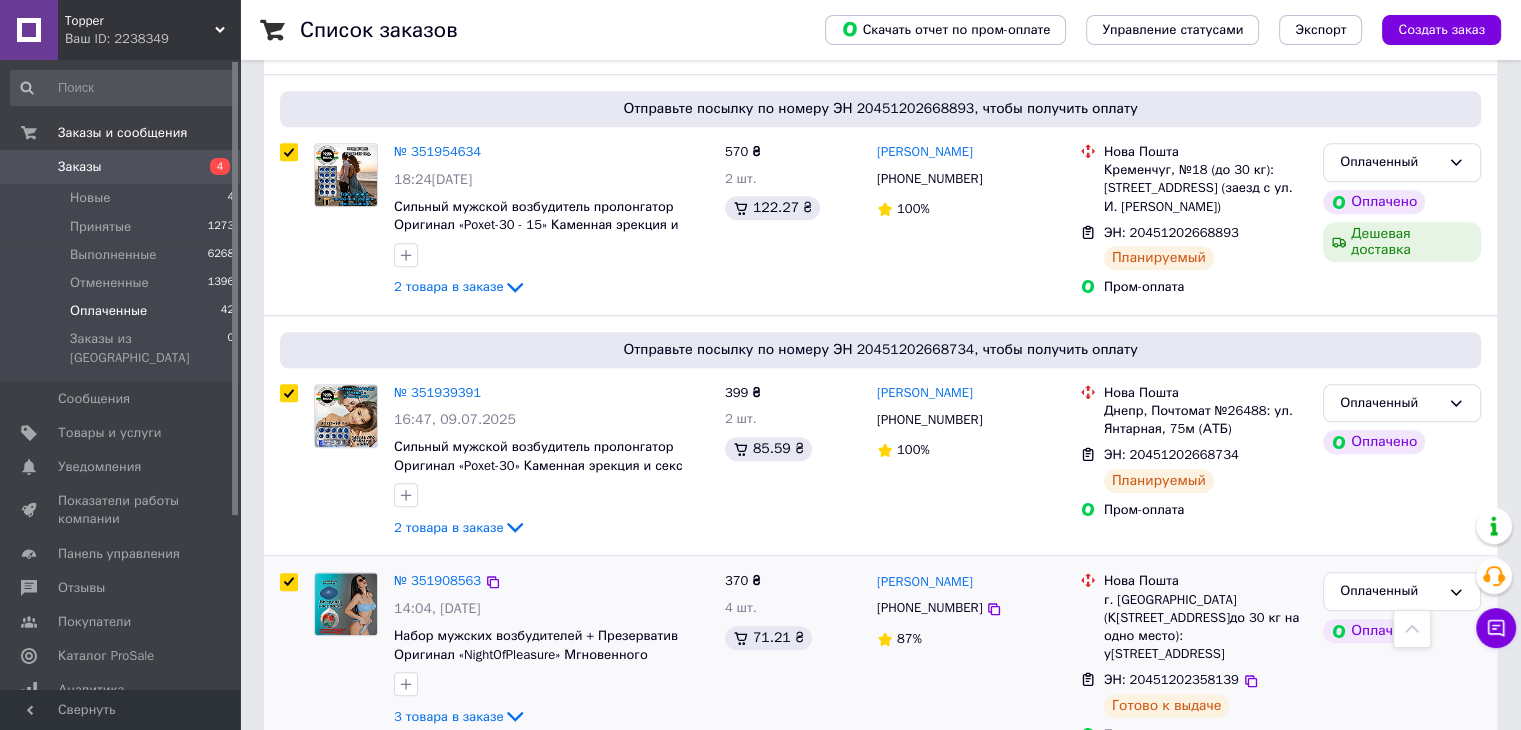 checkbox on "true" 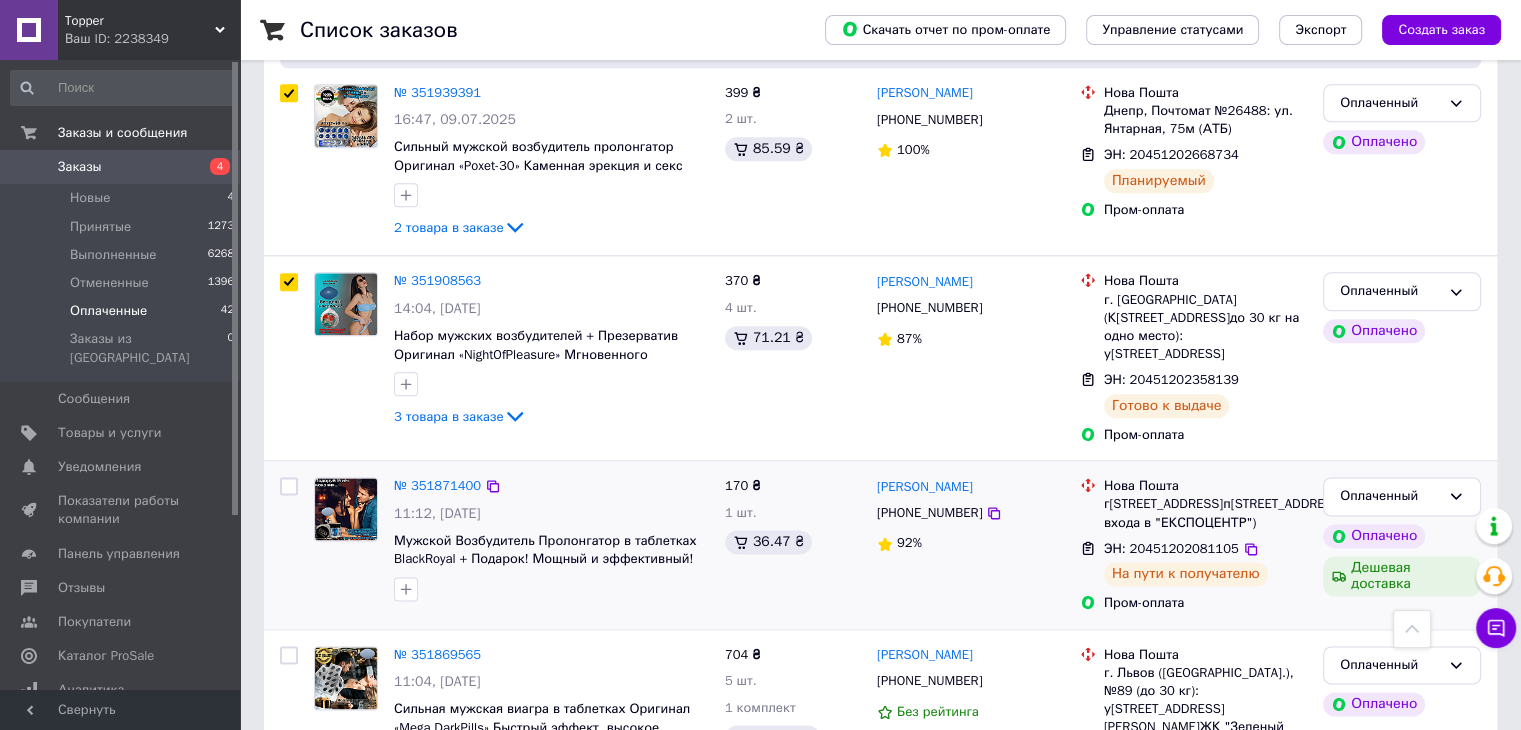 click at bounding box center [289, 486] 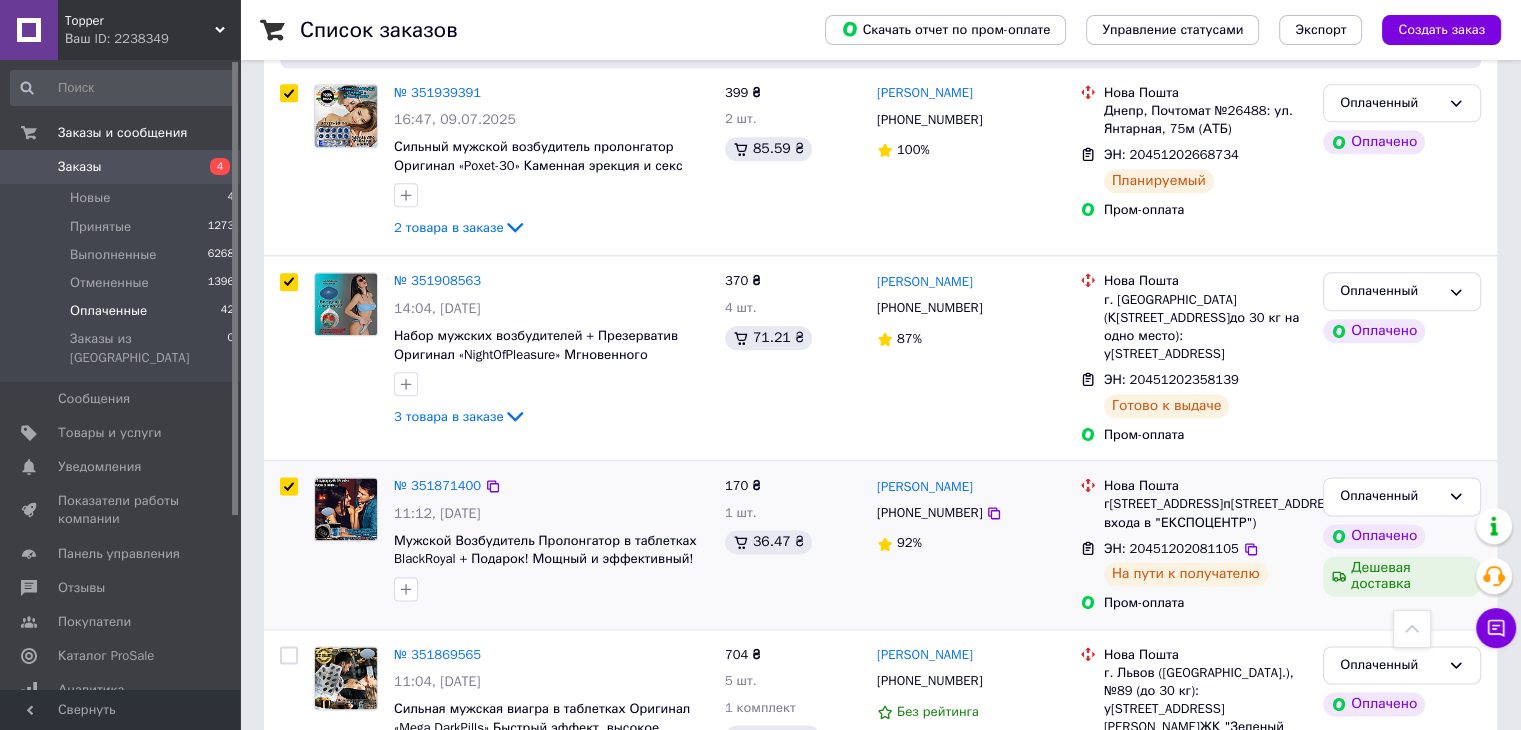 checkbox on "true" 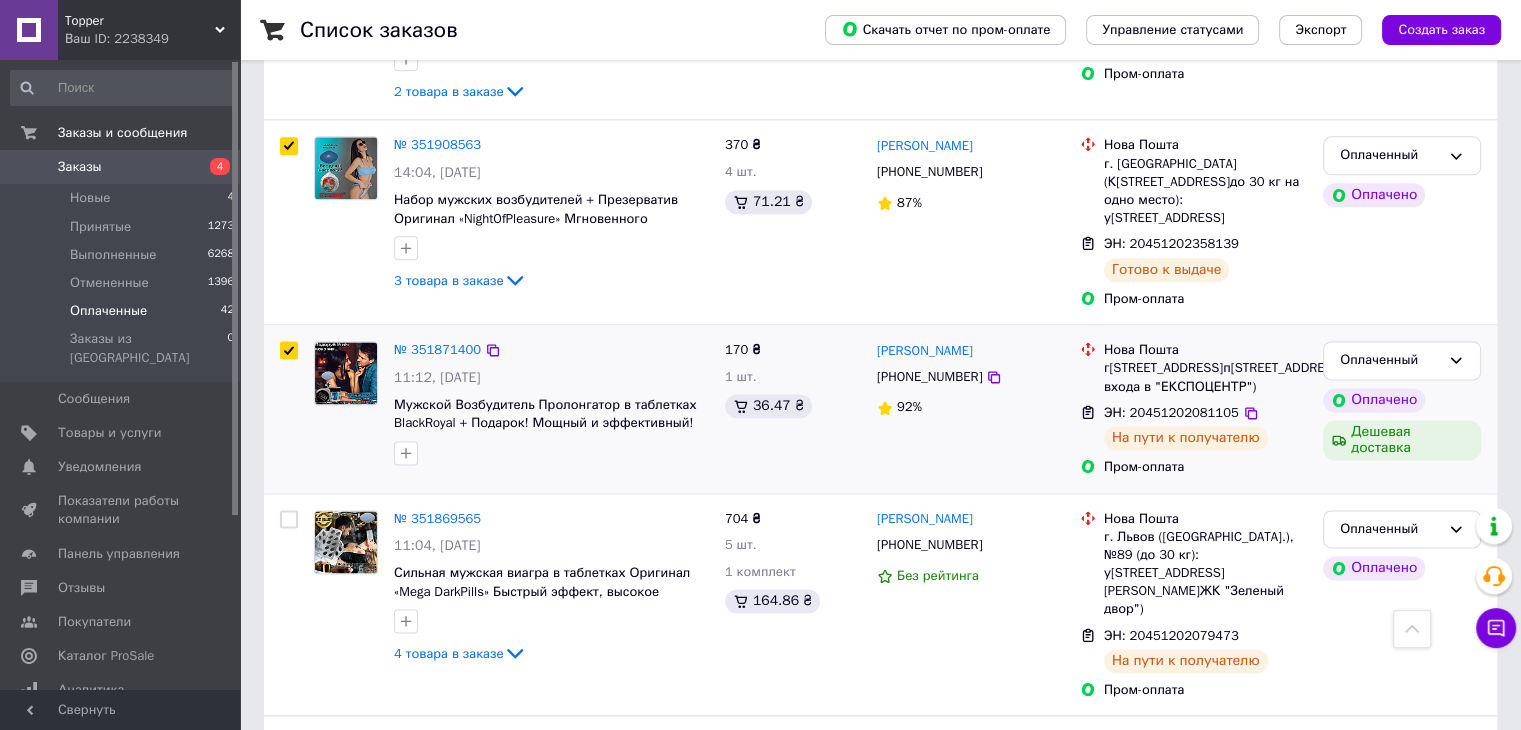 scroll, scrollTop: 2700, scrollLeft: 0, axis: vertical 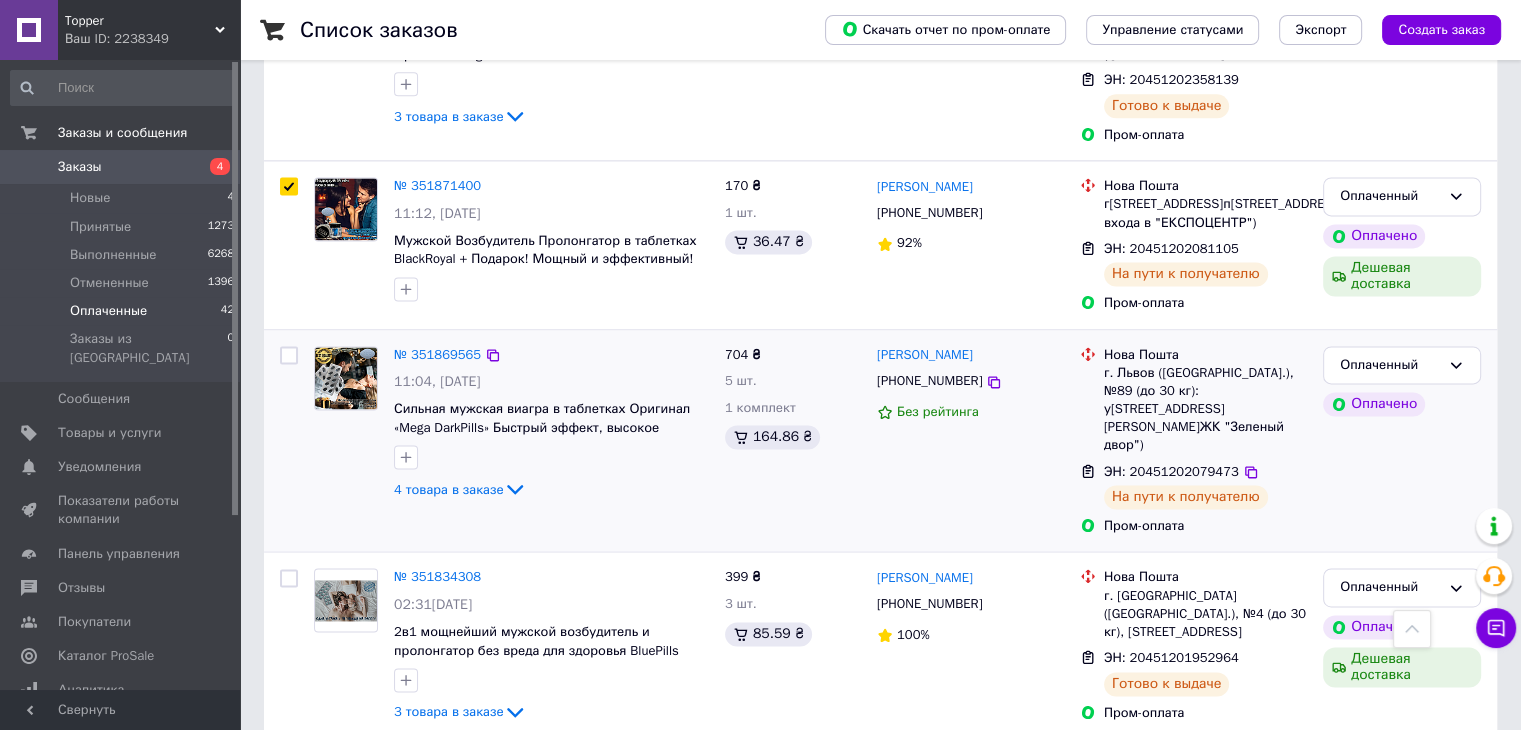 click at bounding box center [289, 441] 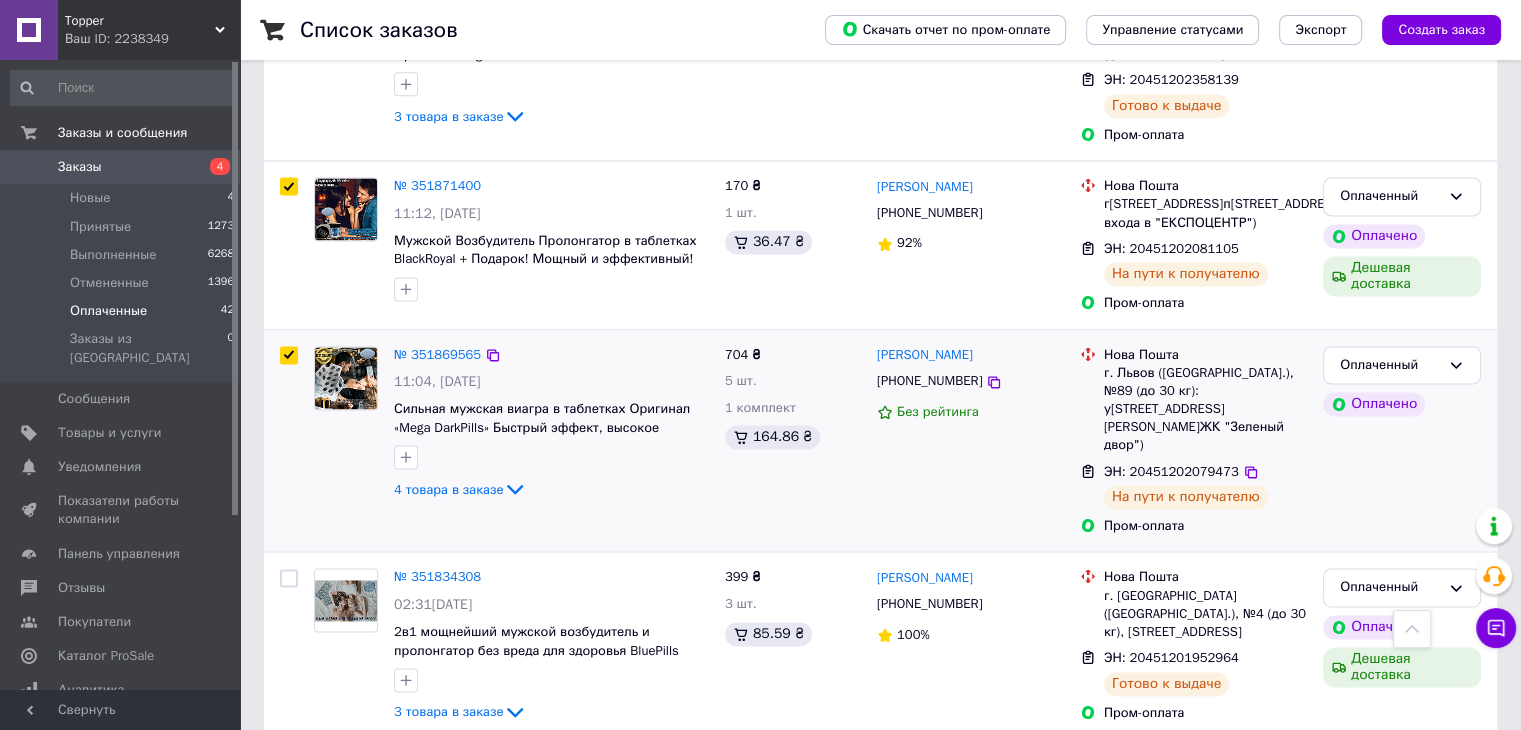 checkbox on "true" 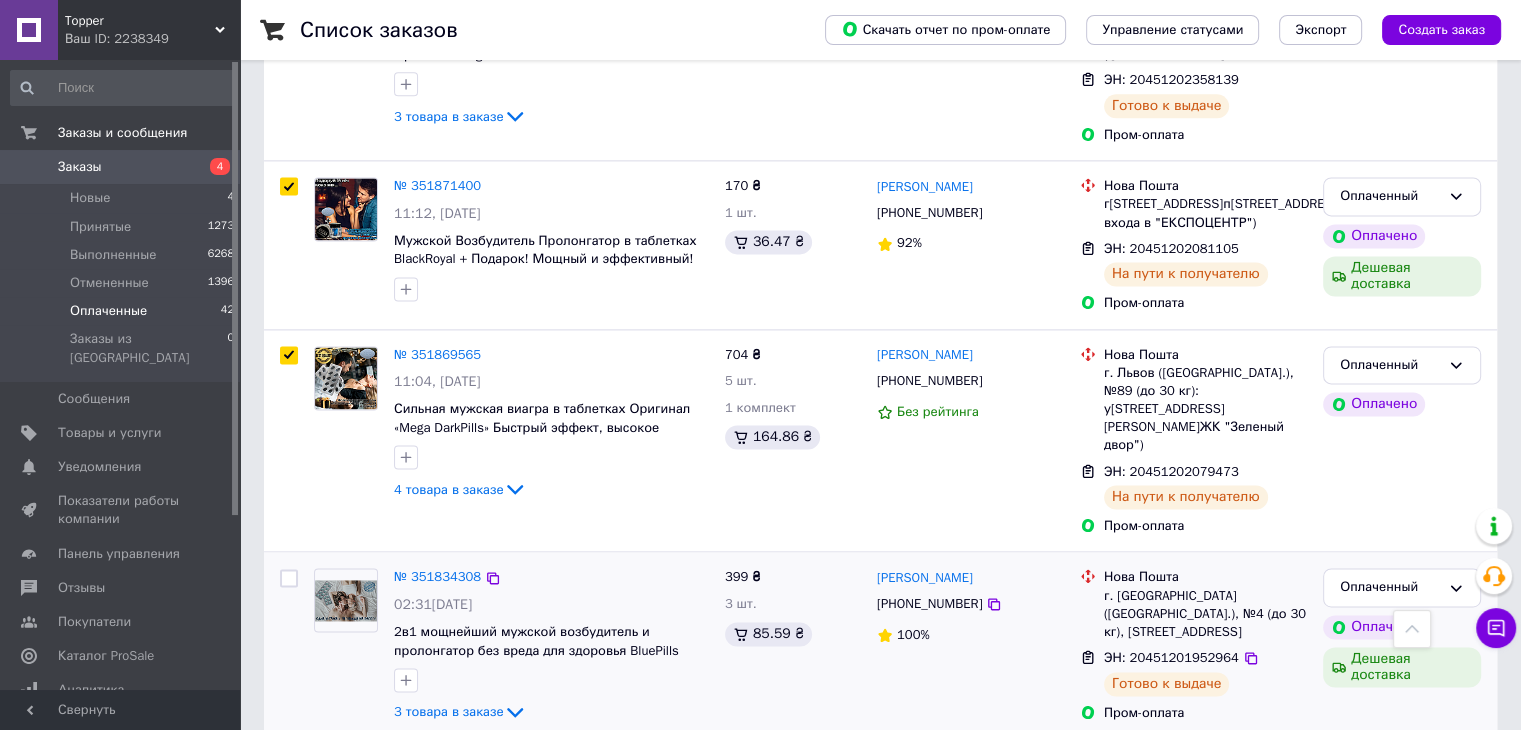 click at bounding box center [289, 578] 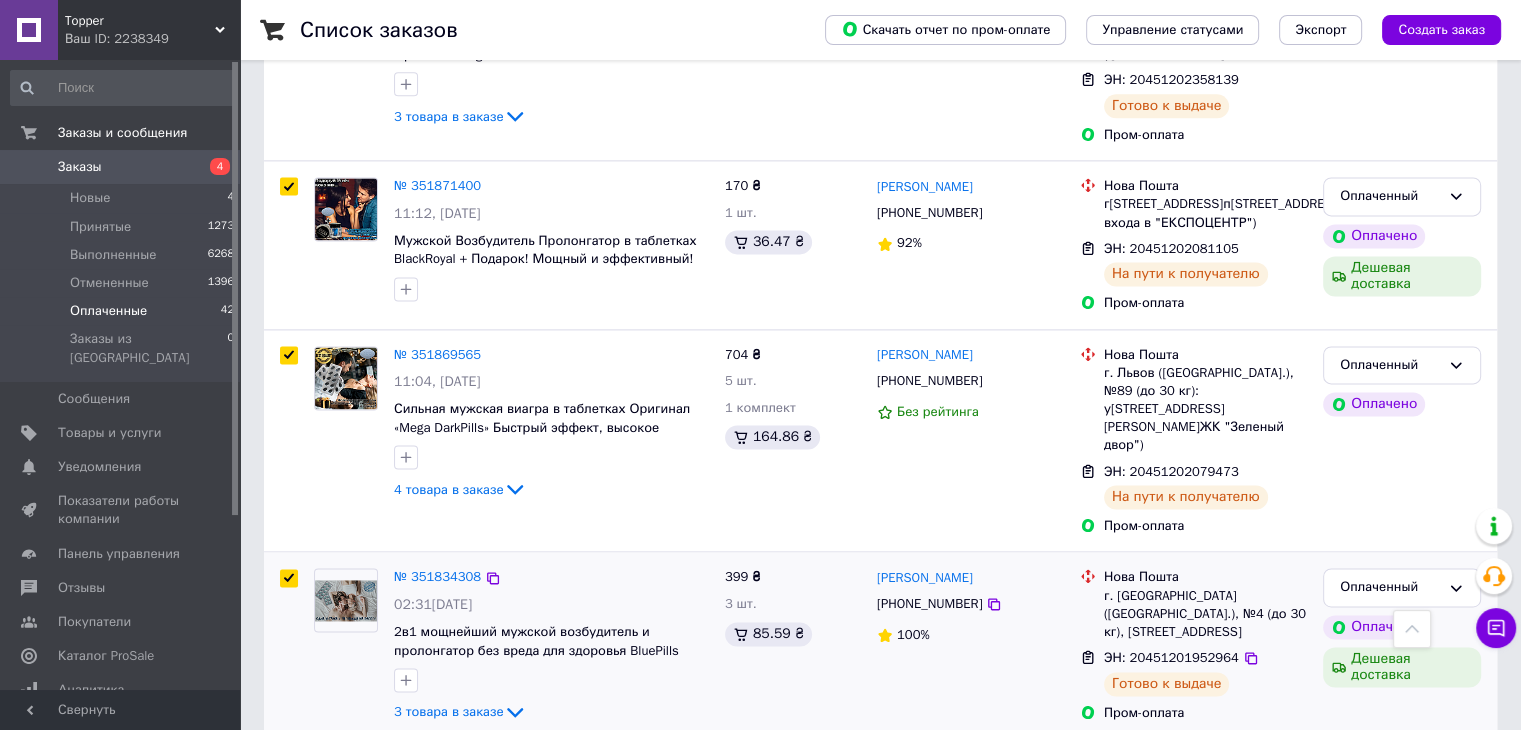 checkbox on "true" 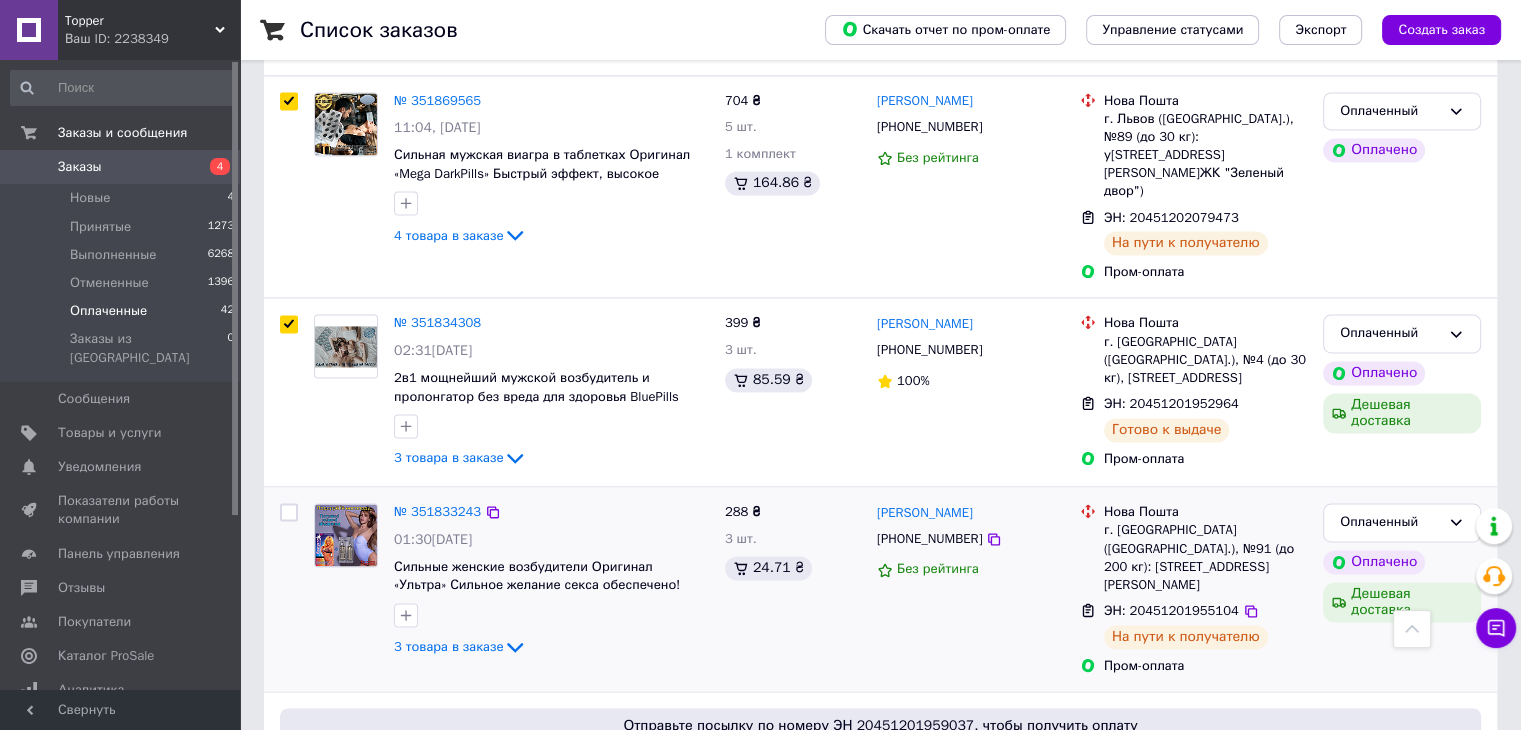 scroll, scrollTop: 3000, scrollLeft: 0, axis: vertical 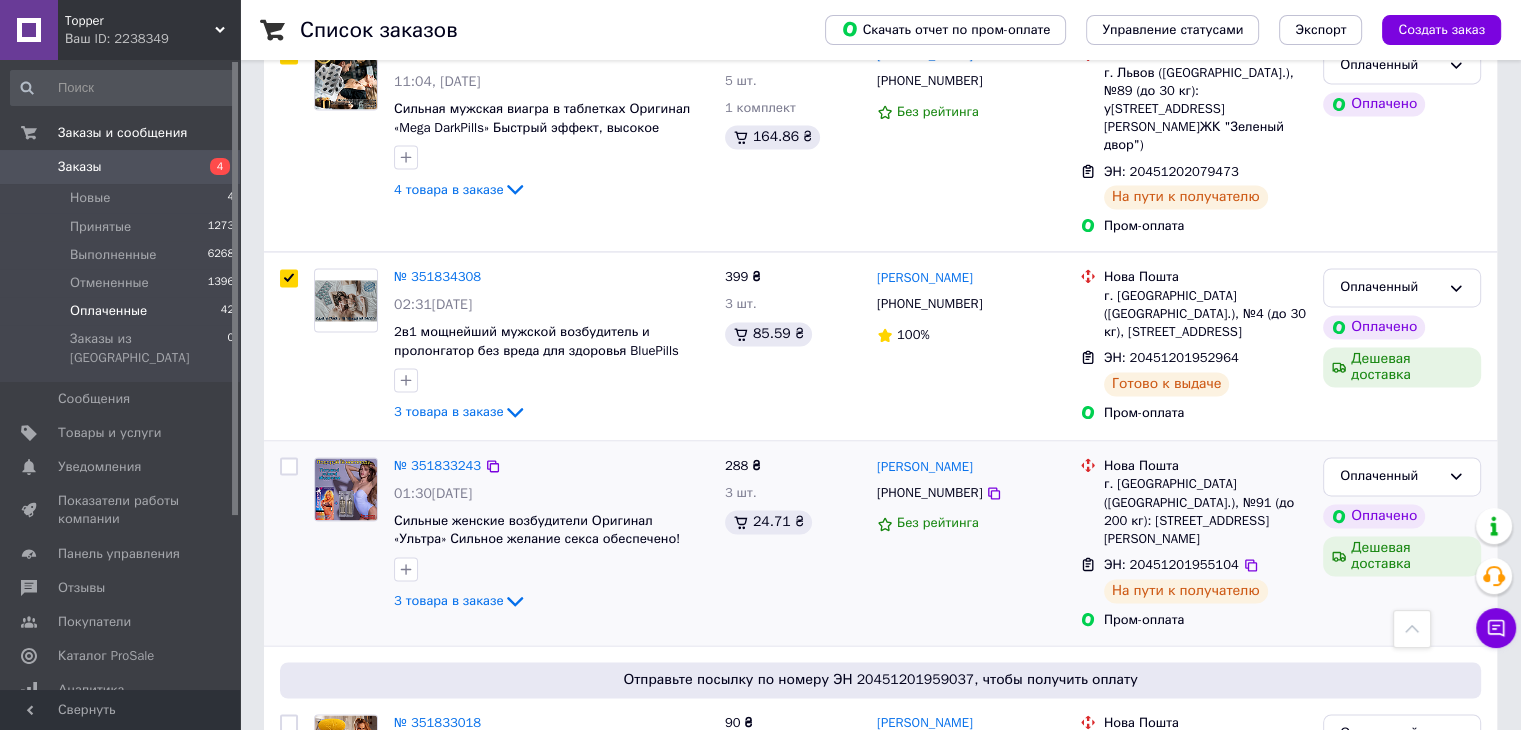 click at bounding box center [289, 466] 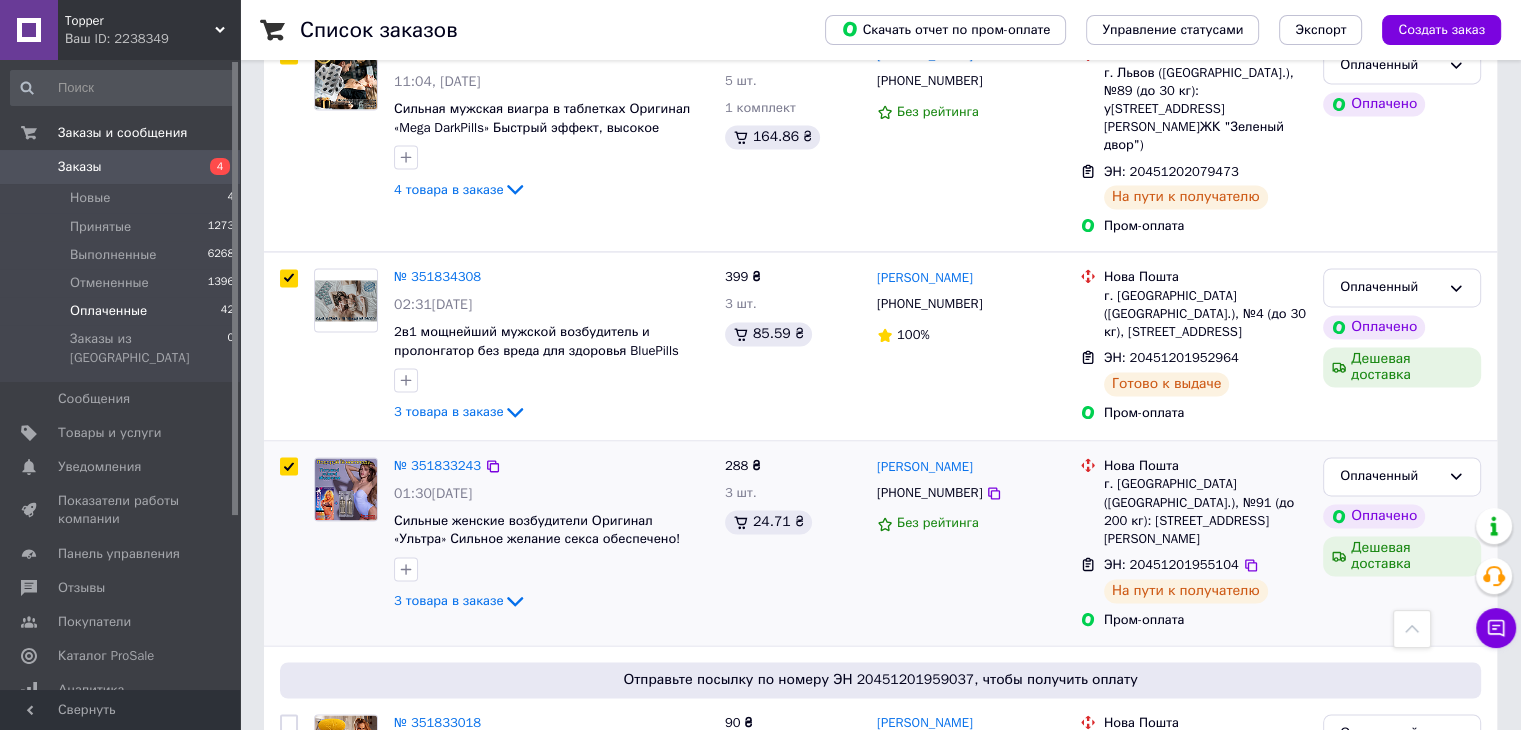 checkbox on "true" 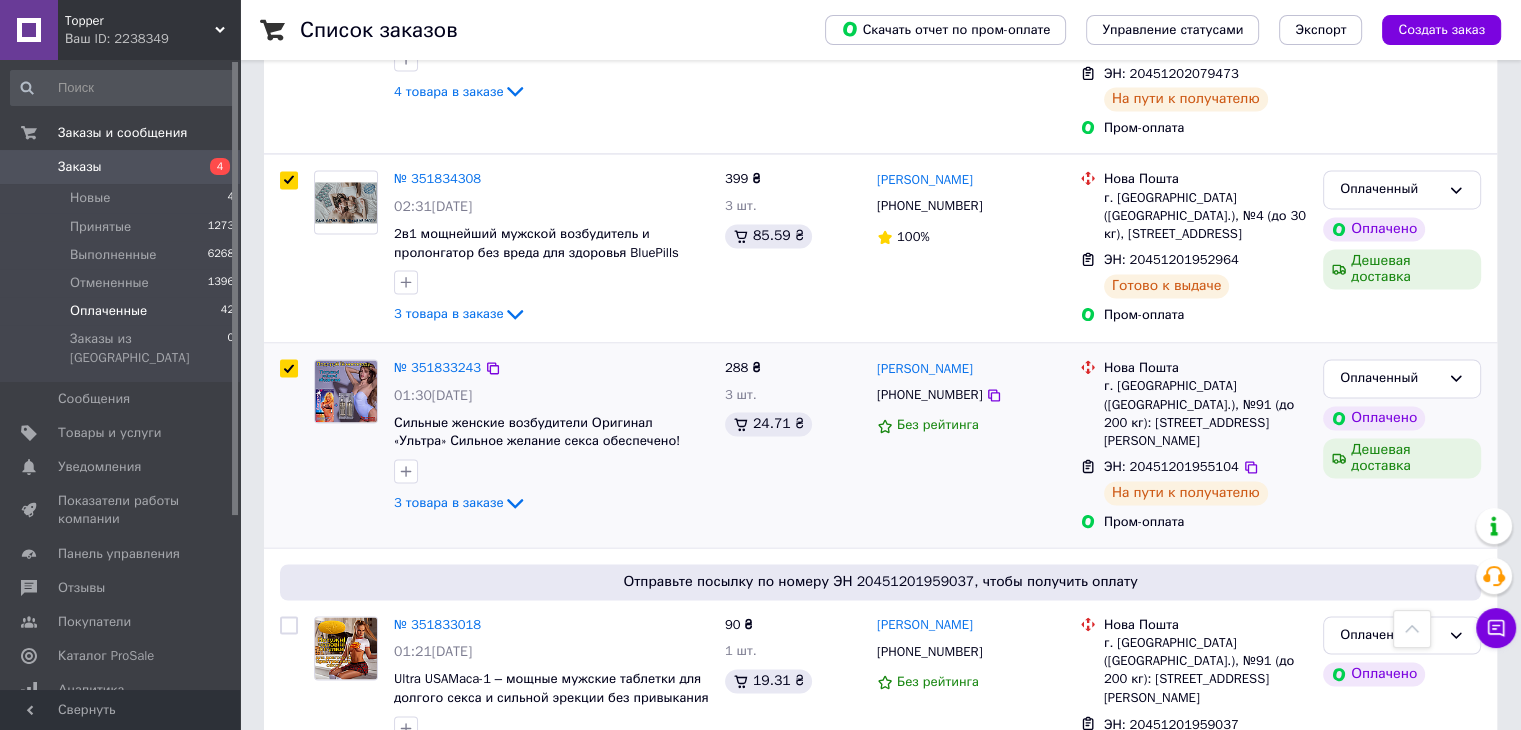 scroll, scrollTop: 3300, scrollLeft: 0, axis: vertical 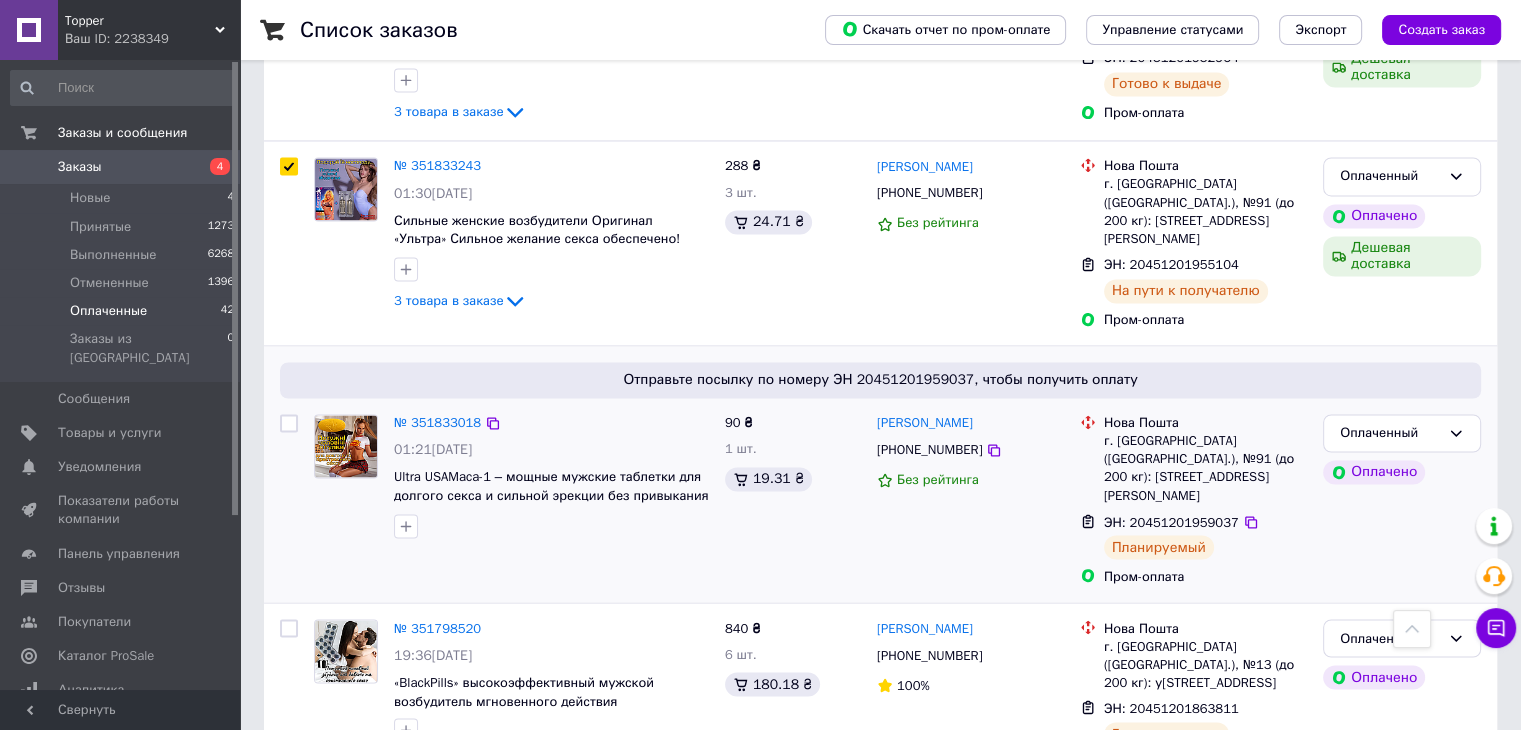 click at bounding box center (289, 423) 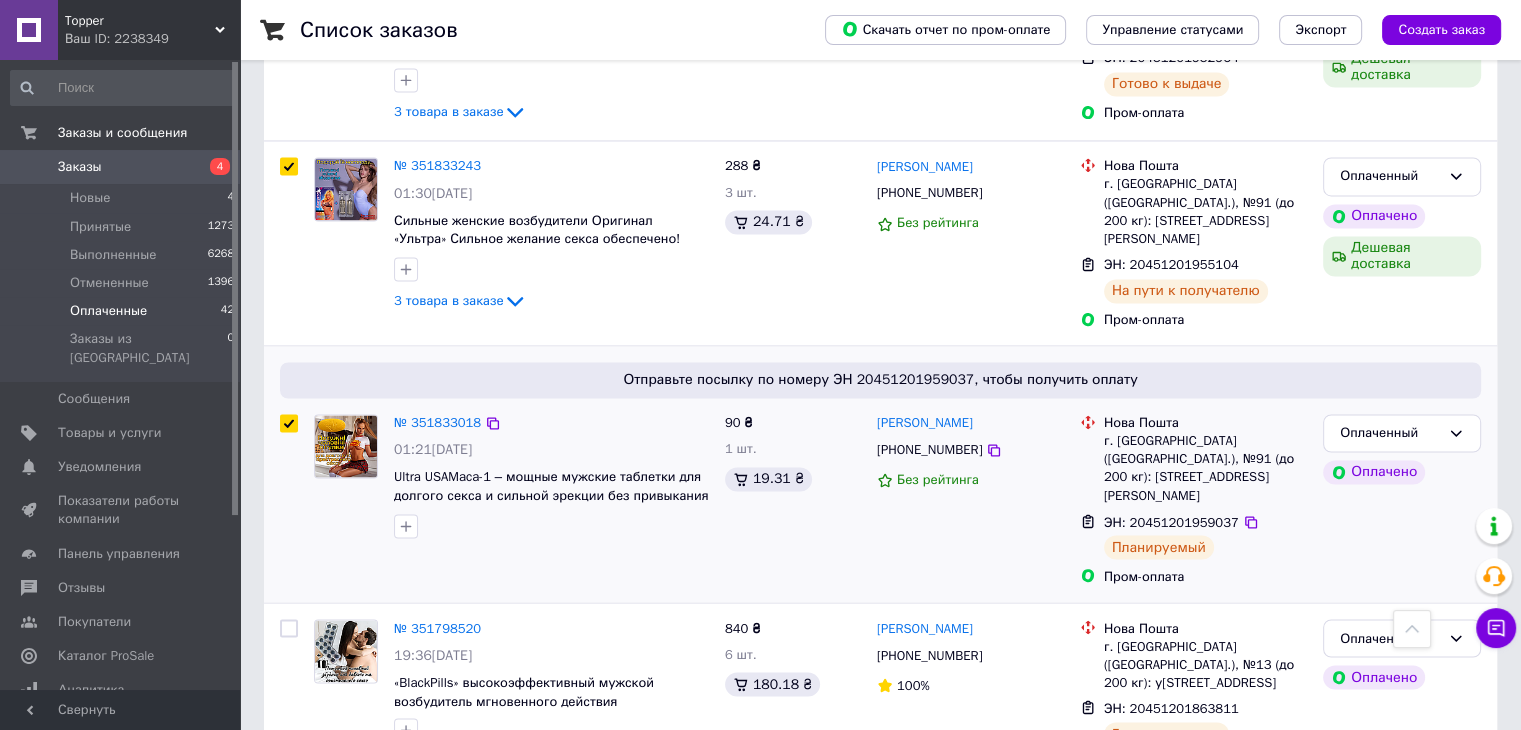 checkbox on "true" 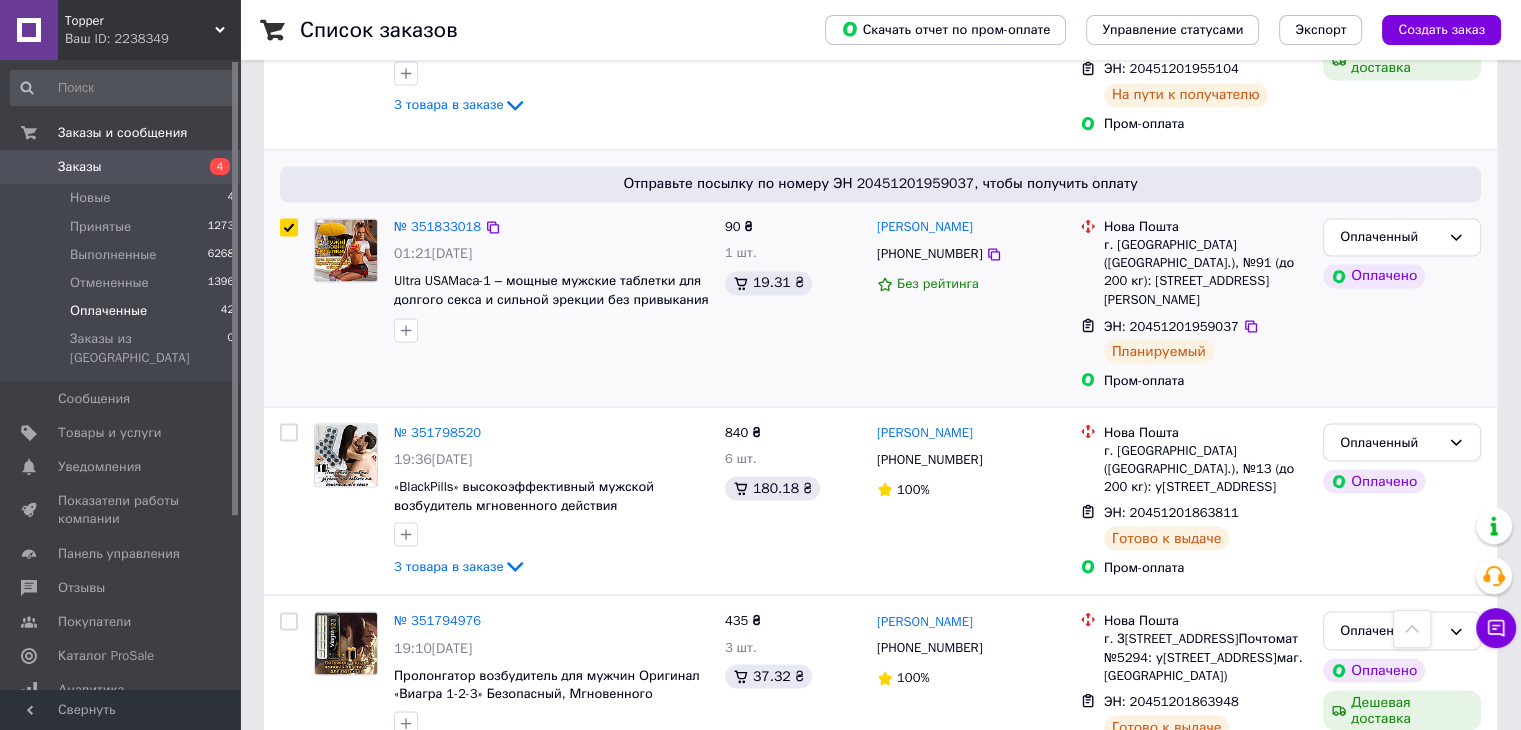 scroll, scrollTop: 3500, scrollLeft: 0, axis: vertical 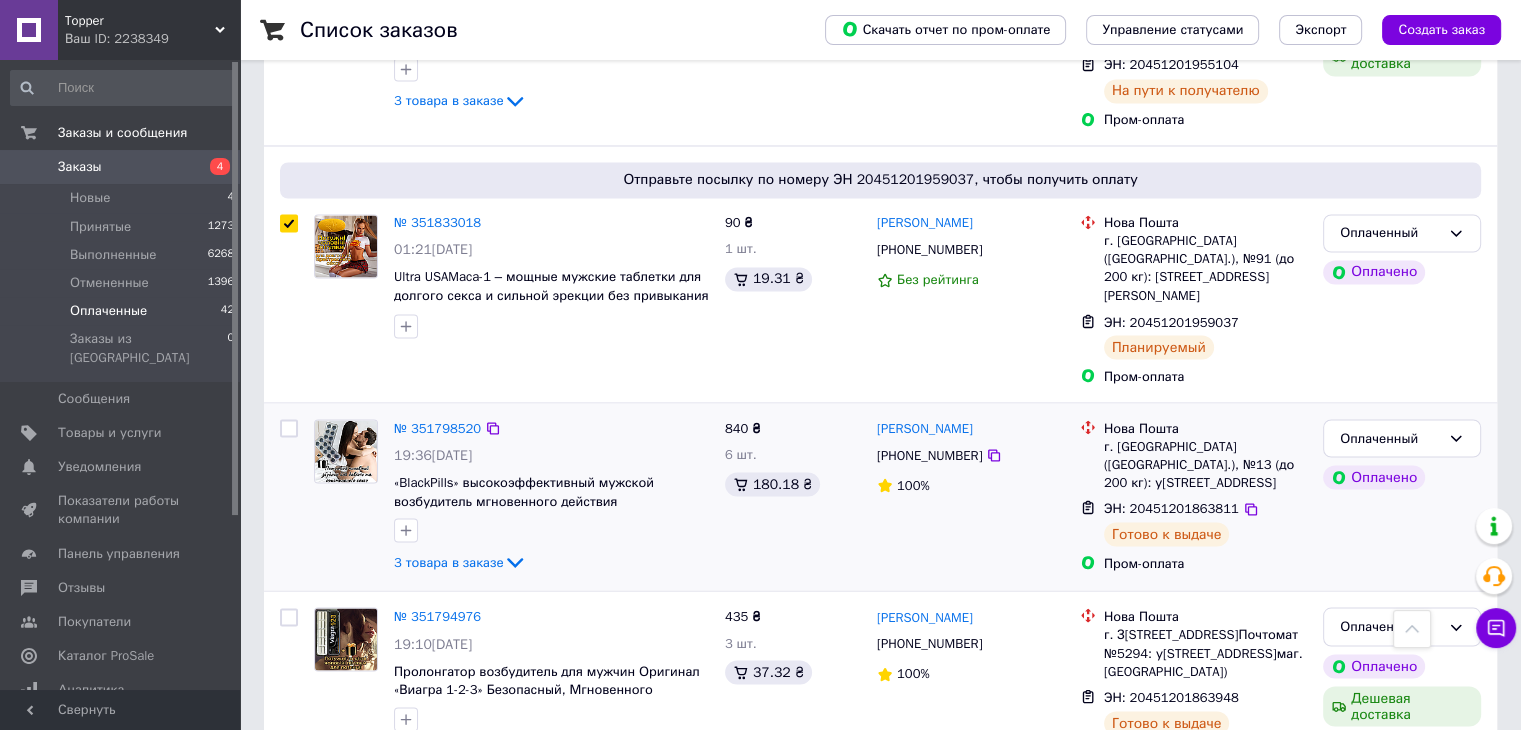 click at bounding box center [289, 428] 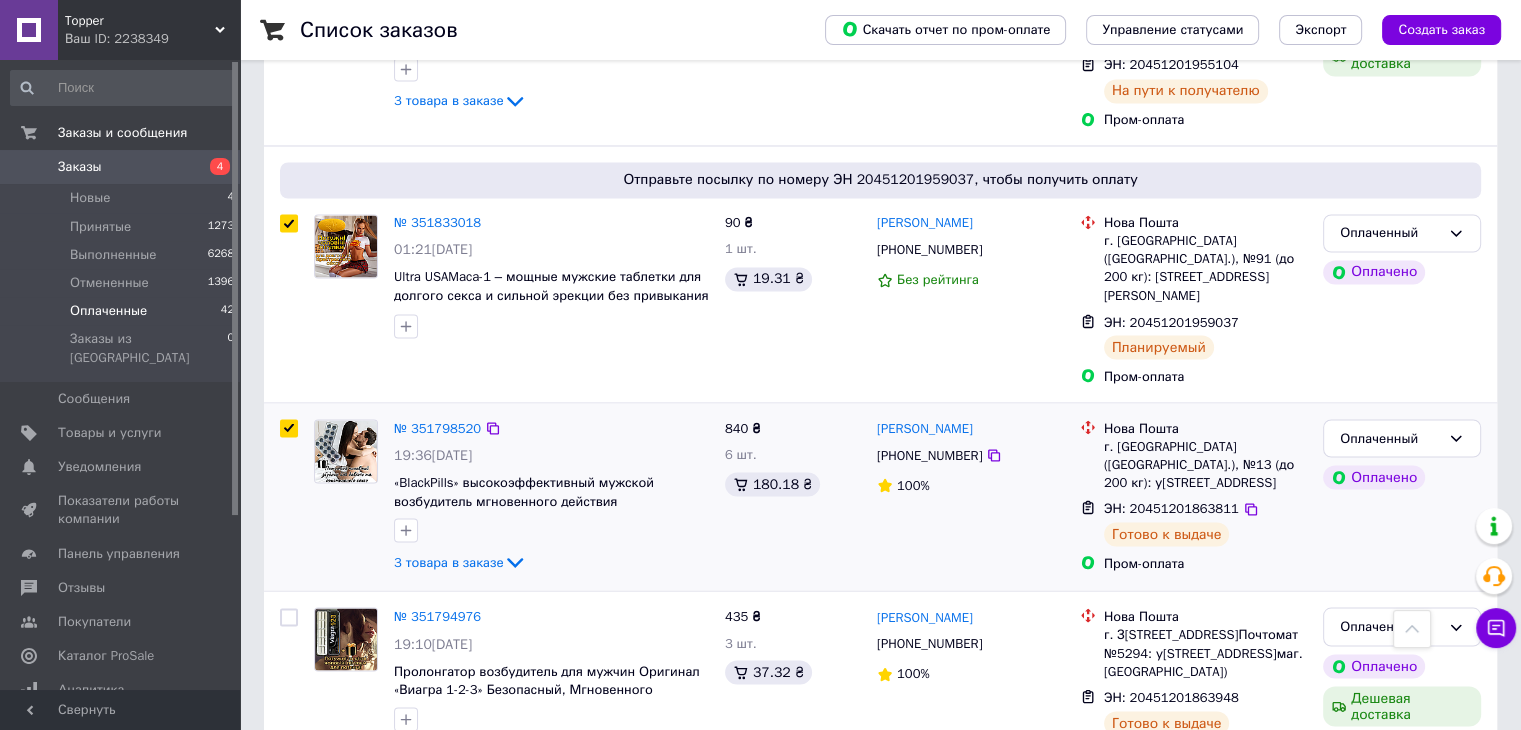 checkbox on "true" 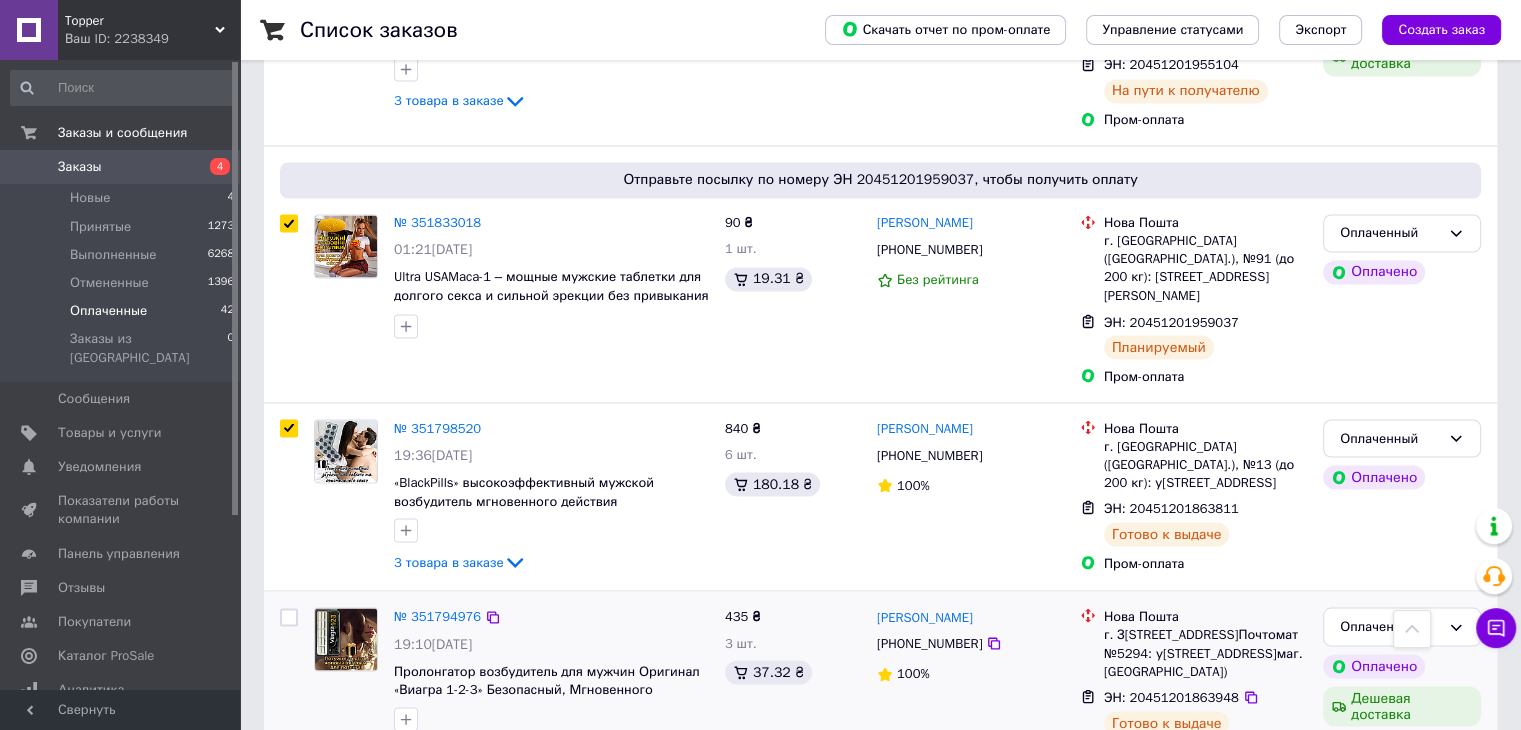 click at bounding box center [289, 617] 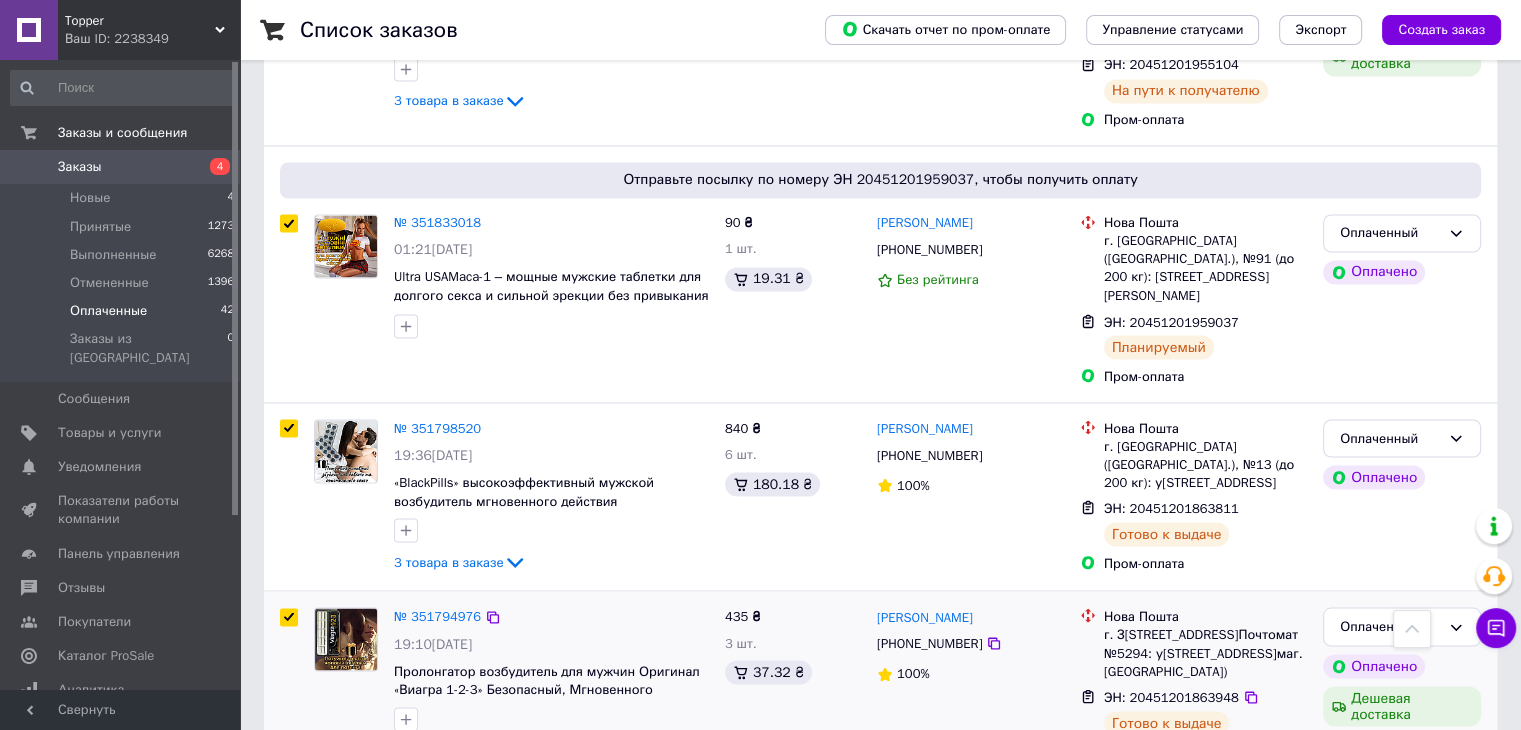 checkbox on "true" 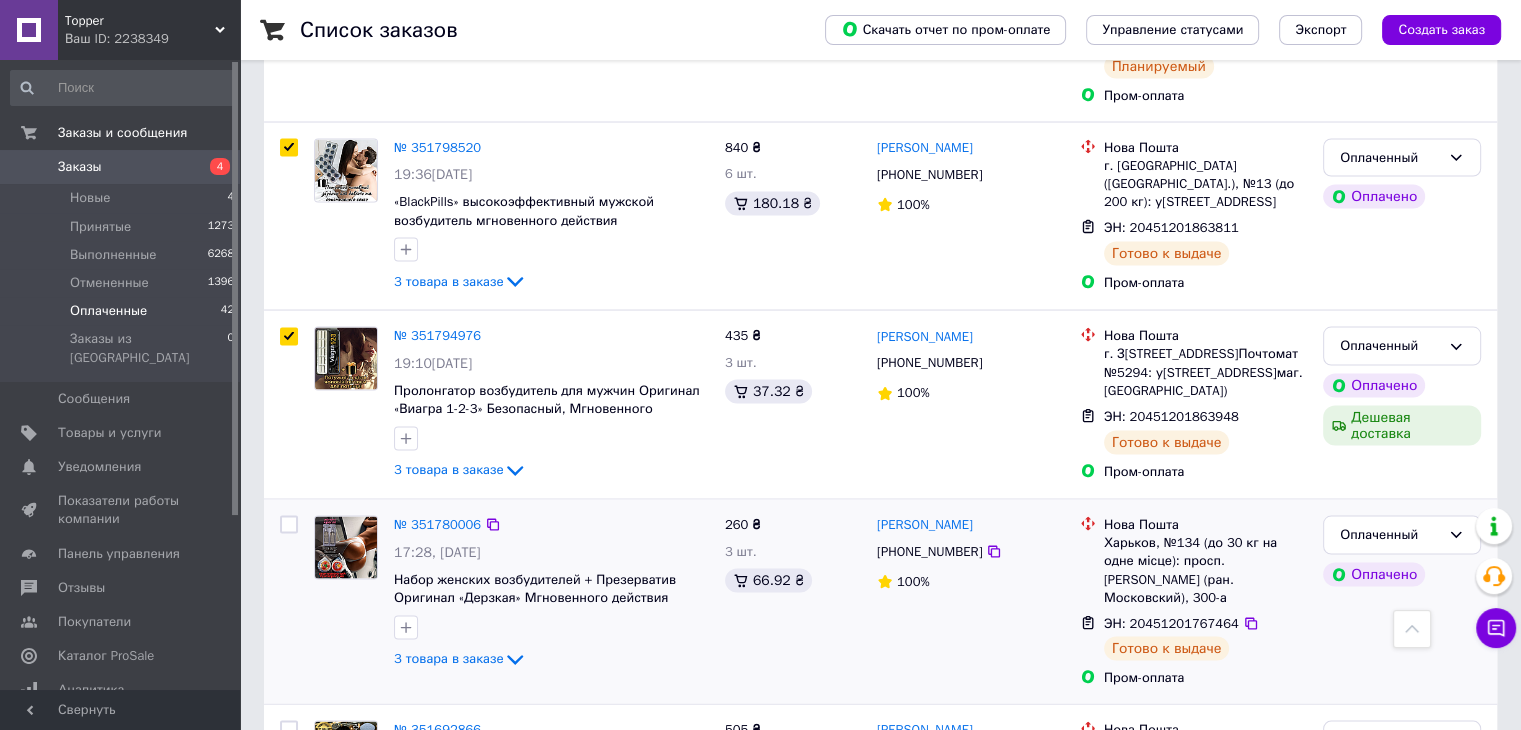 scroll, scrollTop: 3800, scrollLeft: 0, axis: vertical 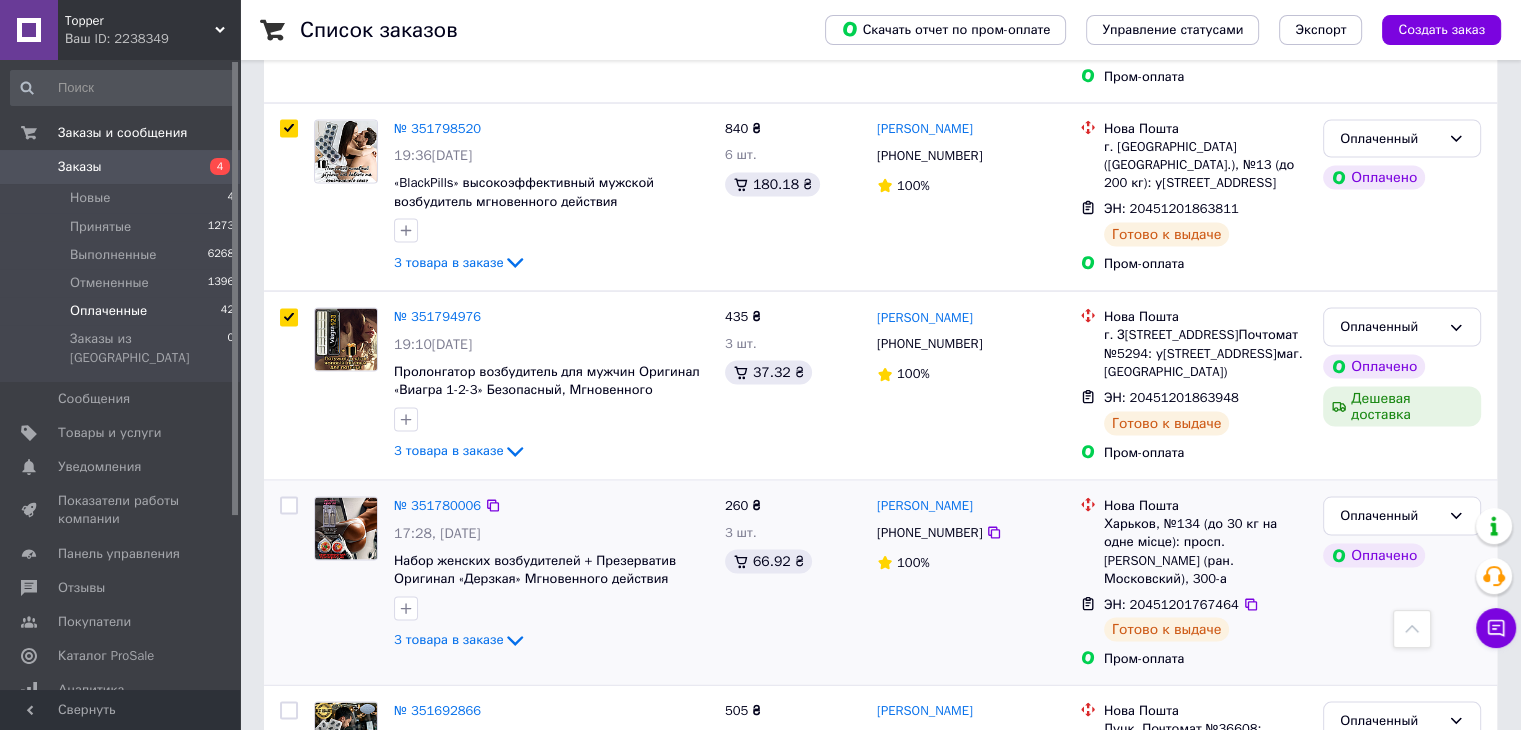 click at bounding box center (289, 505) 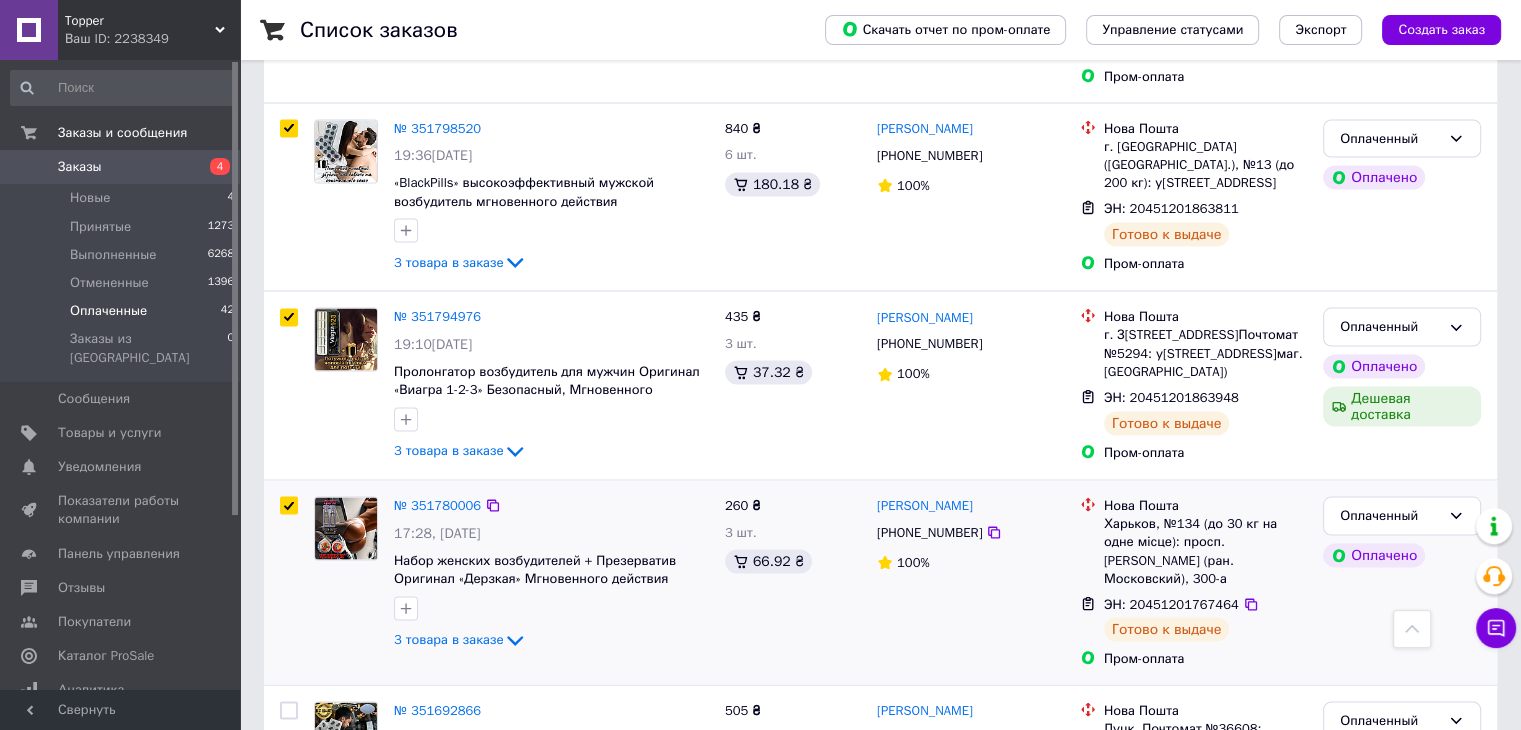 checkbox on "true" 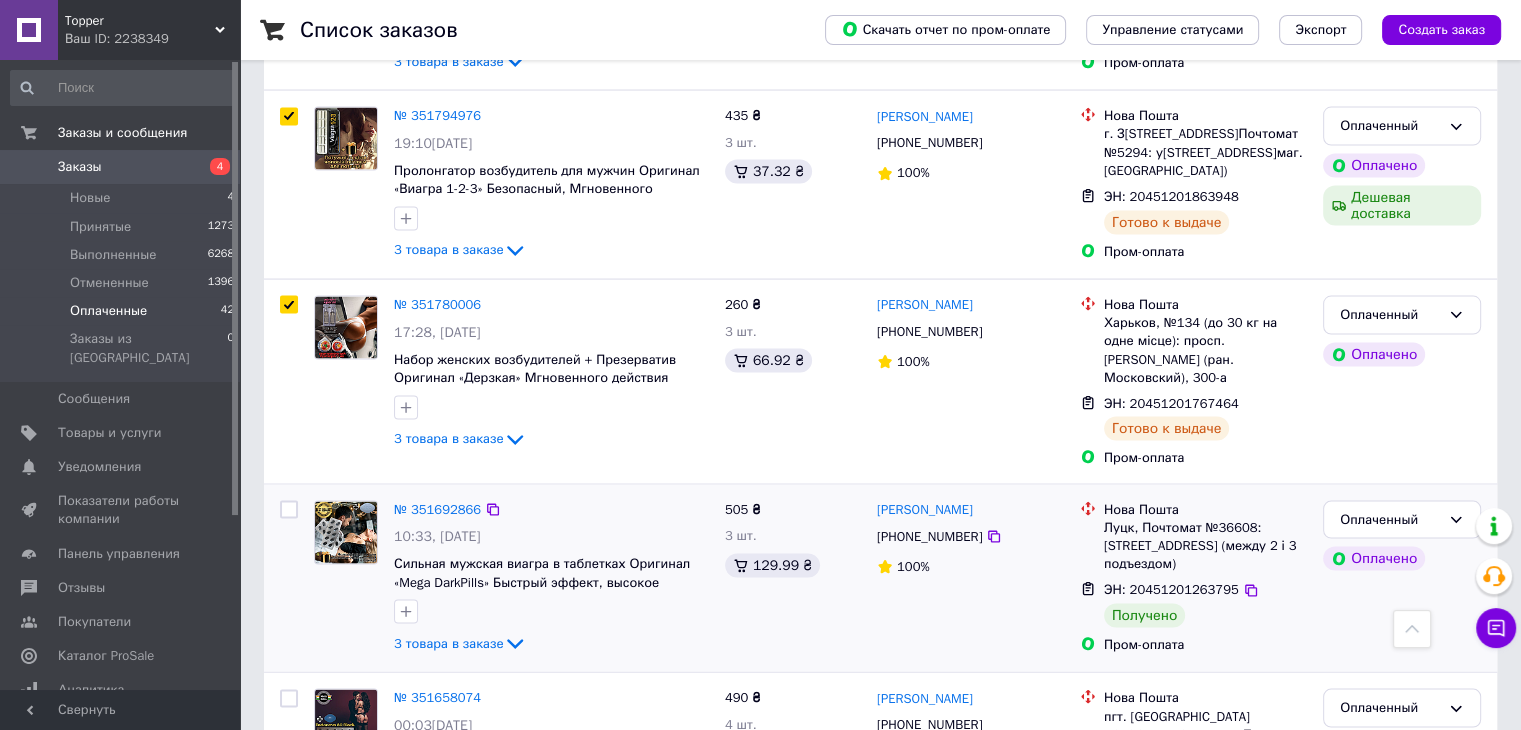 click at bounding box center (289, 510) 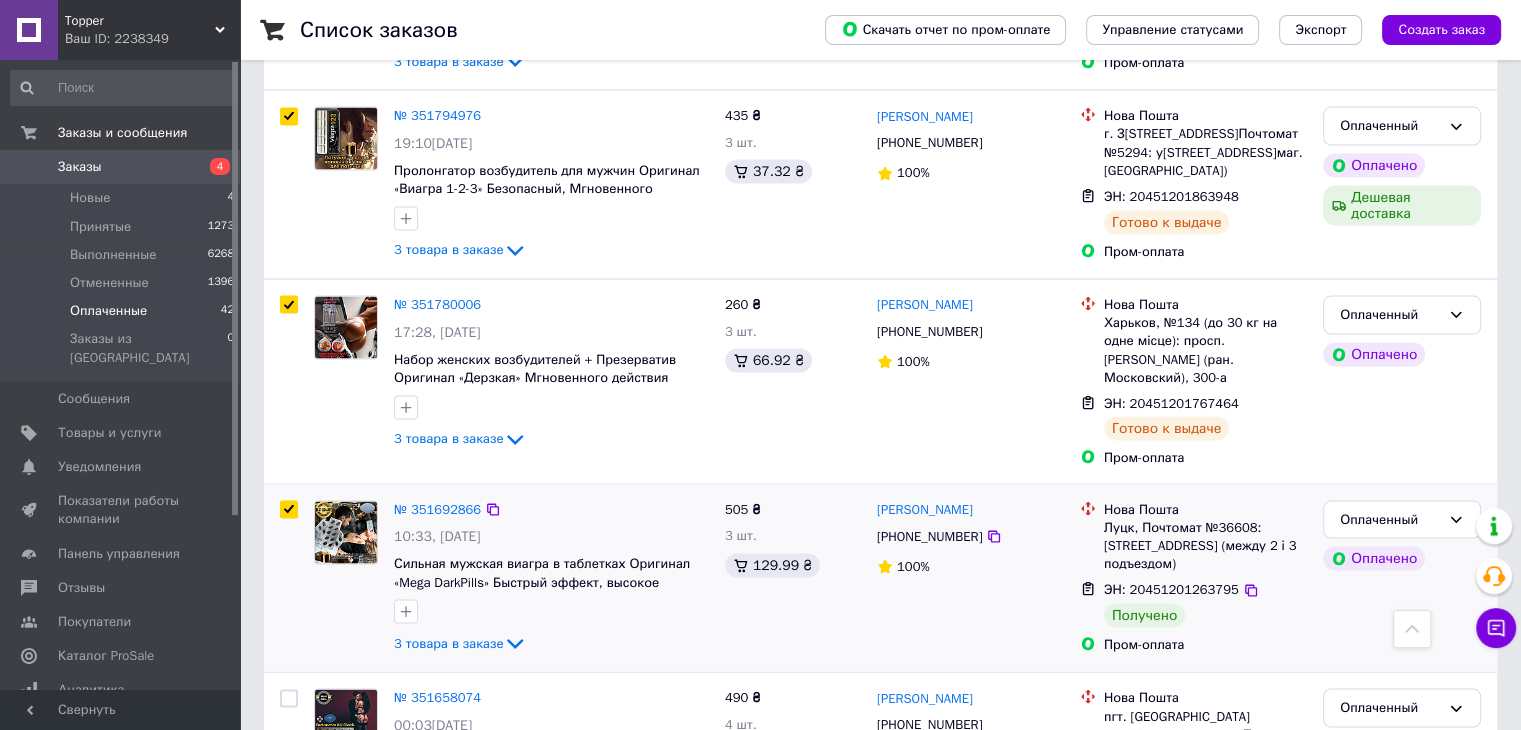 checkbox on "true" 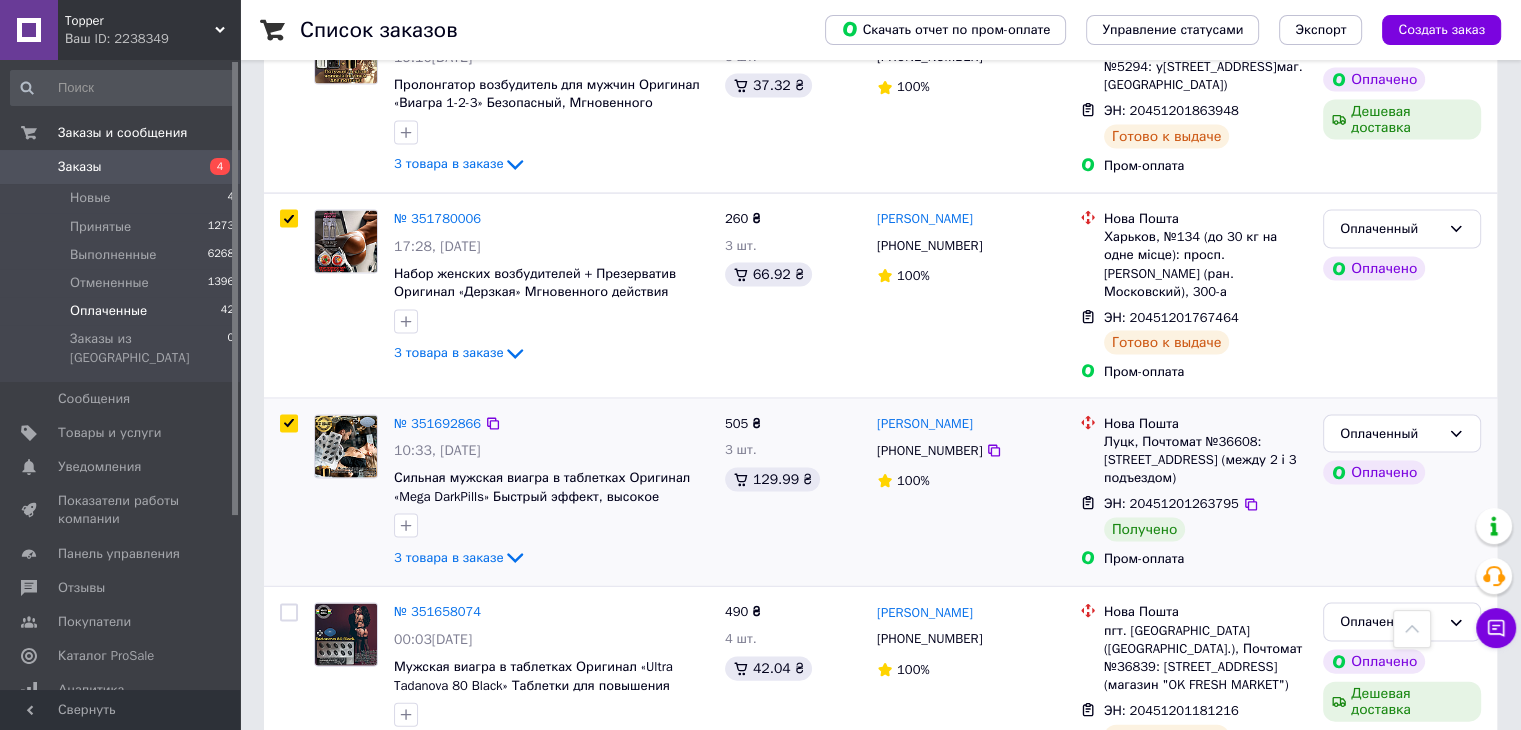 scroll, scrollTop: 4200, scrollLeft: 0, axis: vertical 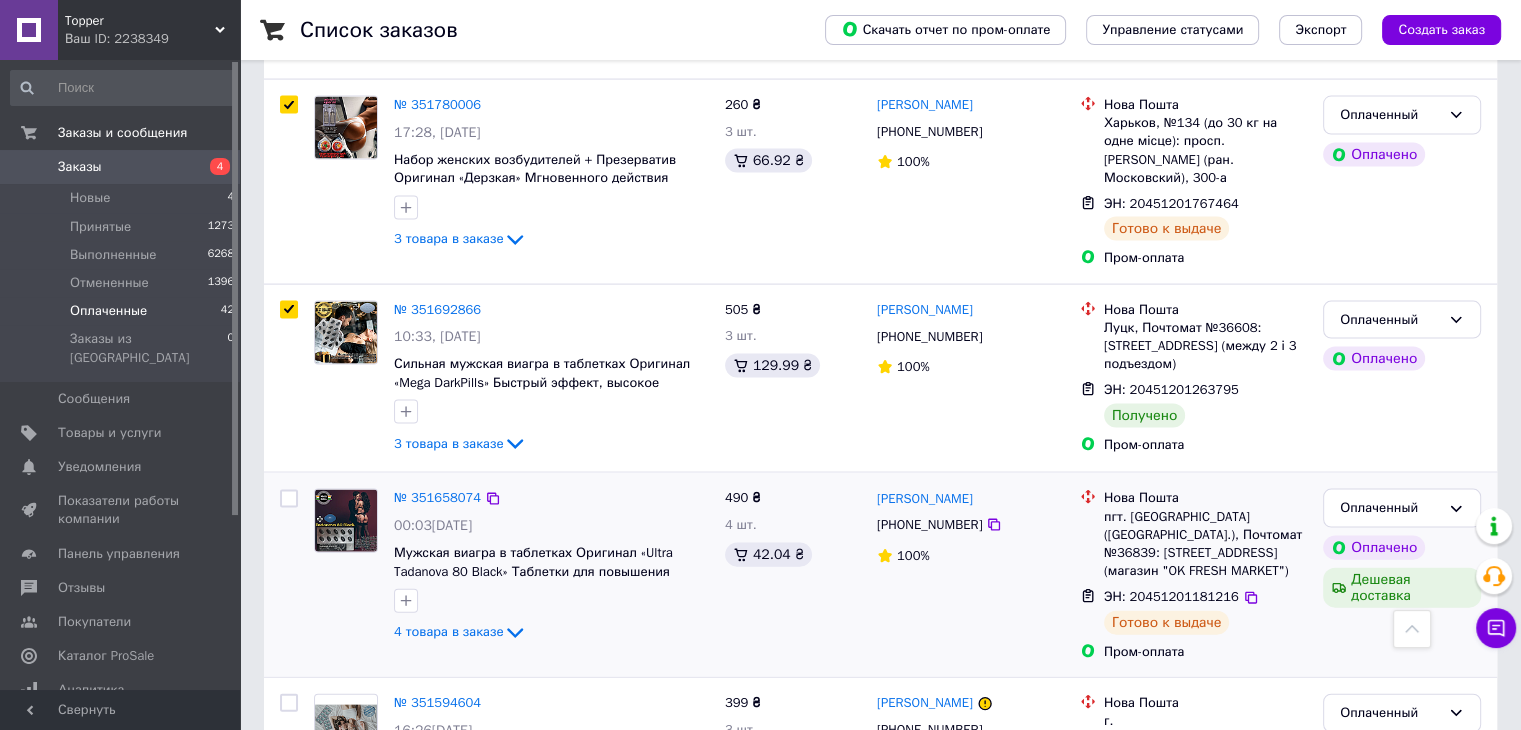 click at bounding box center (289, 499) 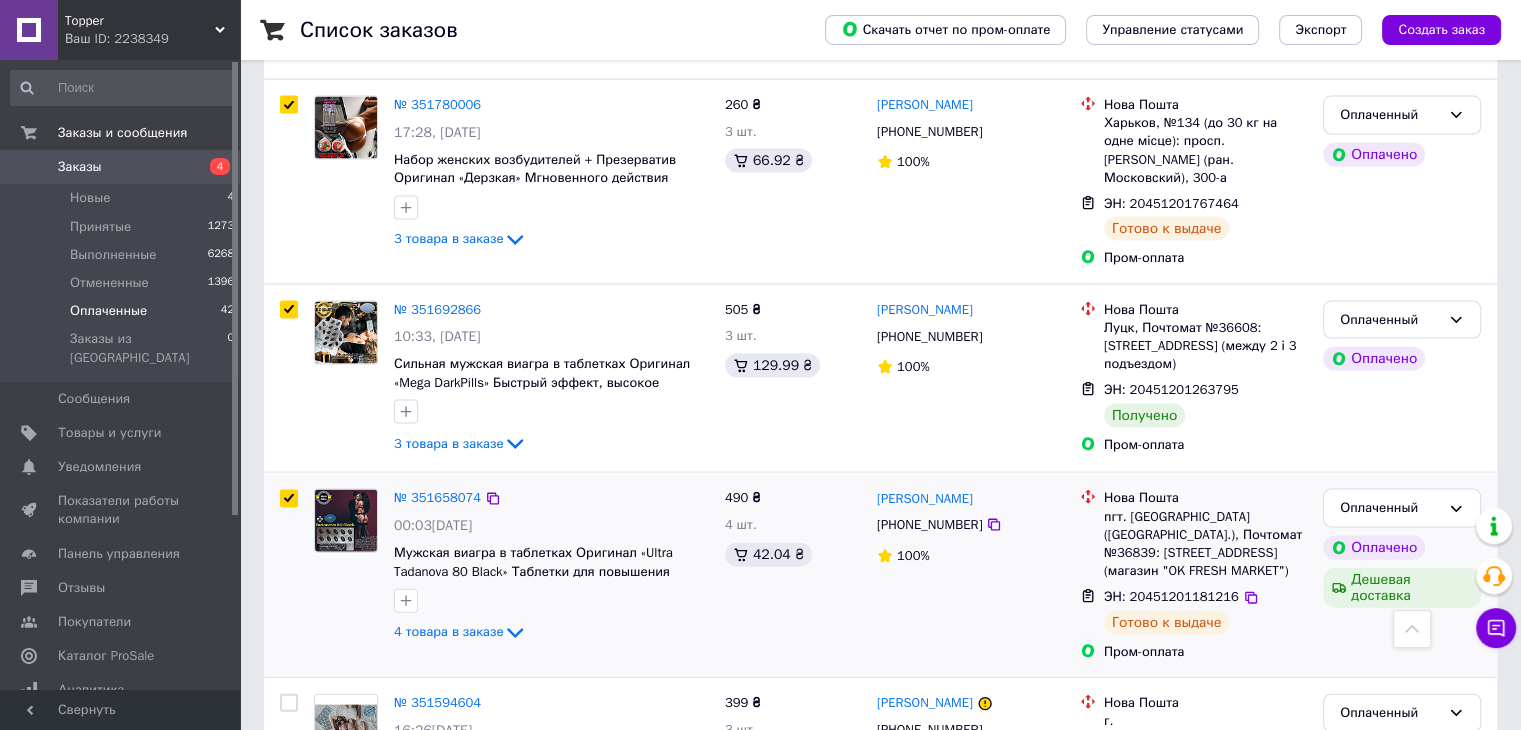 checkbox on "true" 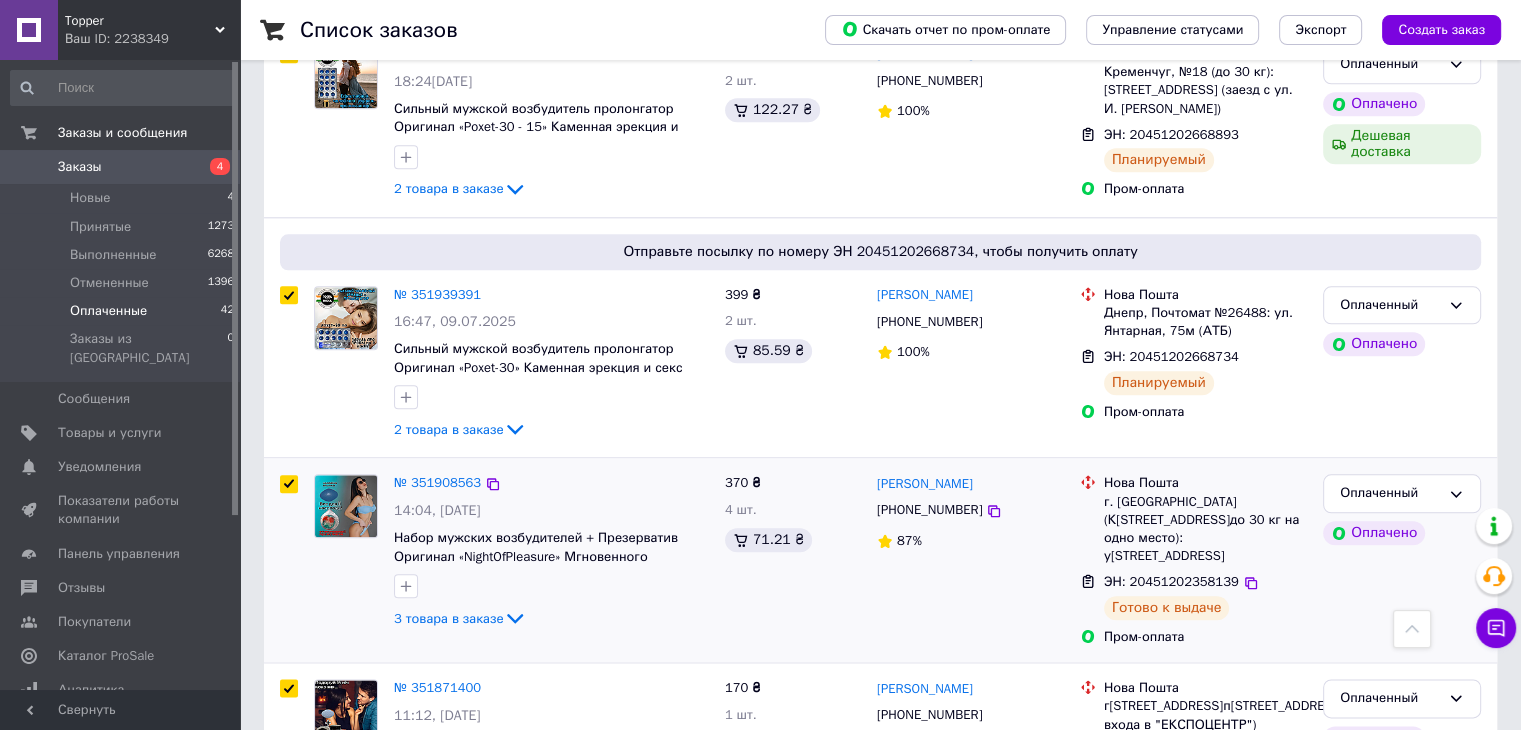 scroll, scrollTop: 2179, scrollLeft: 0, axis: vertical 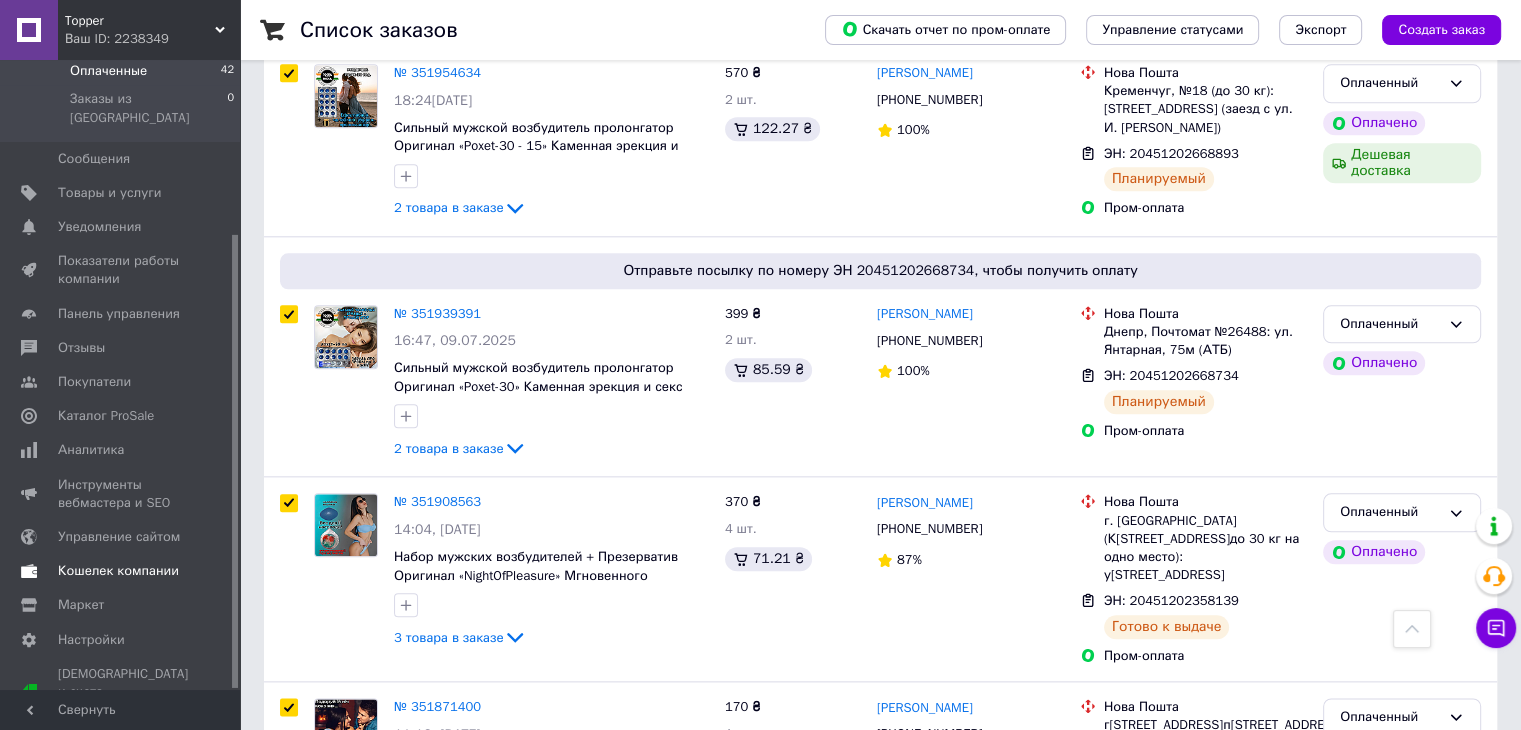 click on "Кошелек компании" at bounding box center [118, 571] 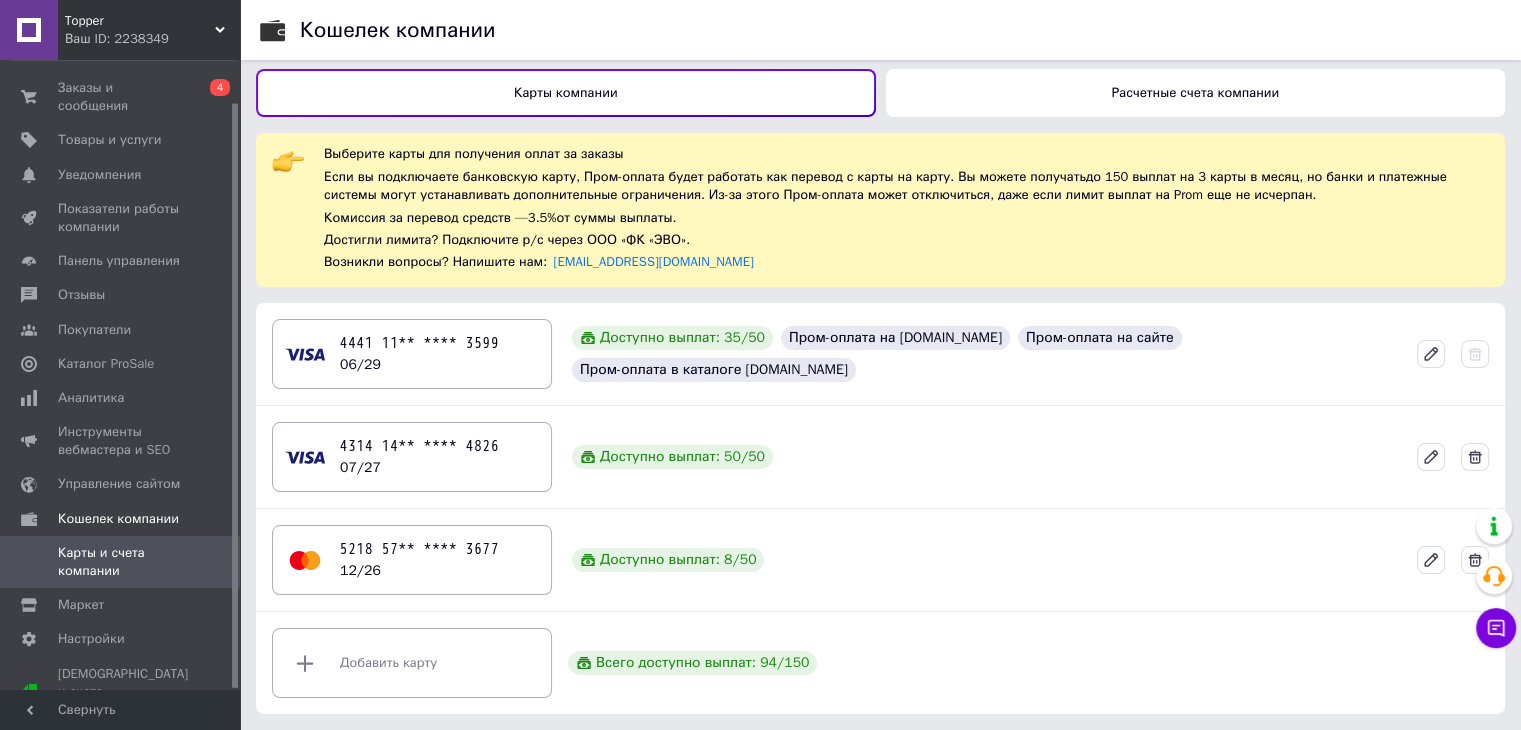 scroll, scrollTop: 5, scrollLeft: 0, axis: vertical 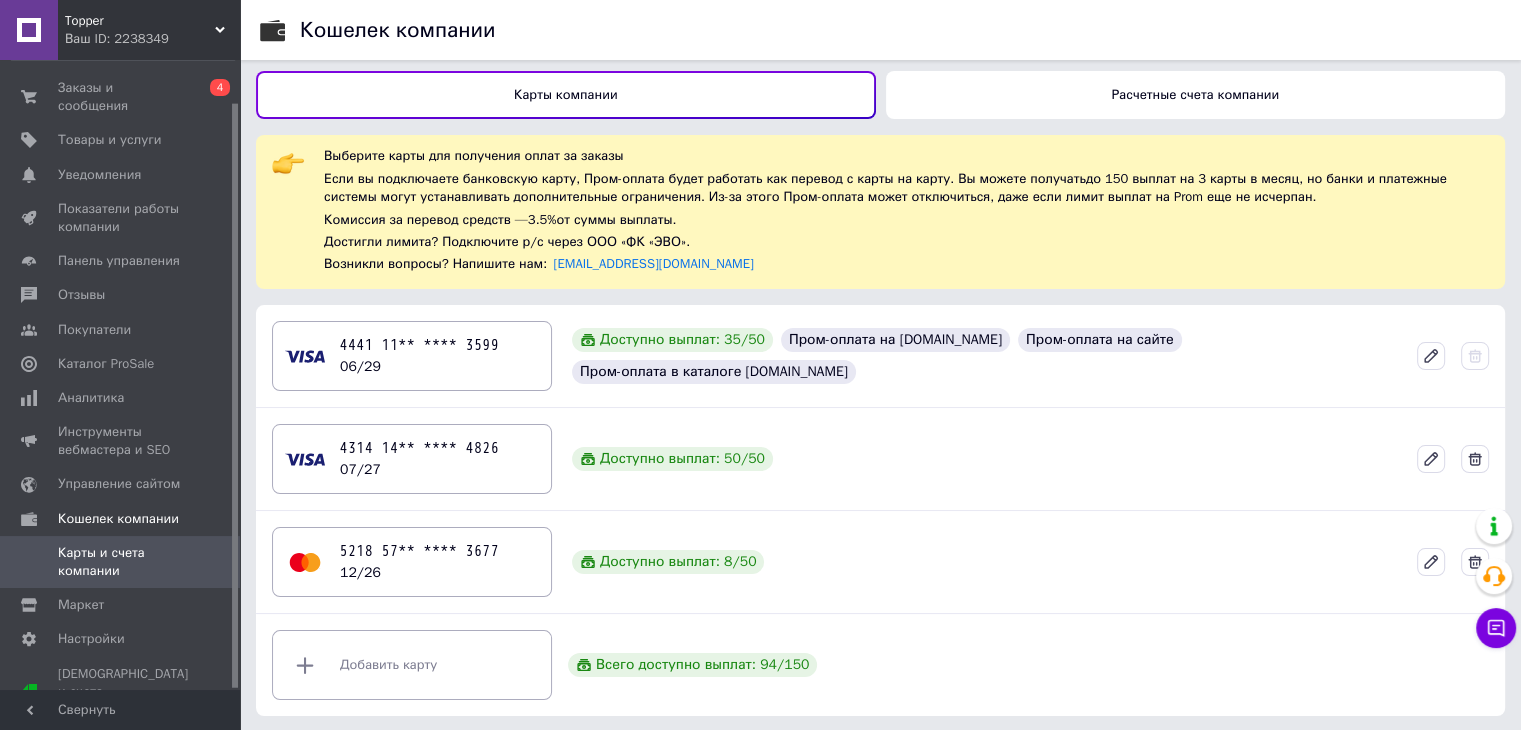 click on "Topper" at bounding box center (140, 21) 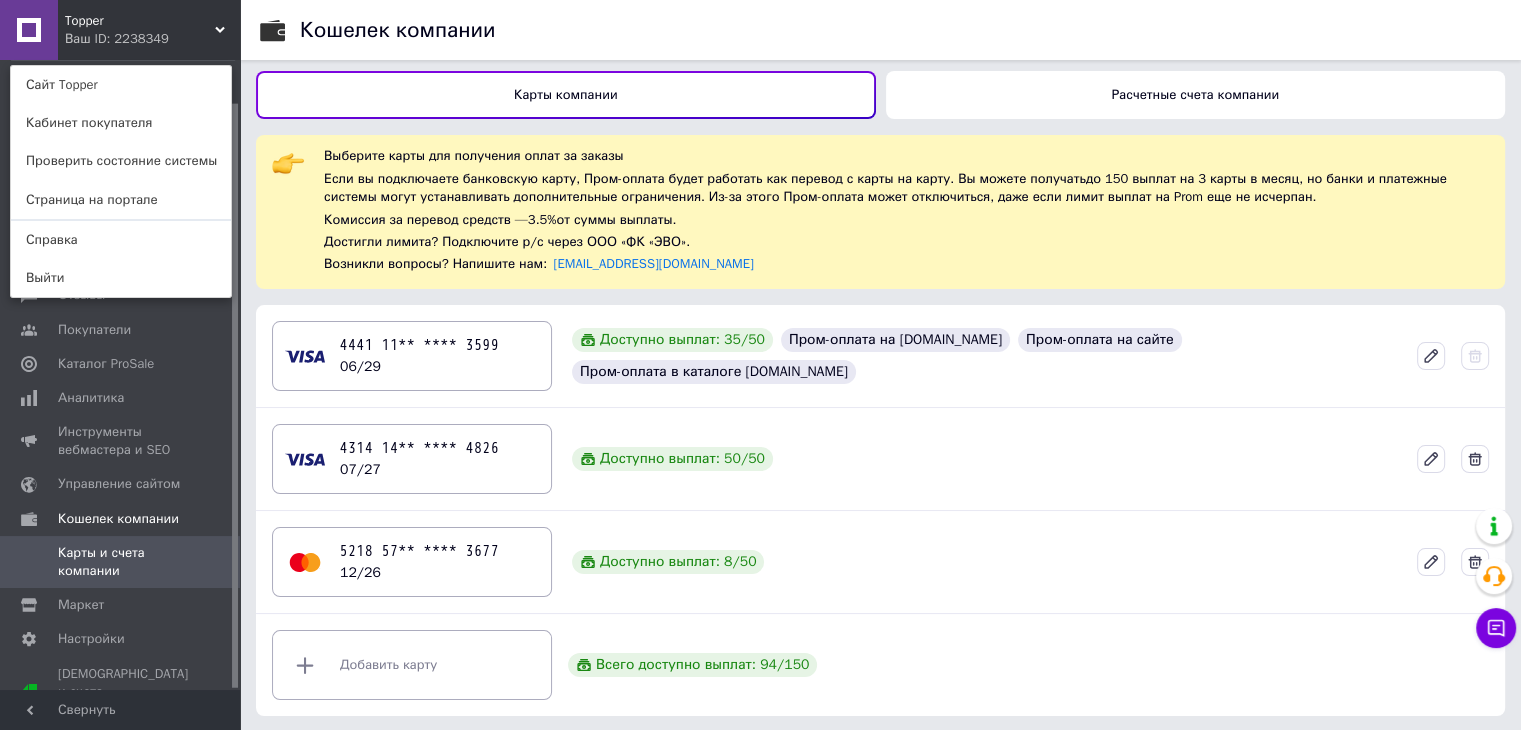 click on "Сайт Topper" at bounding box center [121, 85] 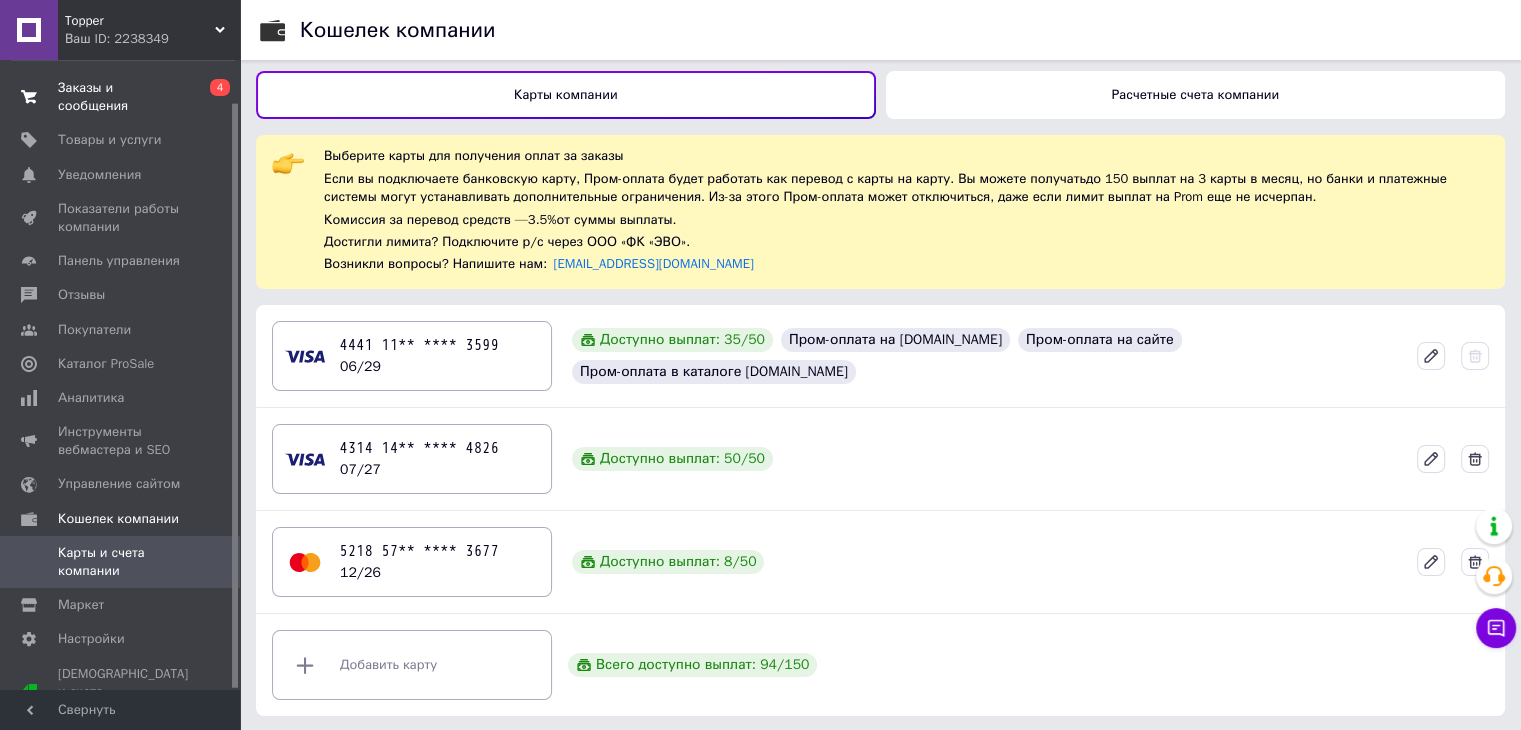 click on "Заказы и сообщения" at bounding box center [121, 97] 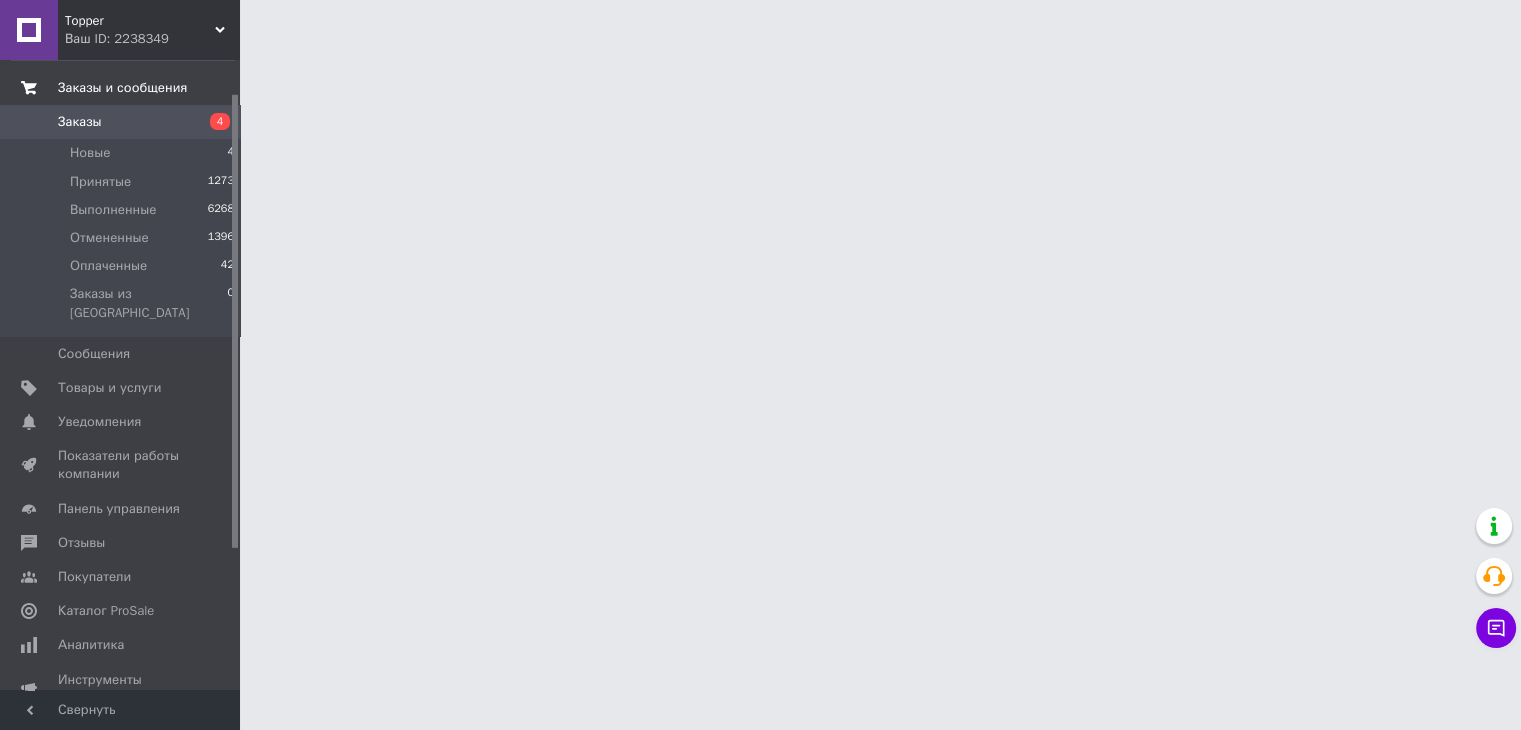 scroll, scrollTop: 0, scrollLeft: 0, axis: both 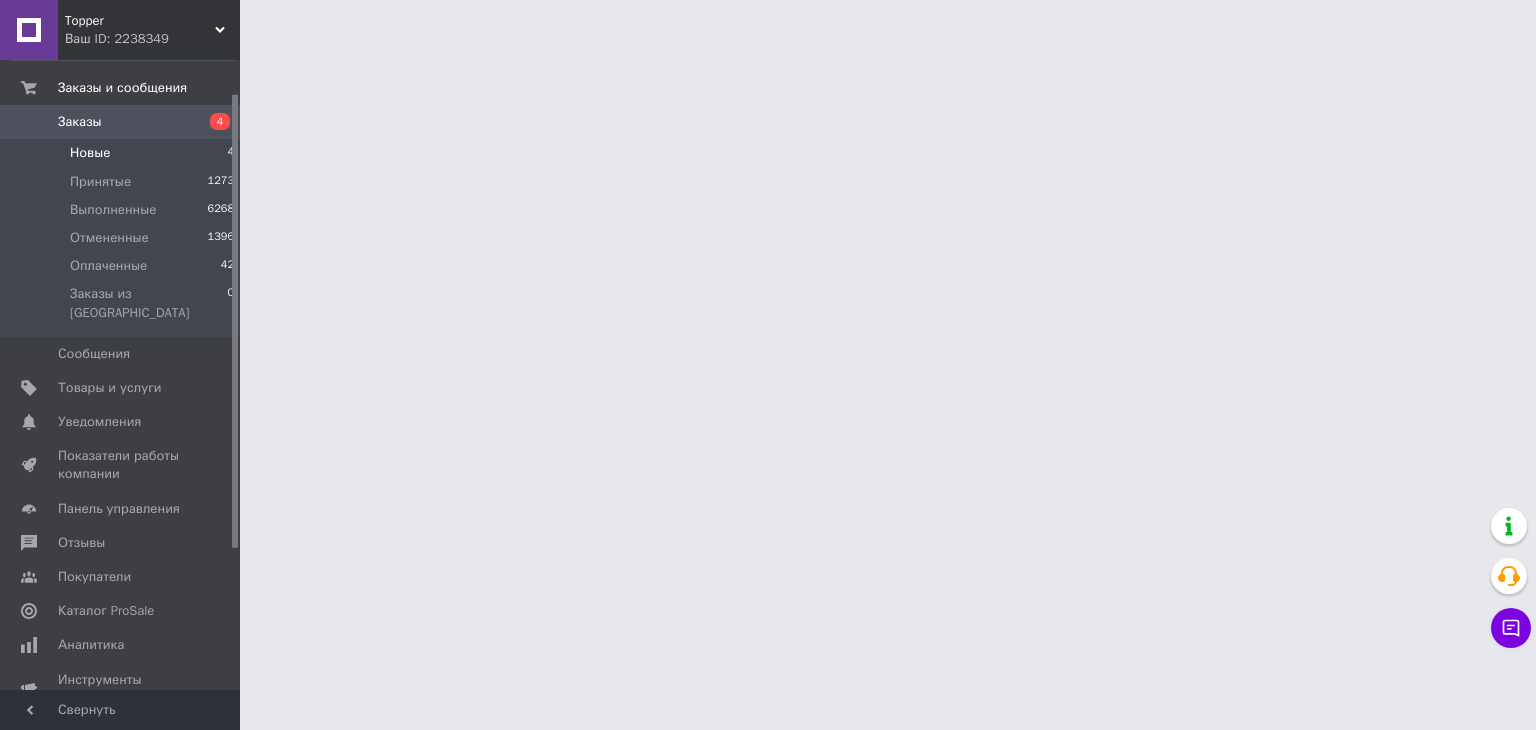 click on "Новые 4" at bounding box center (123, 153) 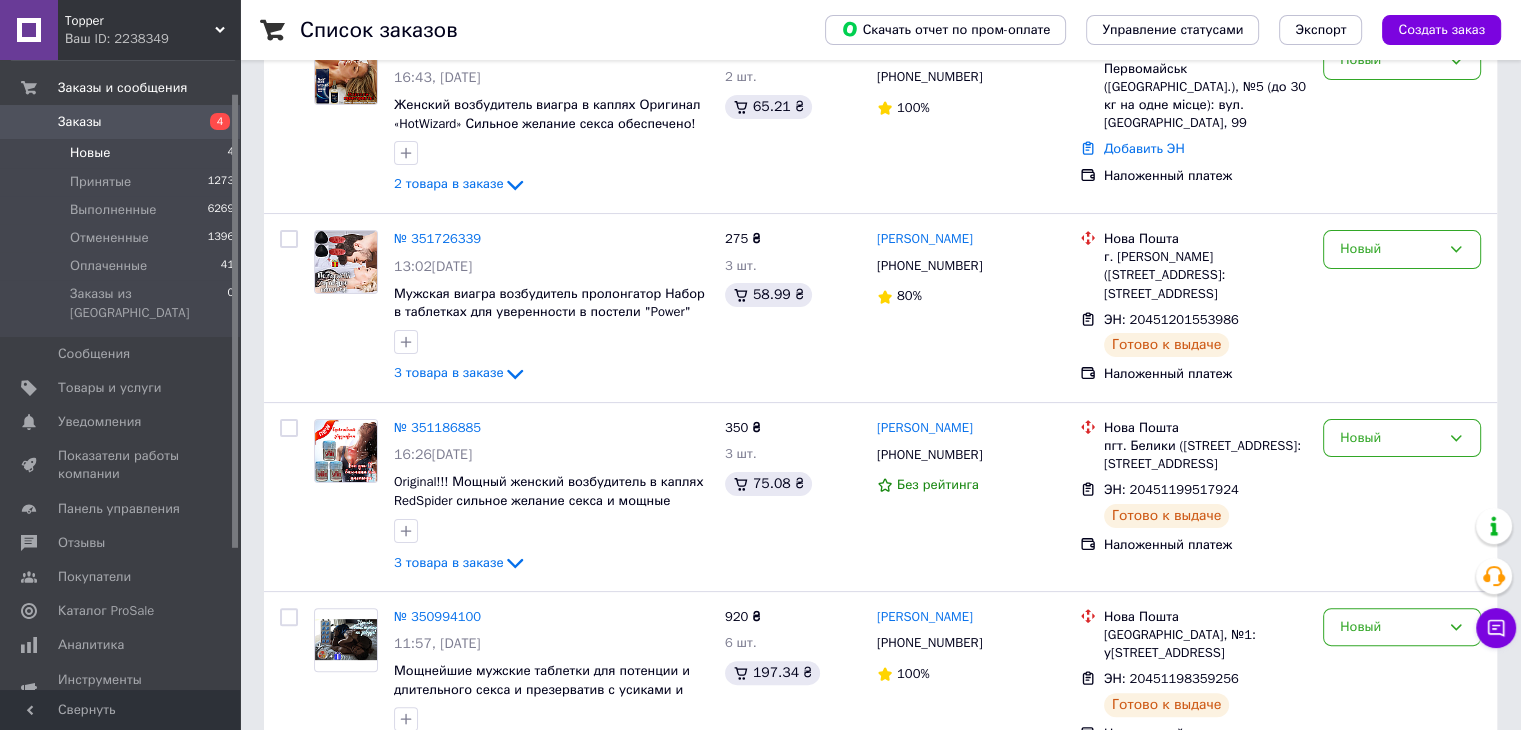 scroll, scrollTop: 436, scrollLeft: 0, axis: vertical 